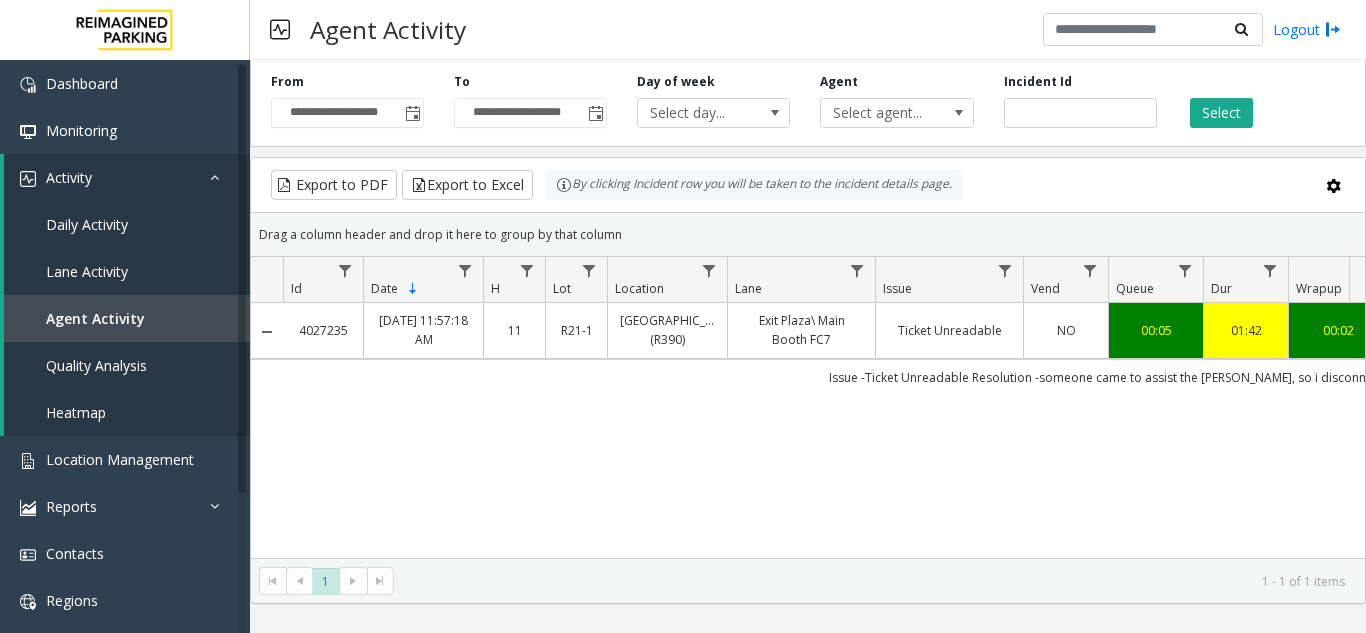 scroll, scrollTop: 0, scrollLeft: 0, axis: both 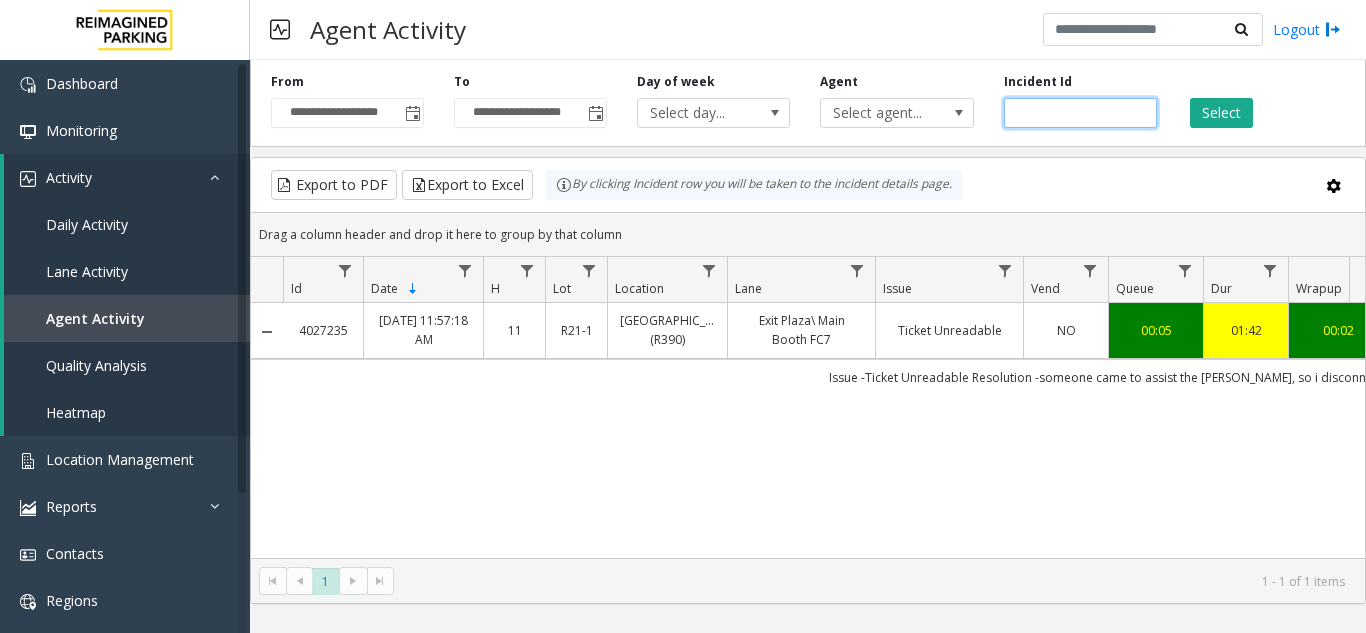 click 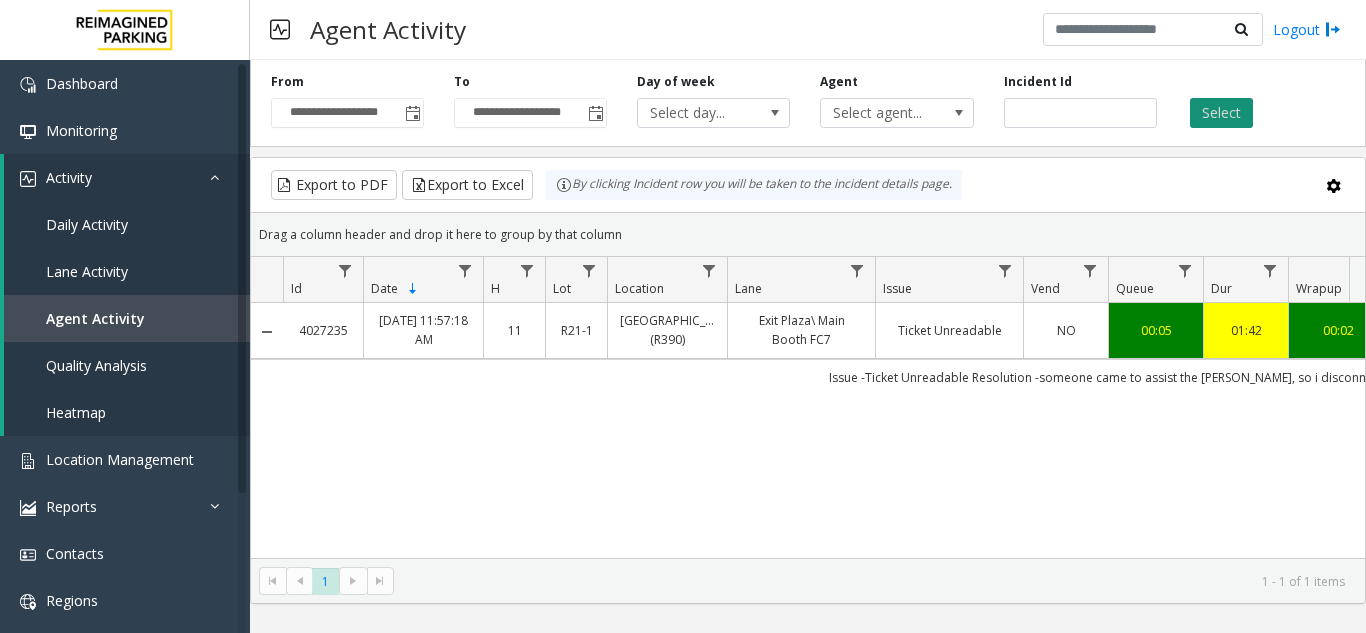 click on "Select" 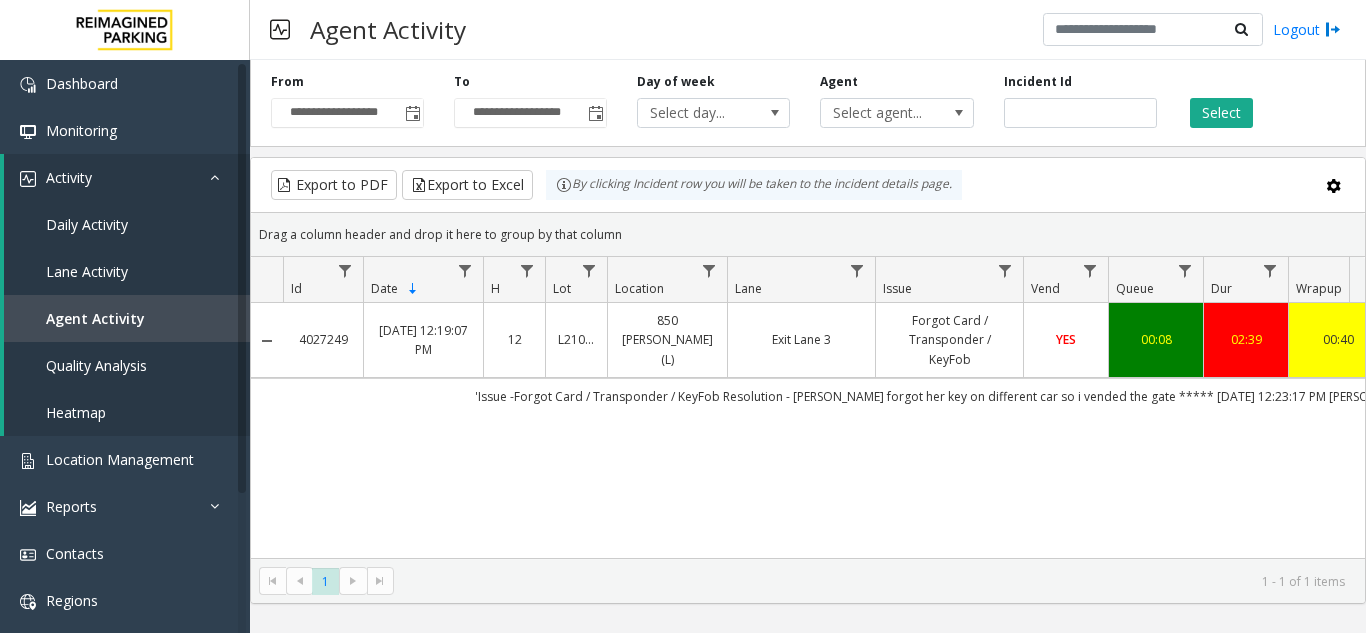 scroll, scrollTop: 0, scrollLeft: 35, axis: horizontal 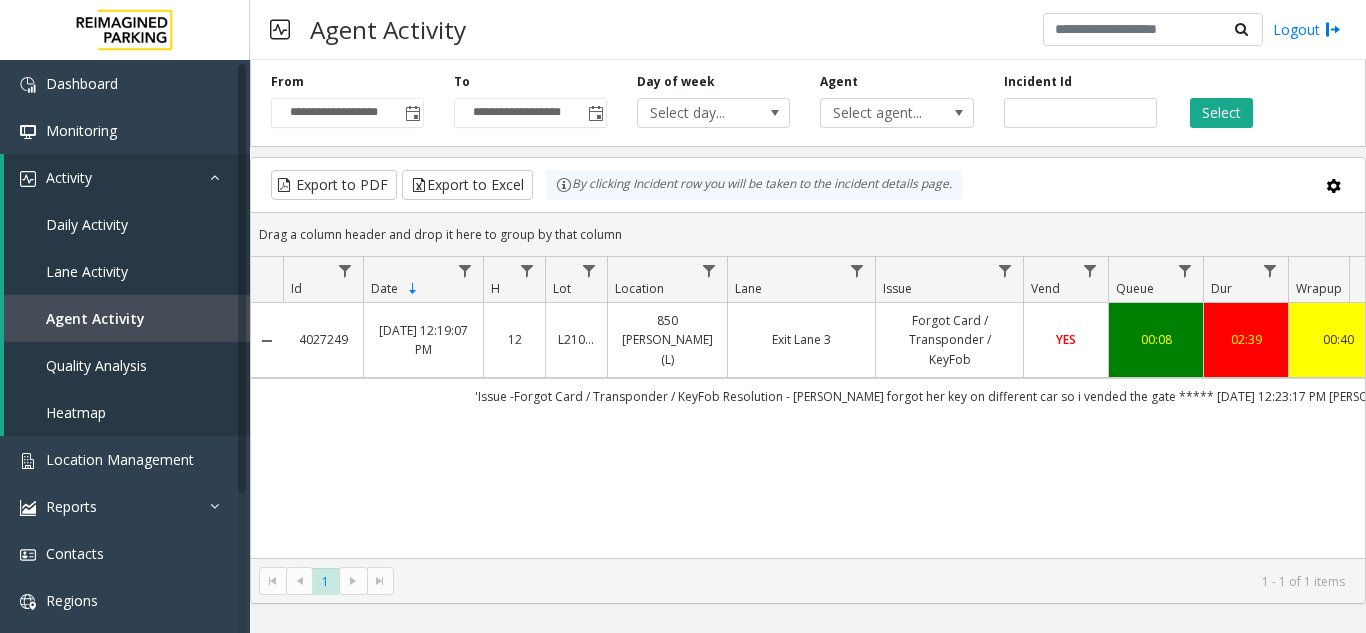 copy on "4027249" 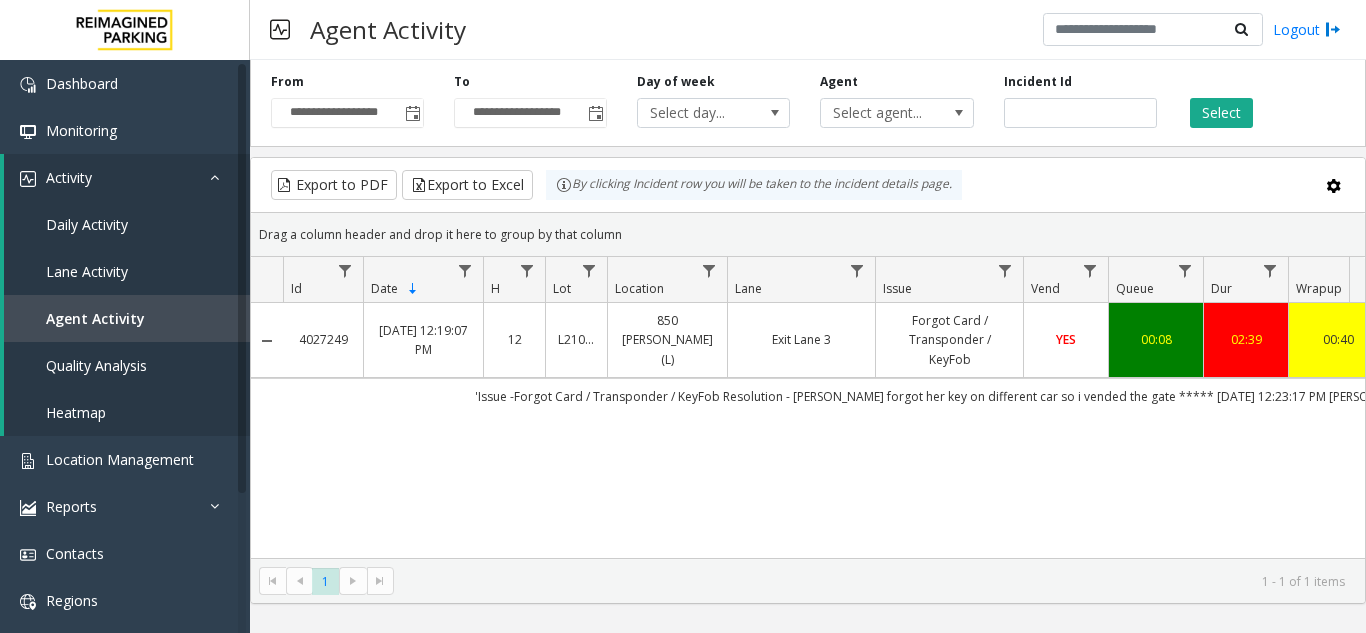 drag, startPoint x: 353, startPoint y: 344, endPoint x: 304, endPoint y: 393, distance: 69.29646 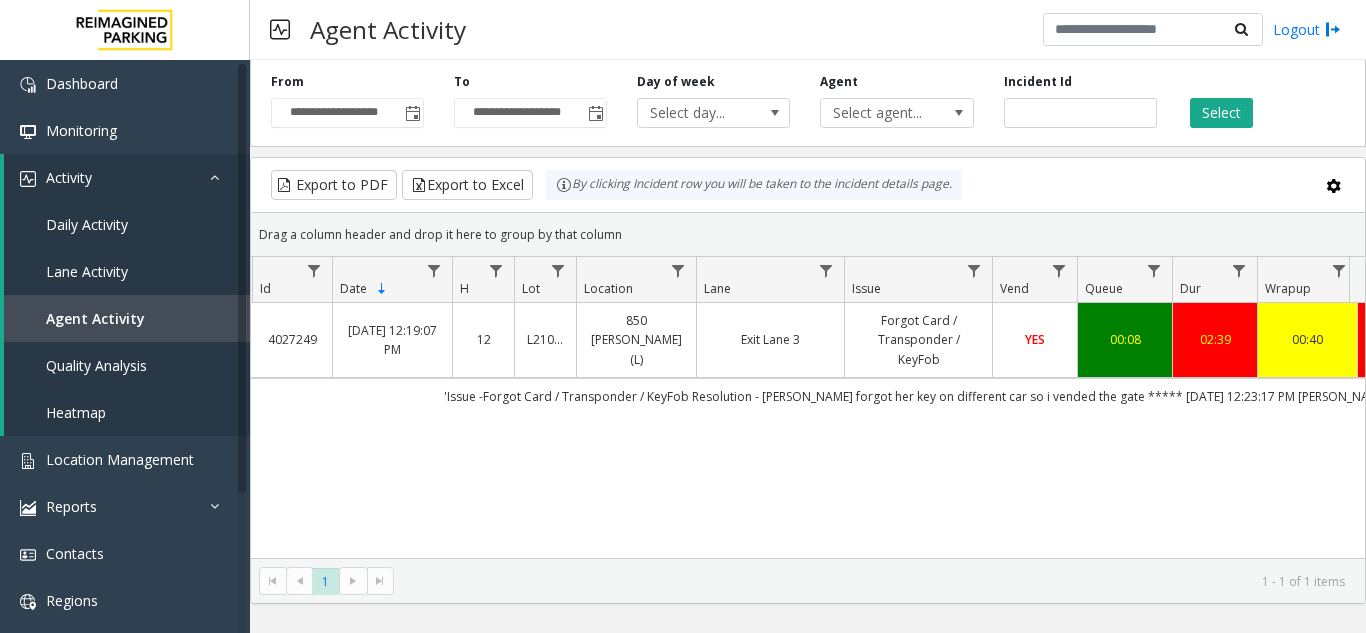 scroll, scrollTop: 0, scrollLeft: 154, axis: horizontal 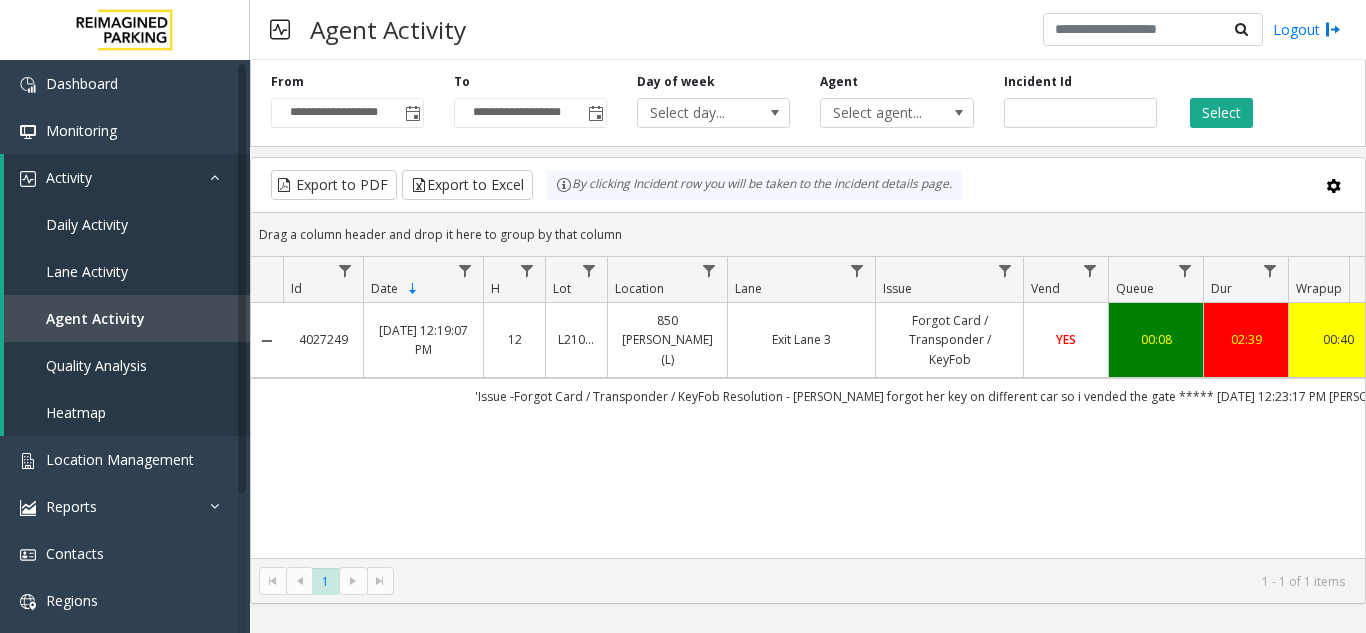 copy on "4027249" 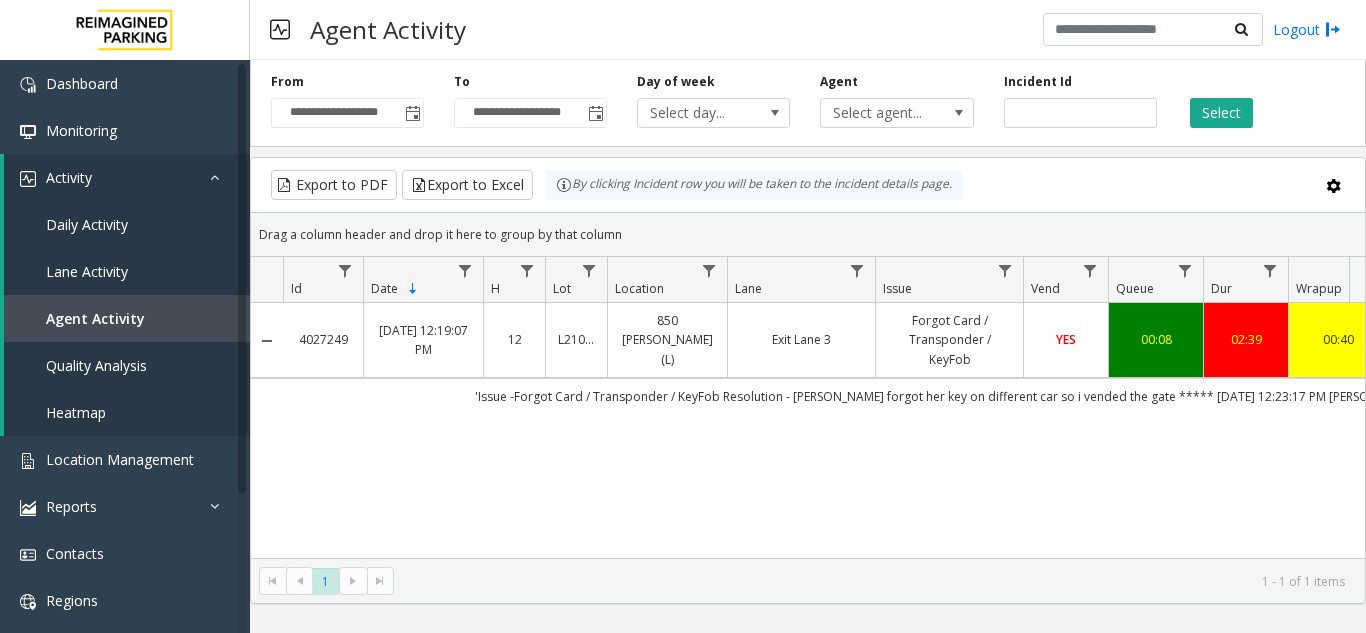 drag, startPoint x: 352, startPoint y: 342, endPoint x: 300, endPoint y: 401, distance: 78.64477 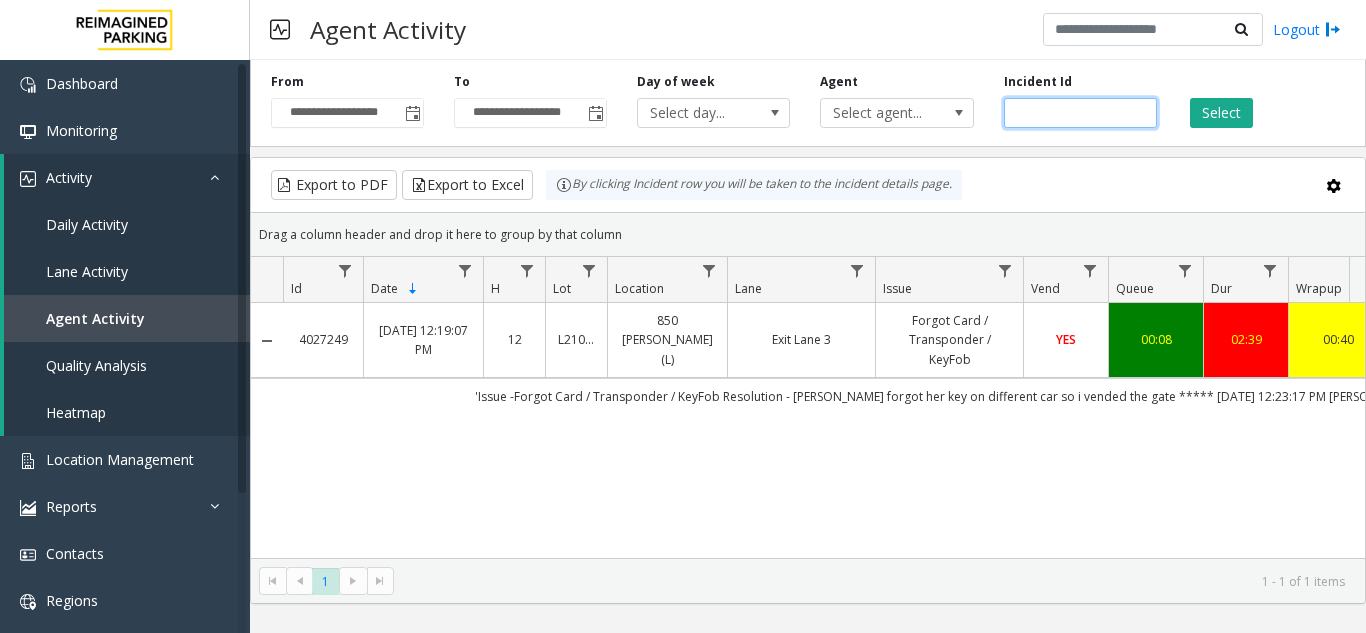 click on "*******" 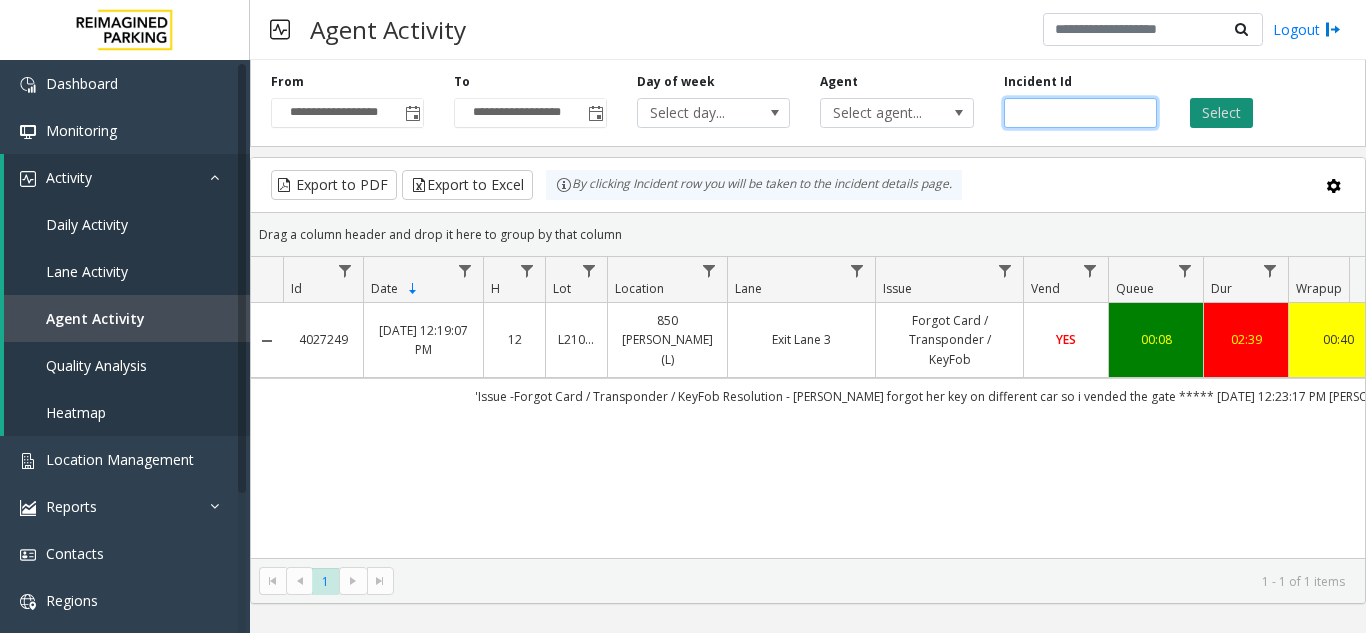 type on "*******" 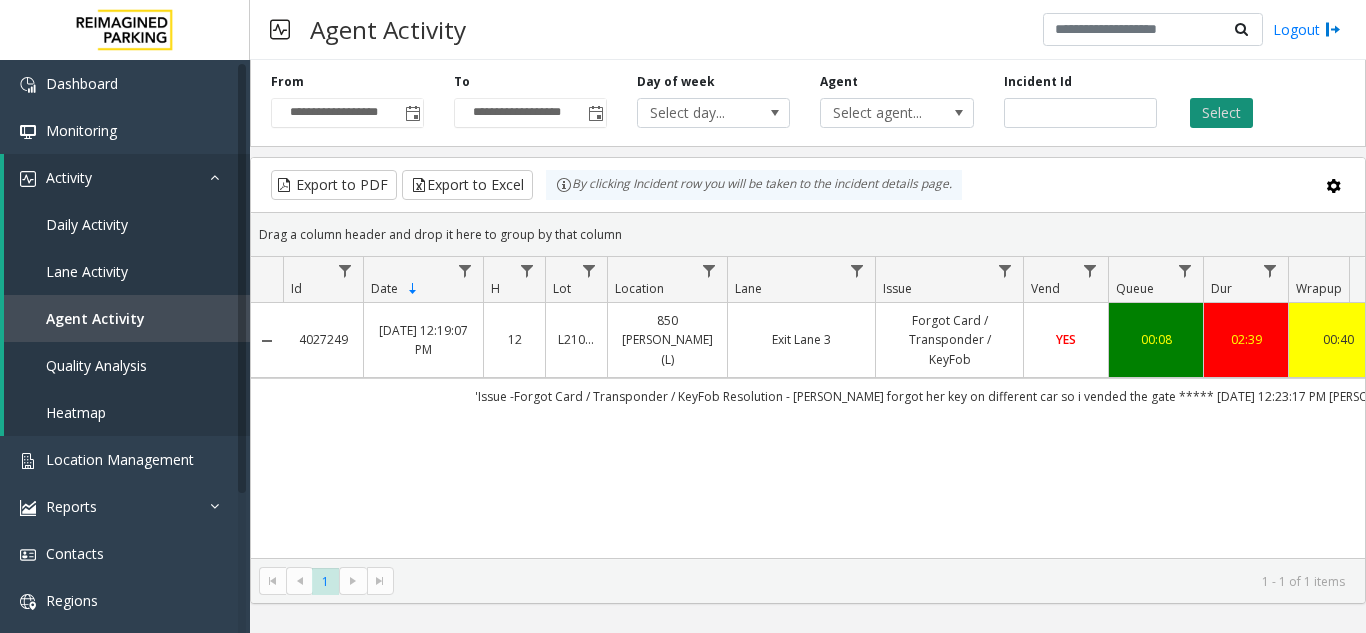 click on "Select" 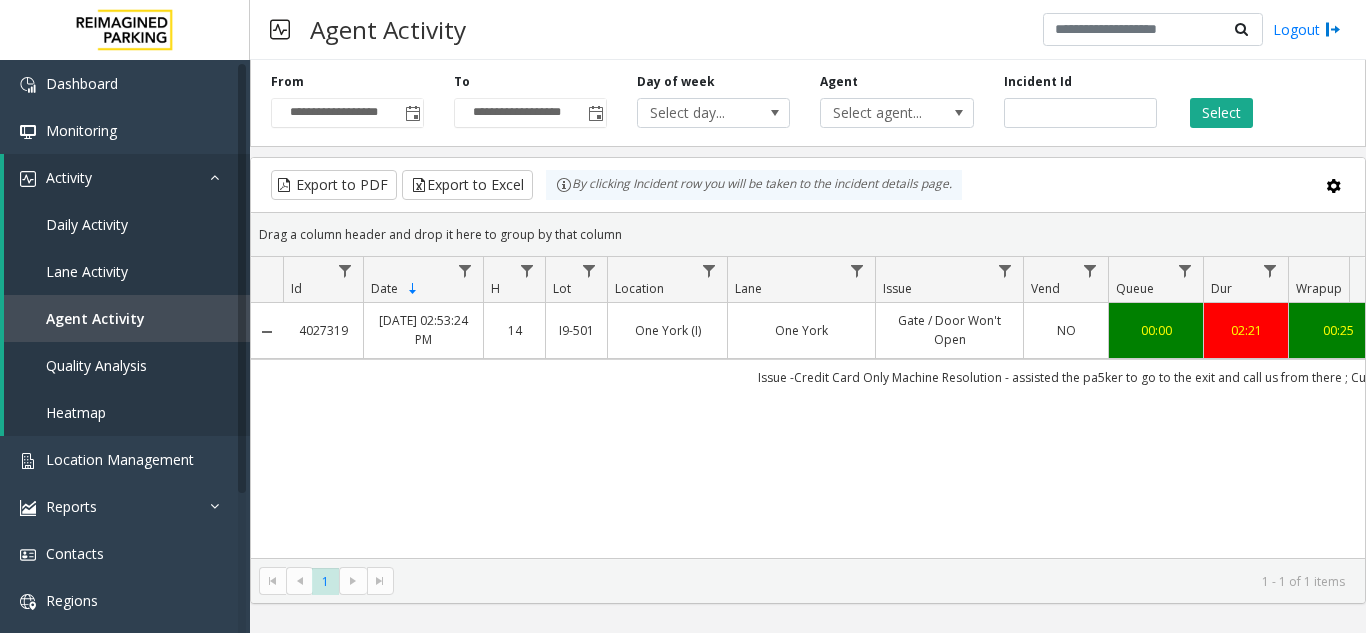 scroll, scrollTop: 0, scrollLeft: 95, axis: horizontal 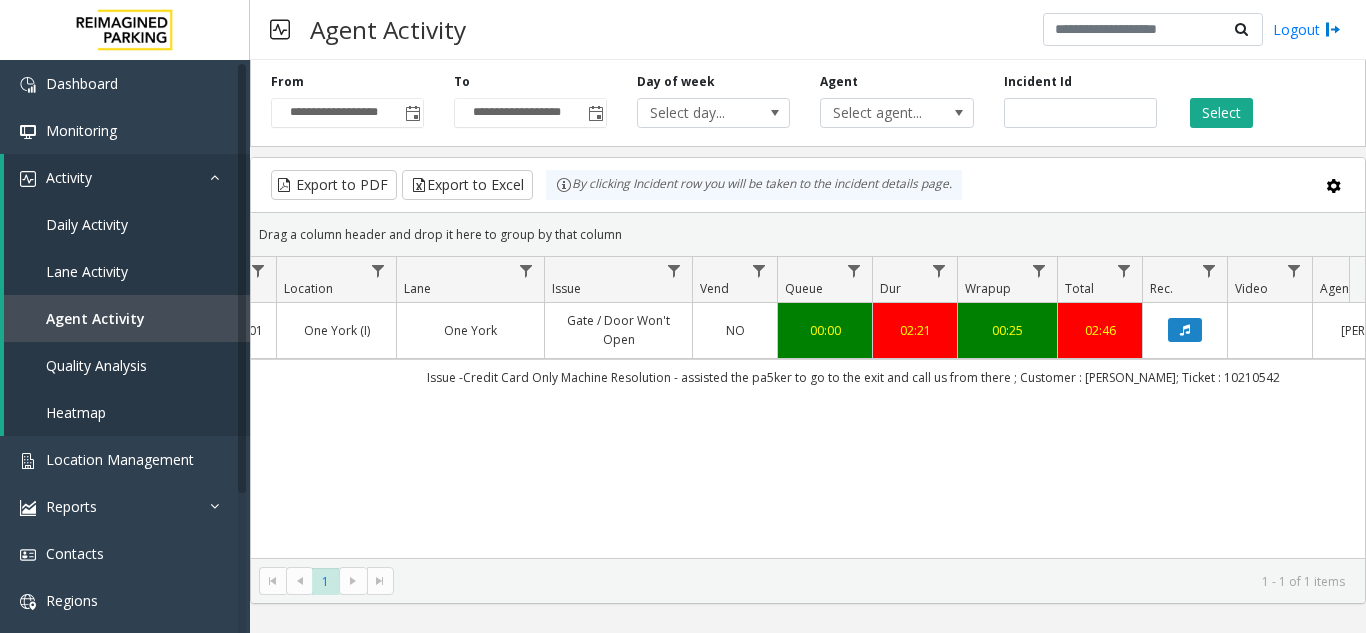 copy on "One York" 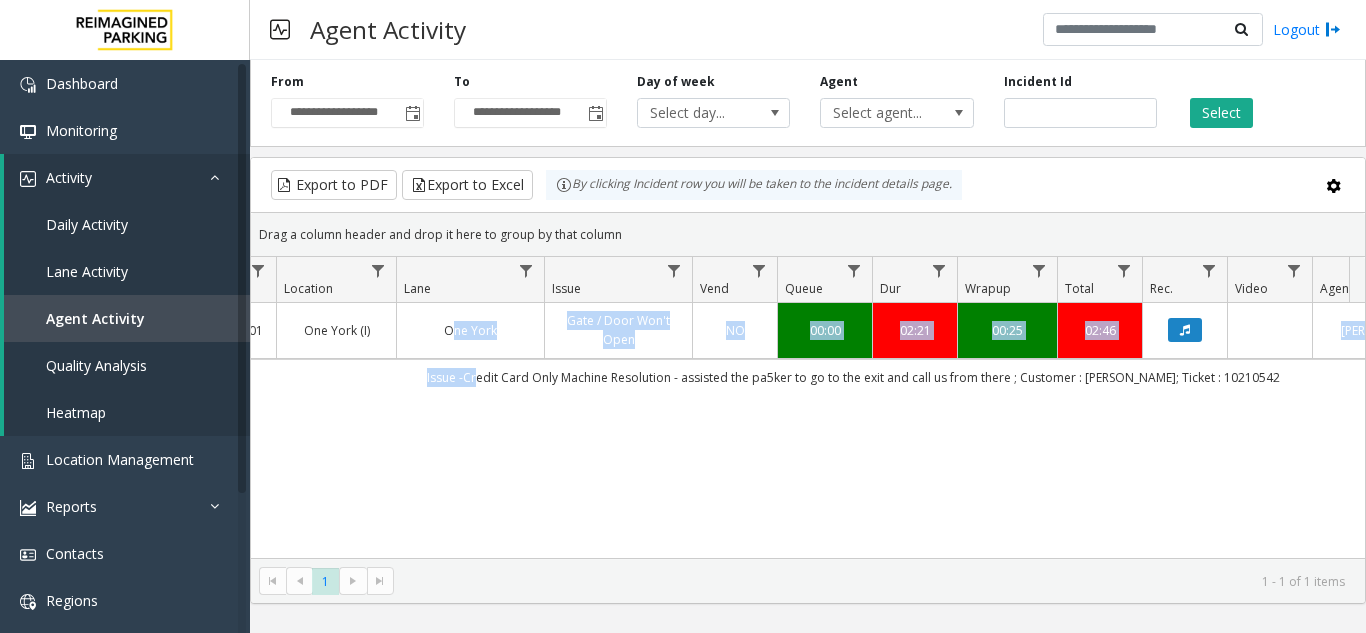 drag, startPoint x: 413, startPoint y: 341, endPoint x: 501, endPoint y: 382, distance: 97.082436 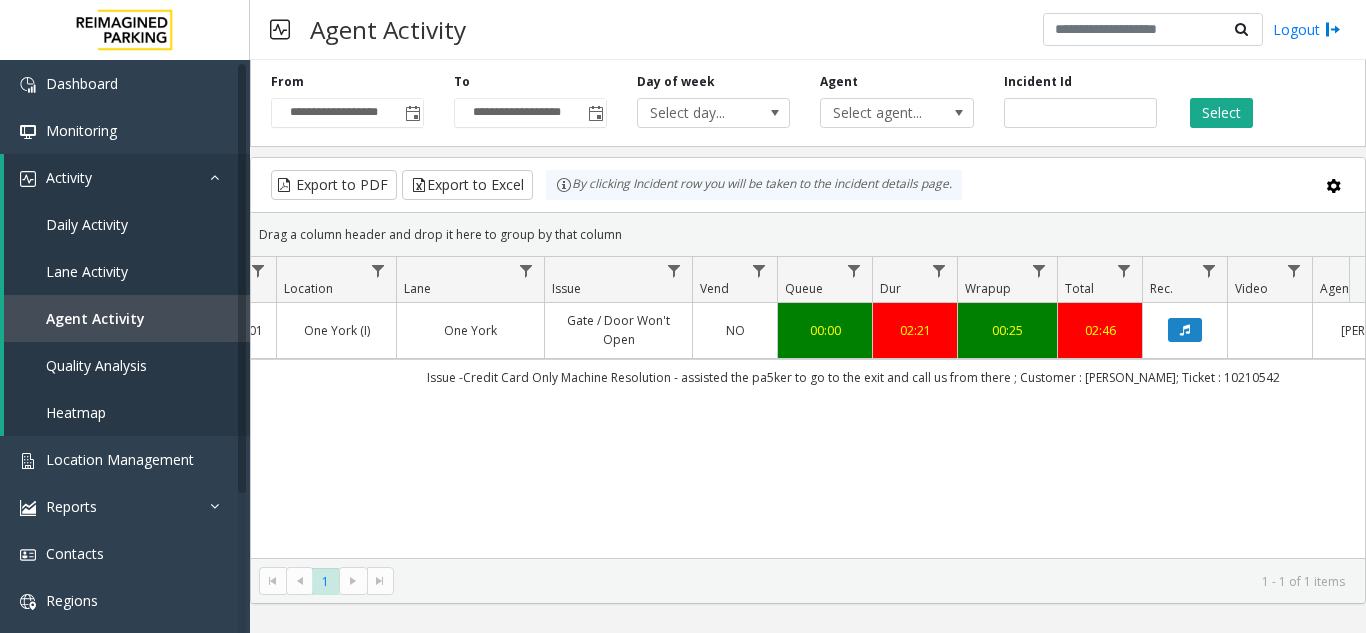 drag, startPoint x: 629, startPoint y: 452, endPoint x: 662, endPoint y: 442, distance: 34.48188 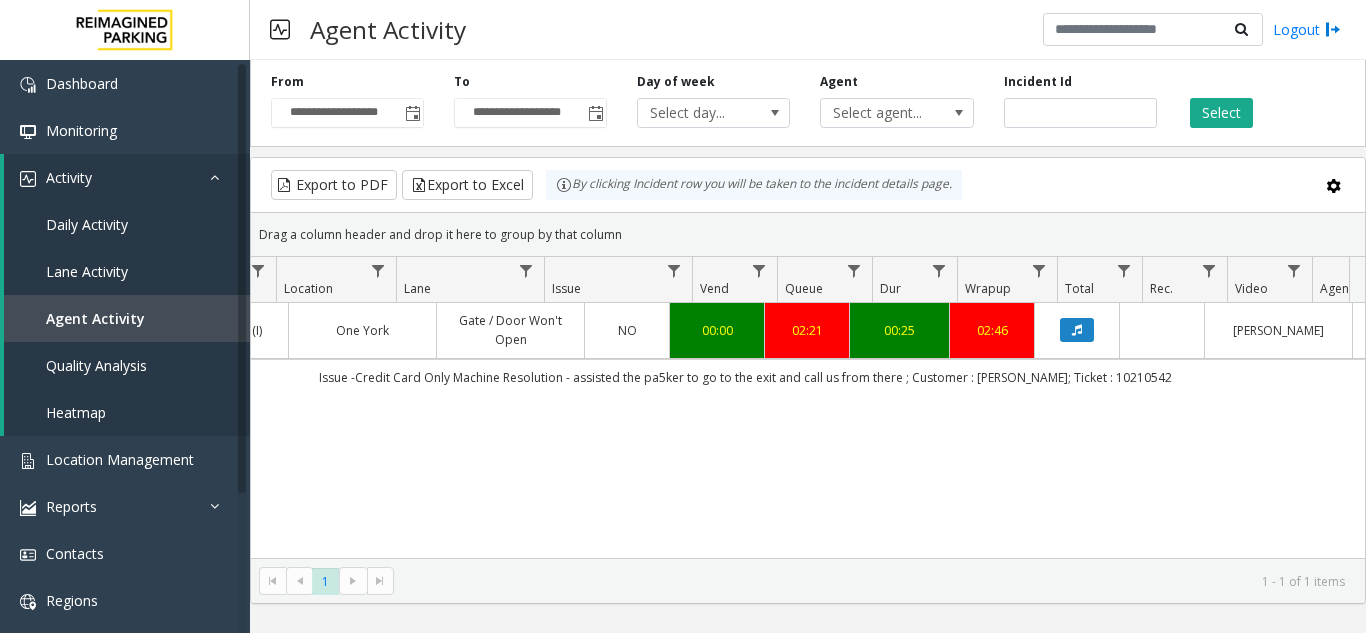 scroll, scrollTop: 0, scrollLeft: 439, axis: horizontal 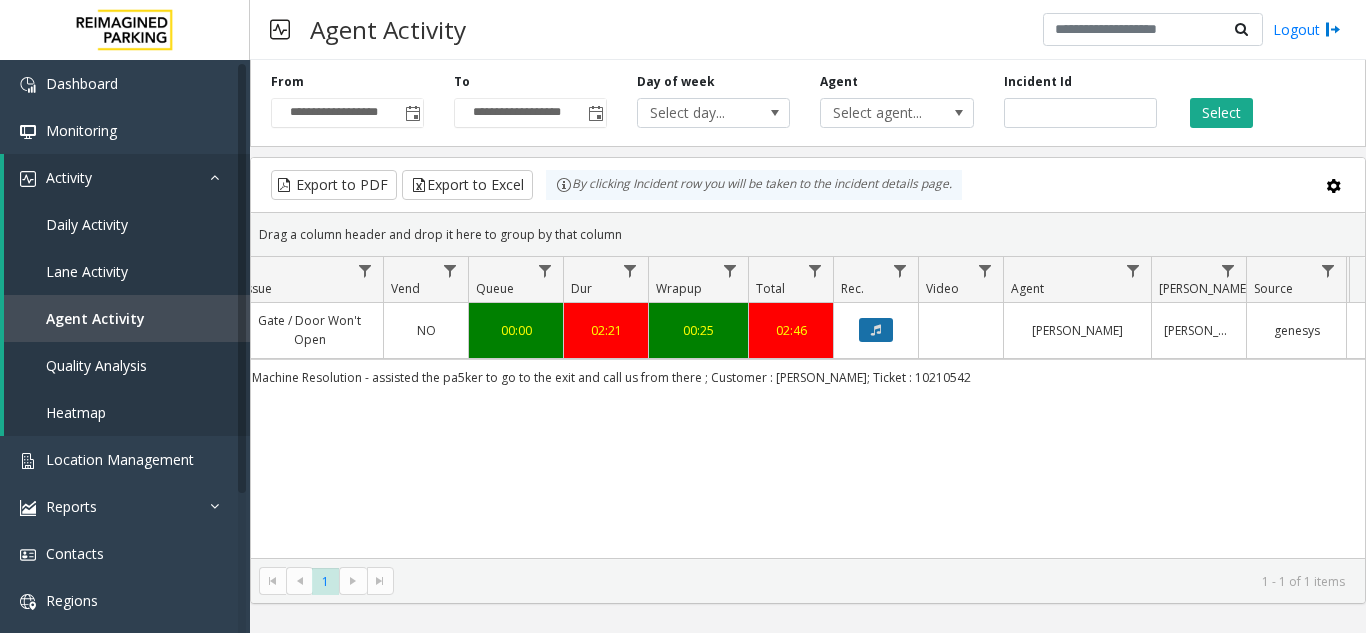 click 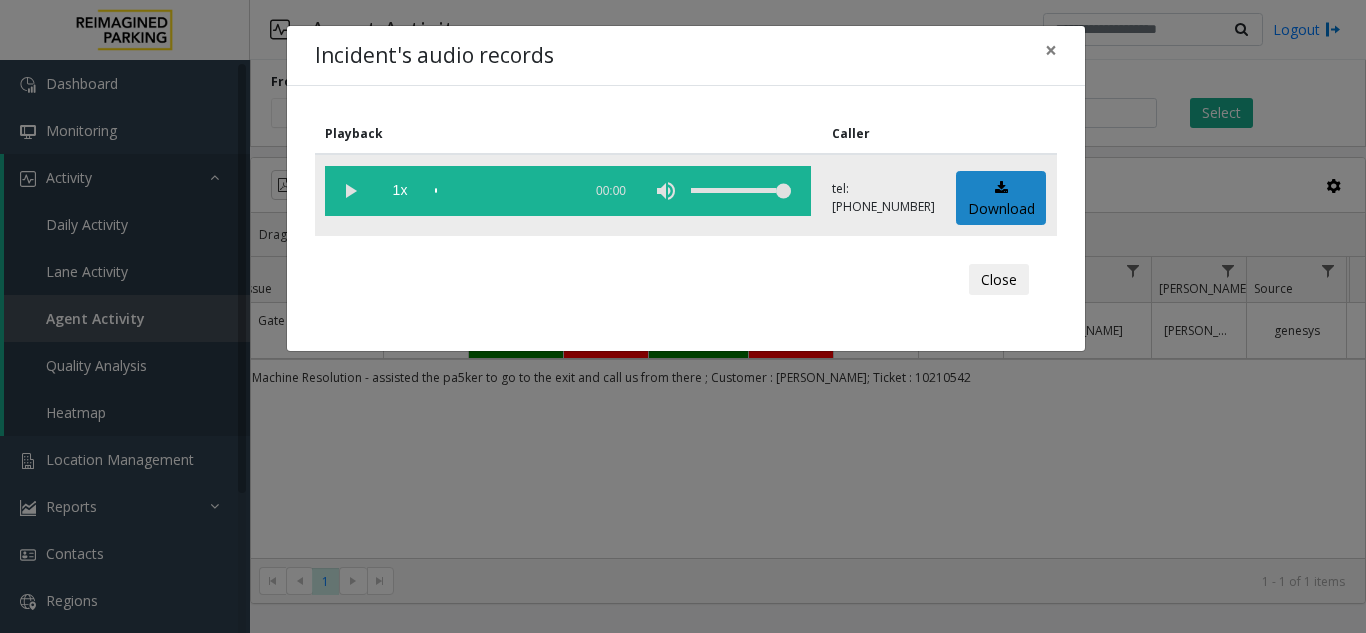 click 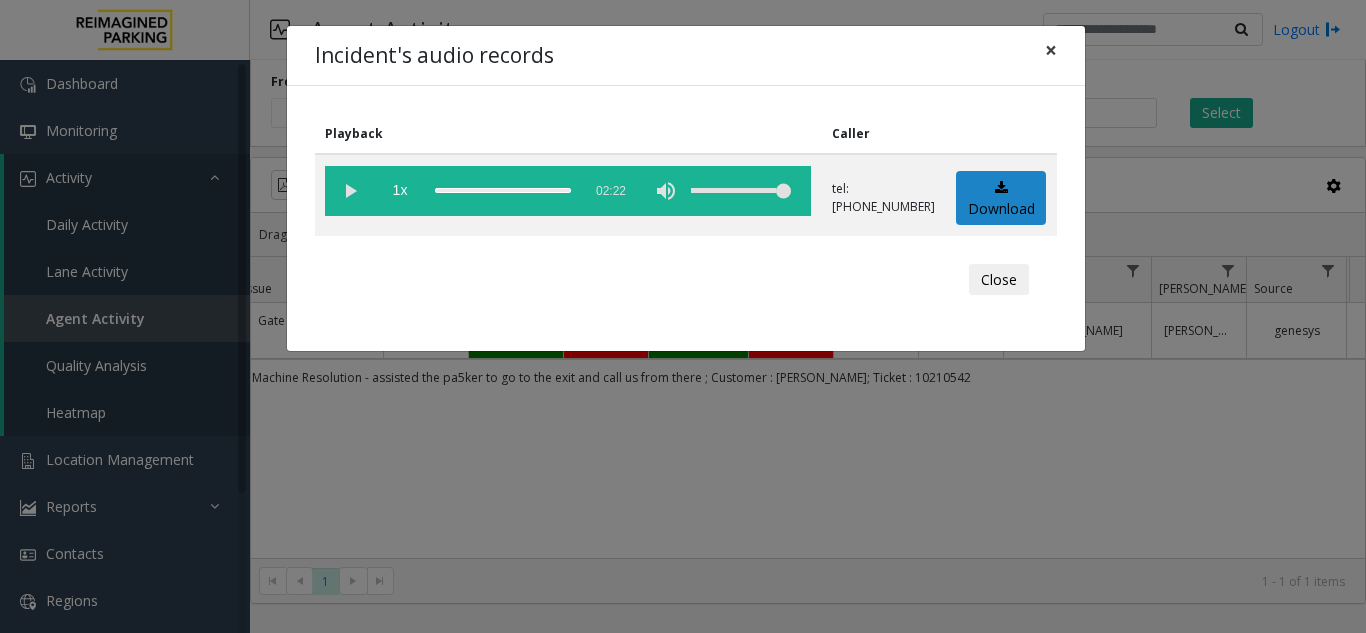 click on "×" 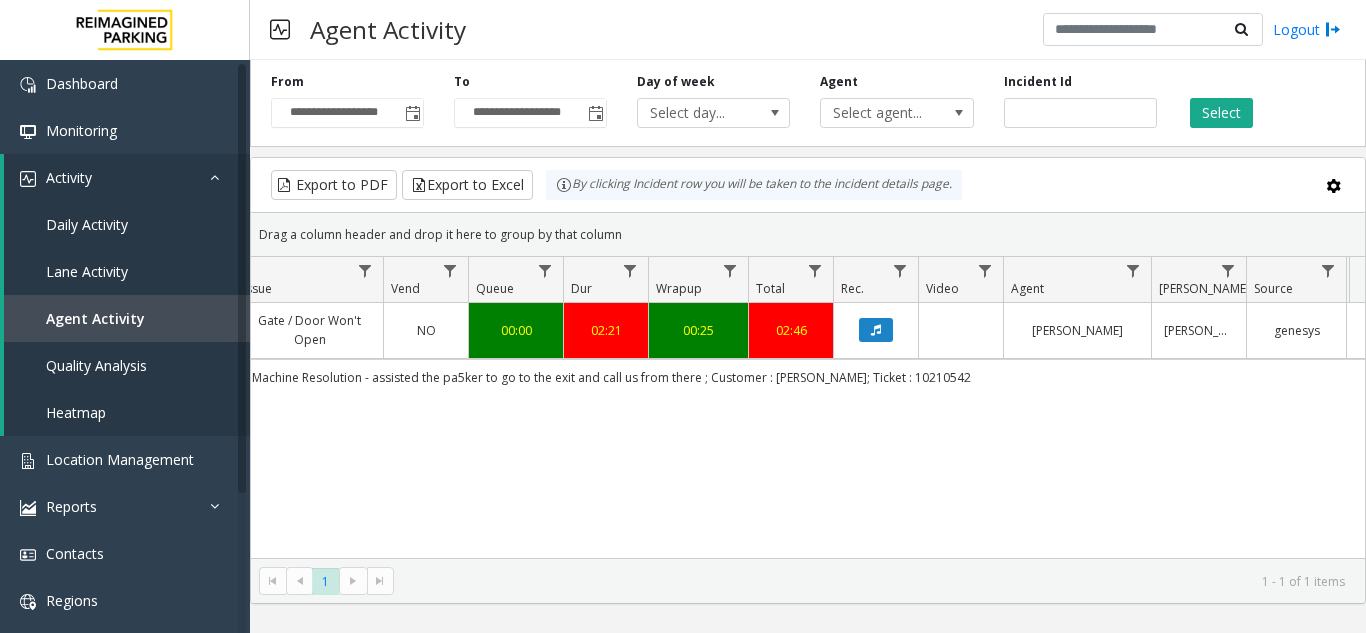 scroll, scrollTop: 0, scrollLeft: 582, axis: horizontal 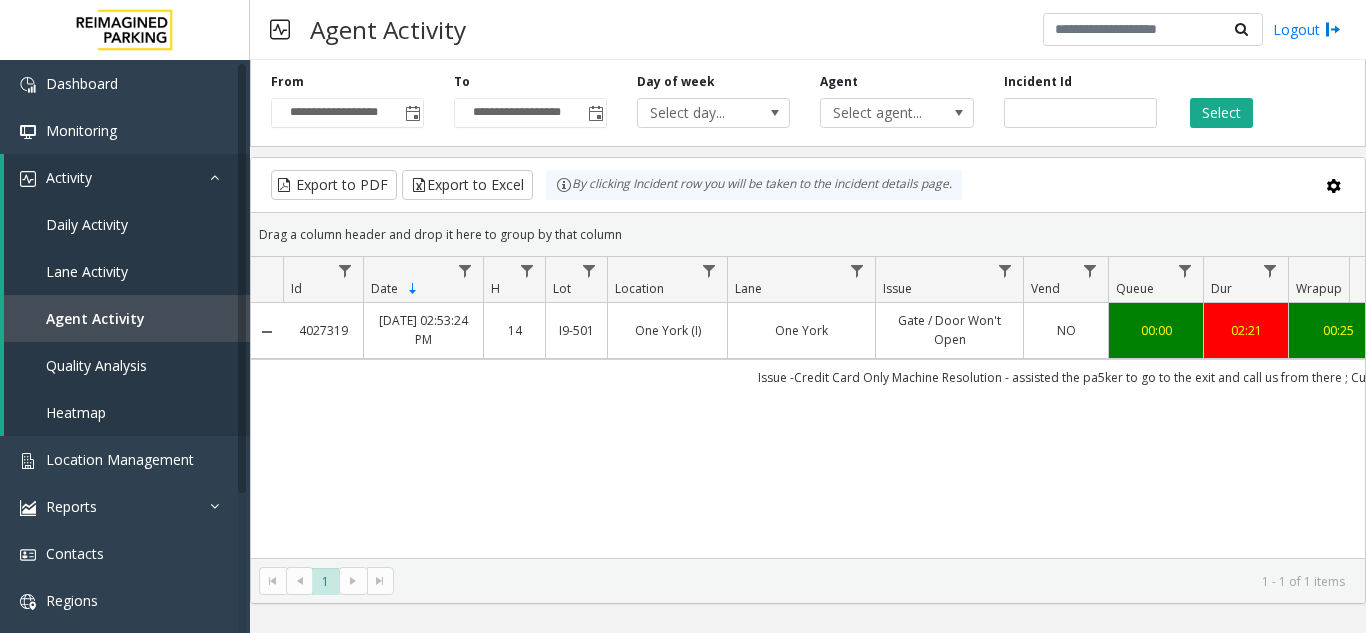 copy on "4027319" 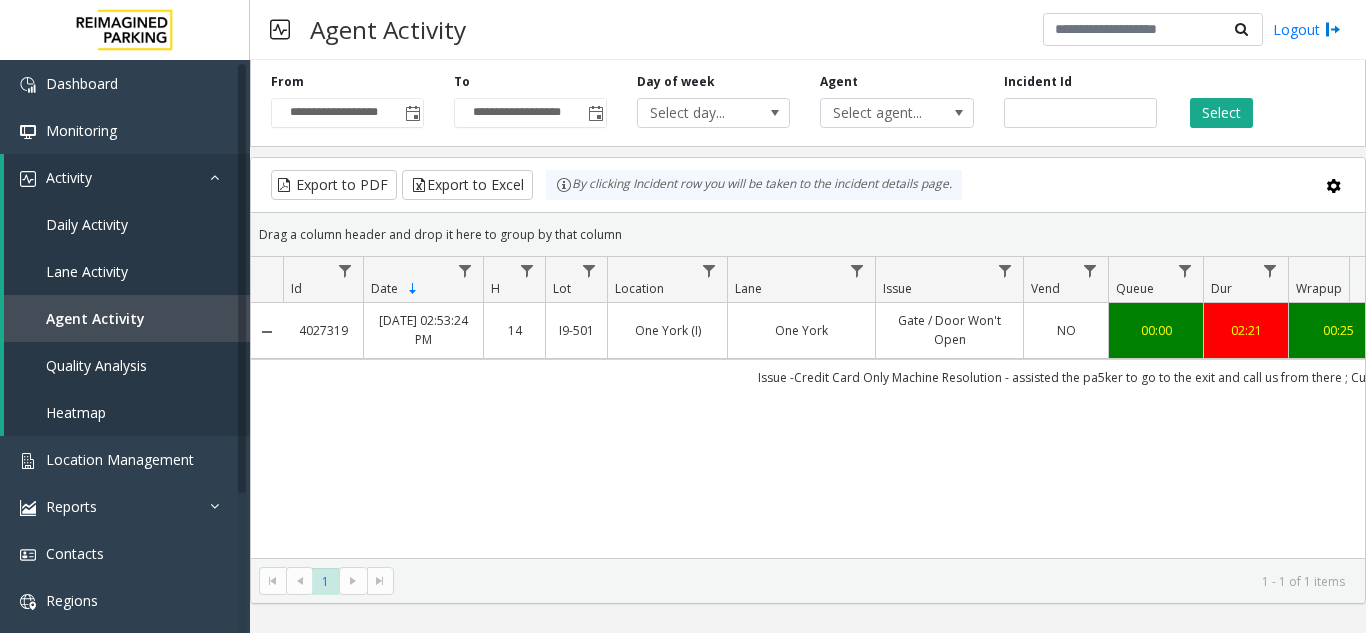 drag, startPoint x: 355, startPoint y: 335, endPoint x: 315, endPoint y: 385, distance: 64.03124 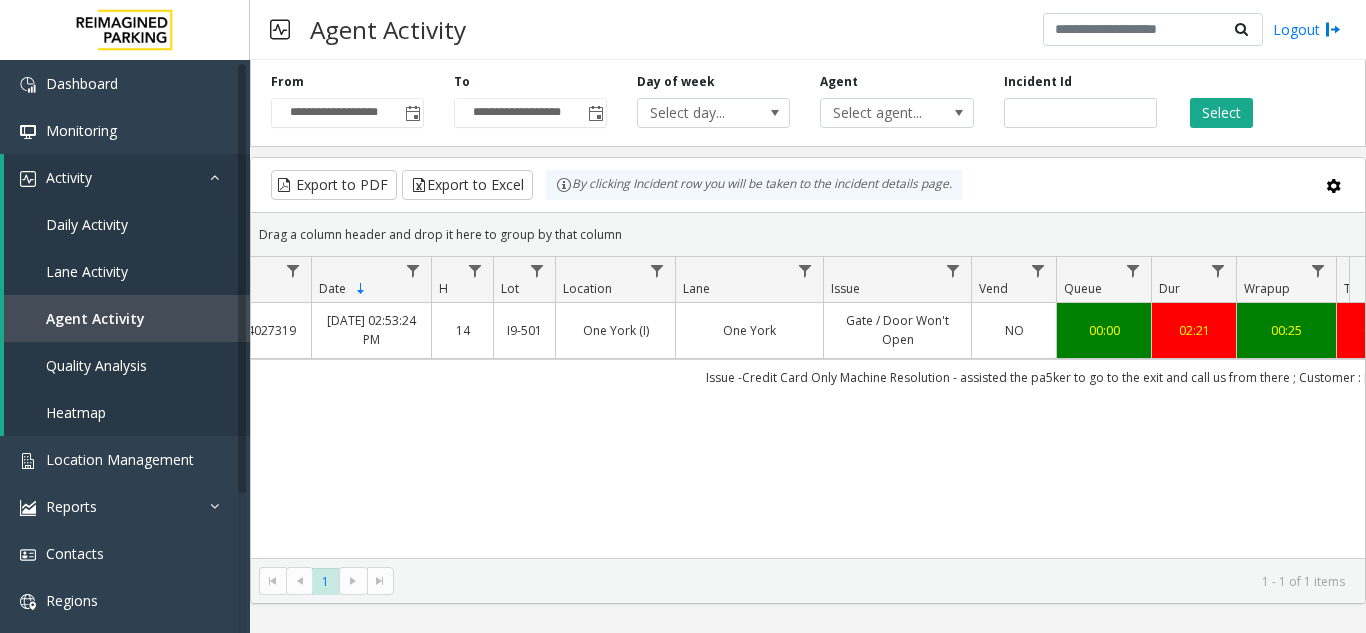scroll, scrollTop: 0, scrollLeft: 174, axis: horizontal 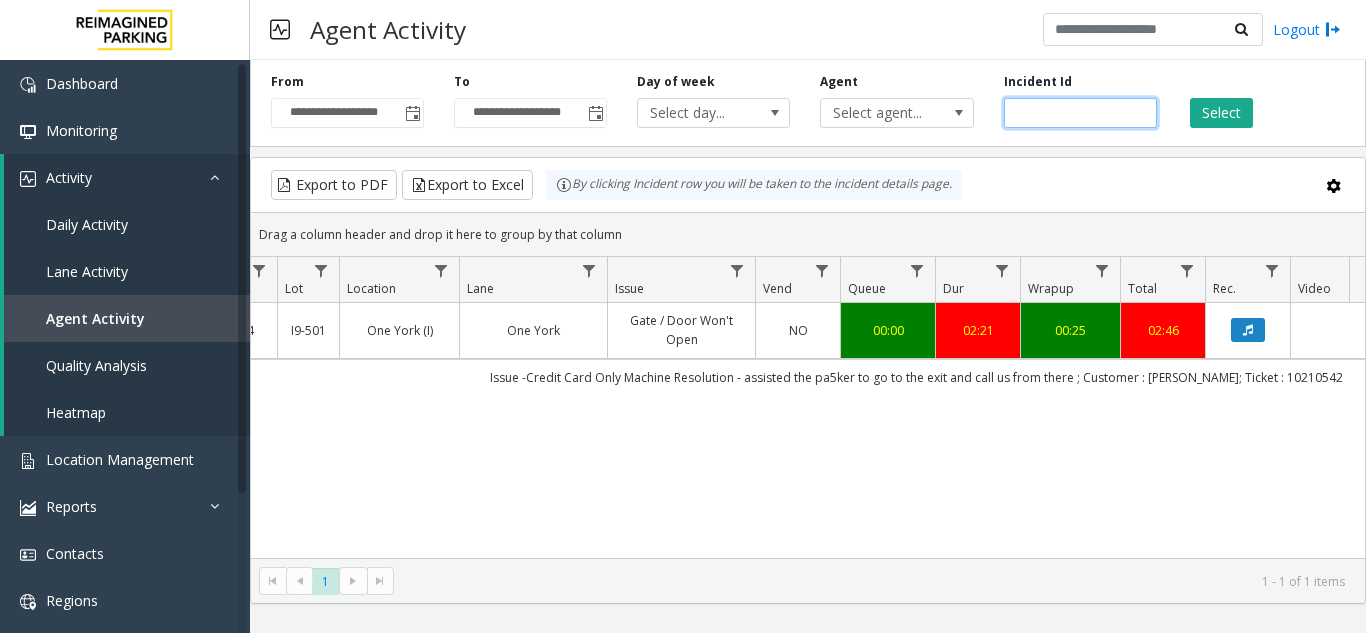 click on "*******" 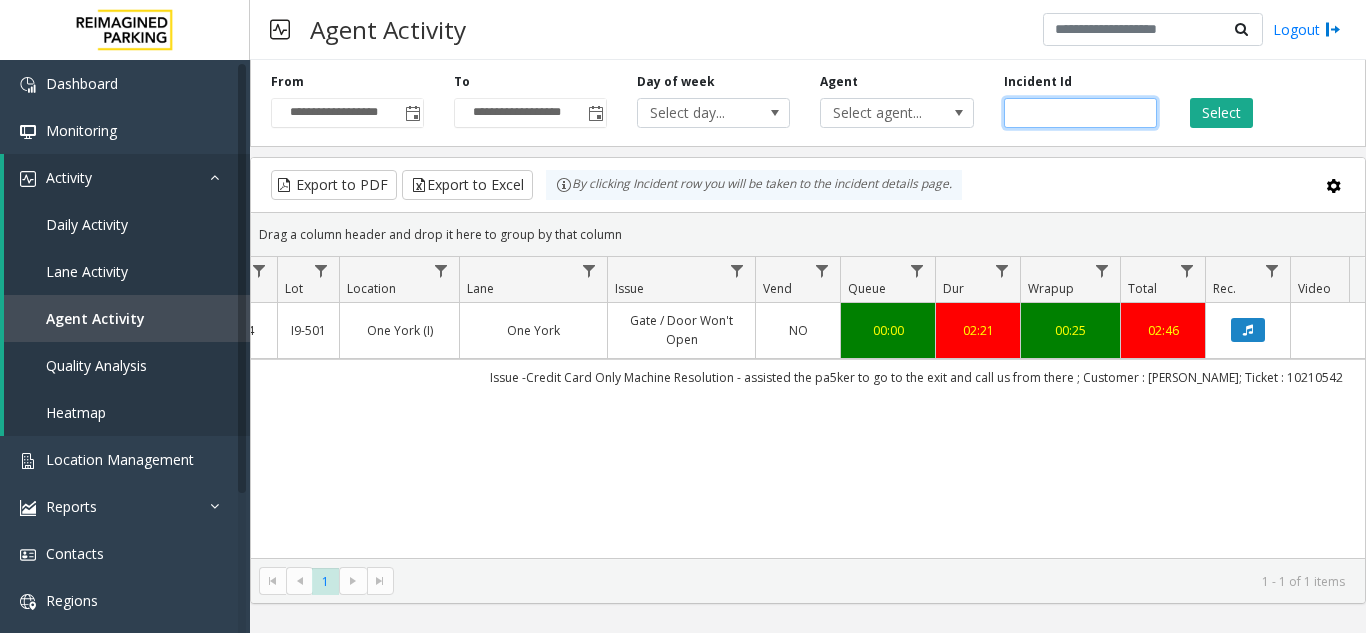 type 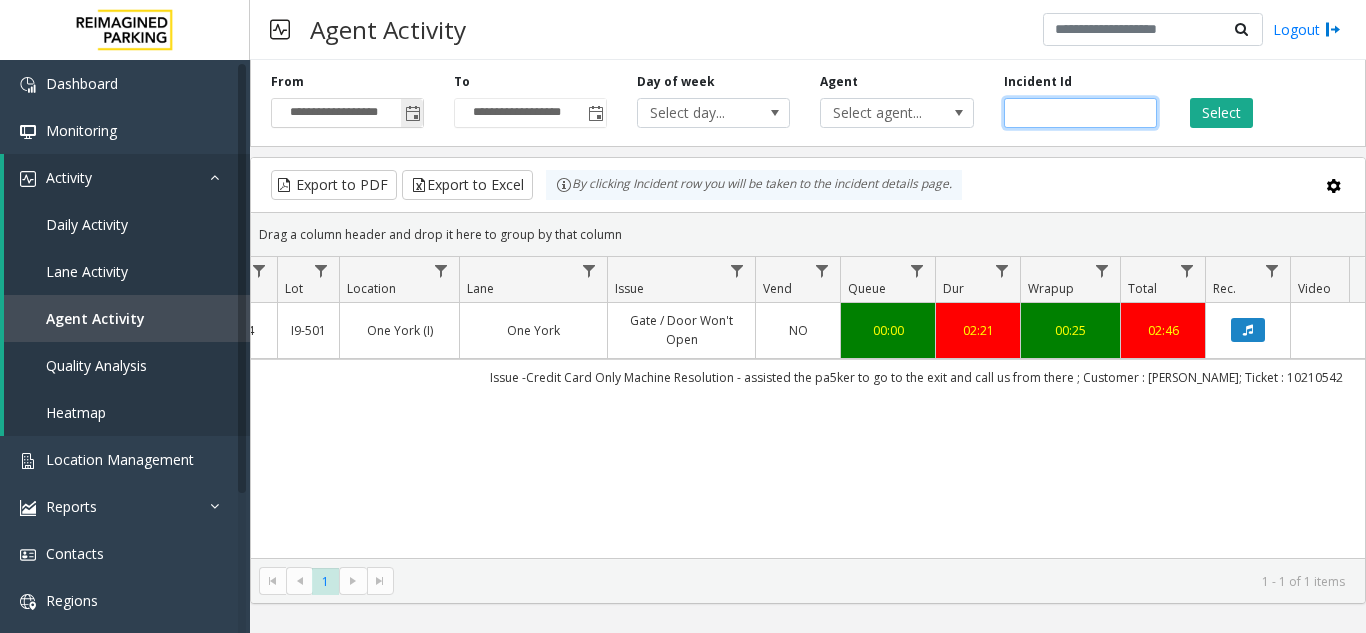 click 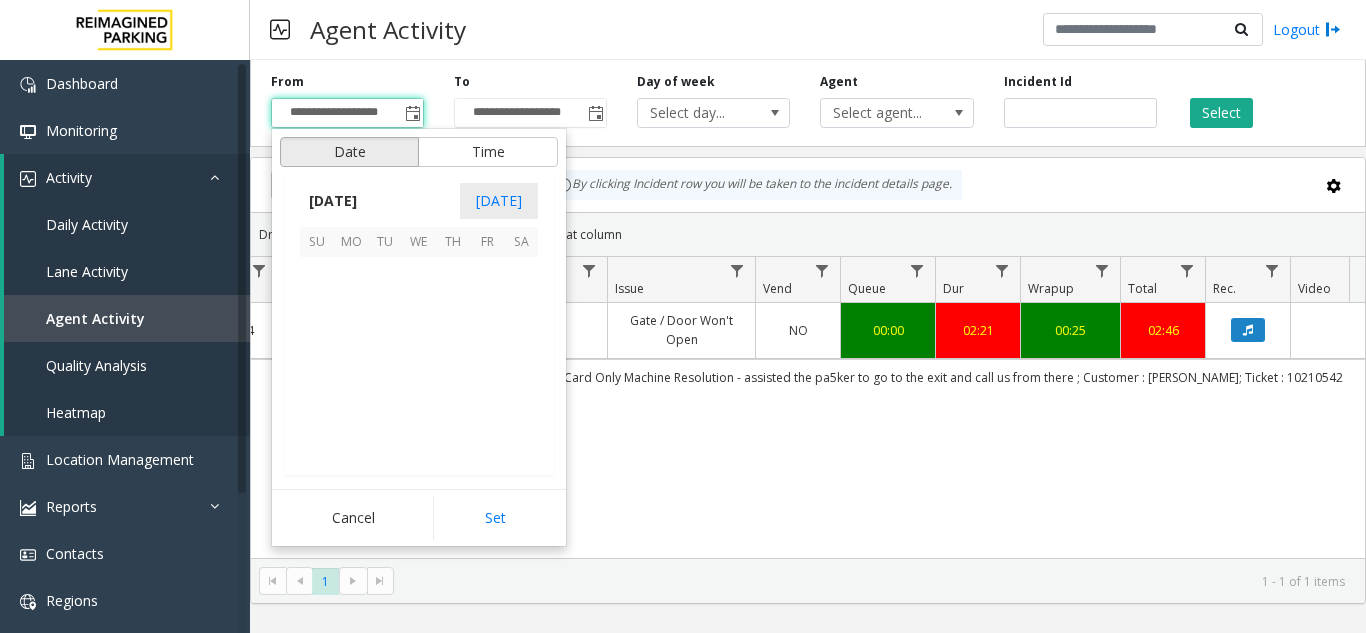 scroll, scrollTop: 358428, scrollLeft: 0, axis: vertical 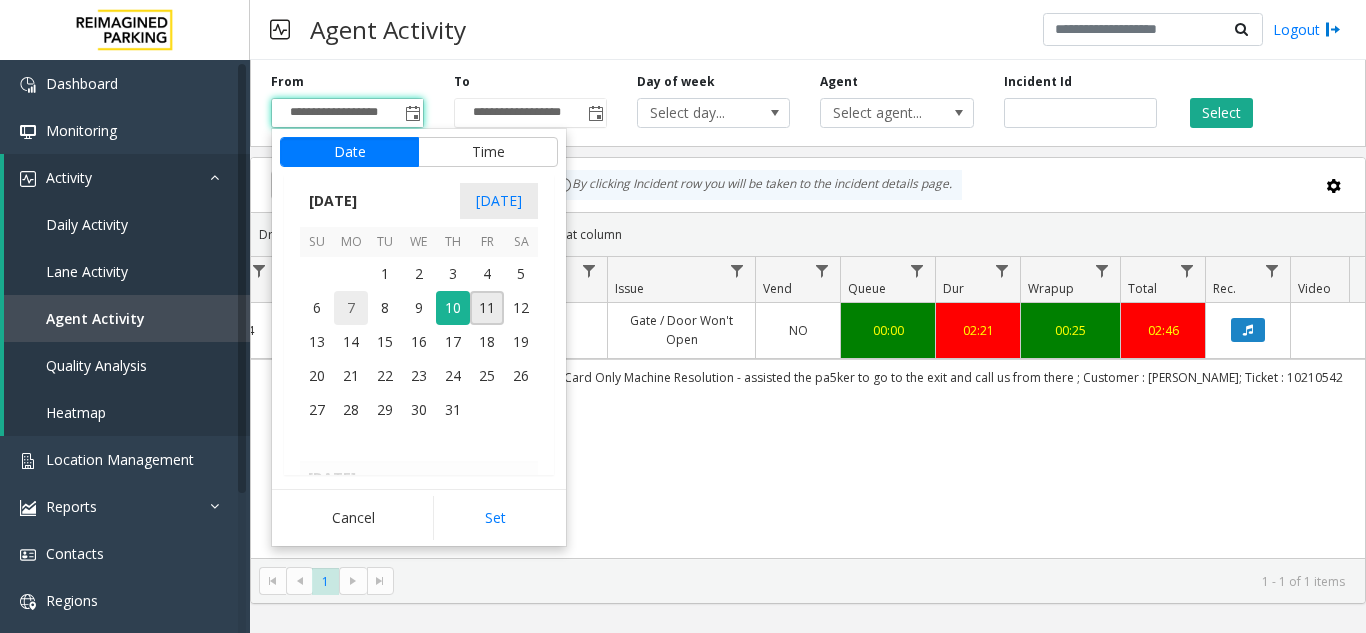 click on "7" at bounding box center [351, 308] 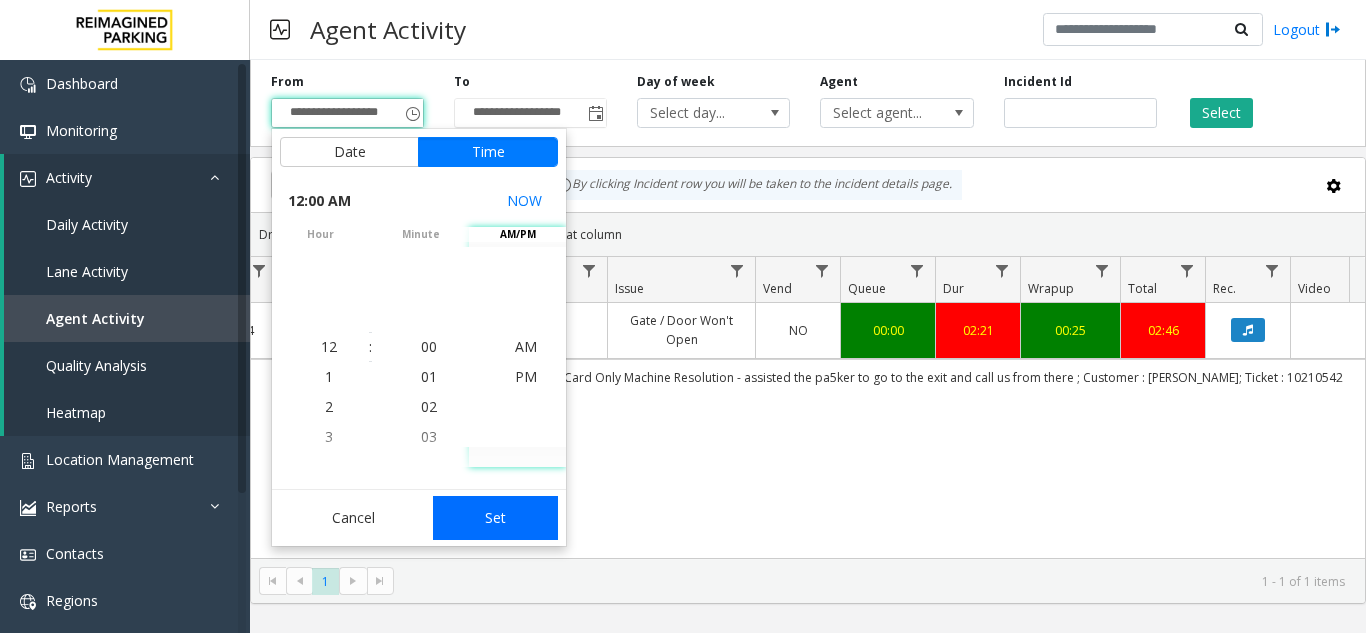 click on "Set" 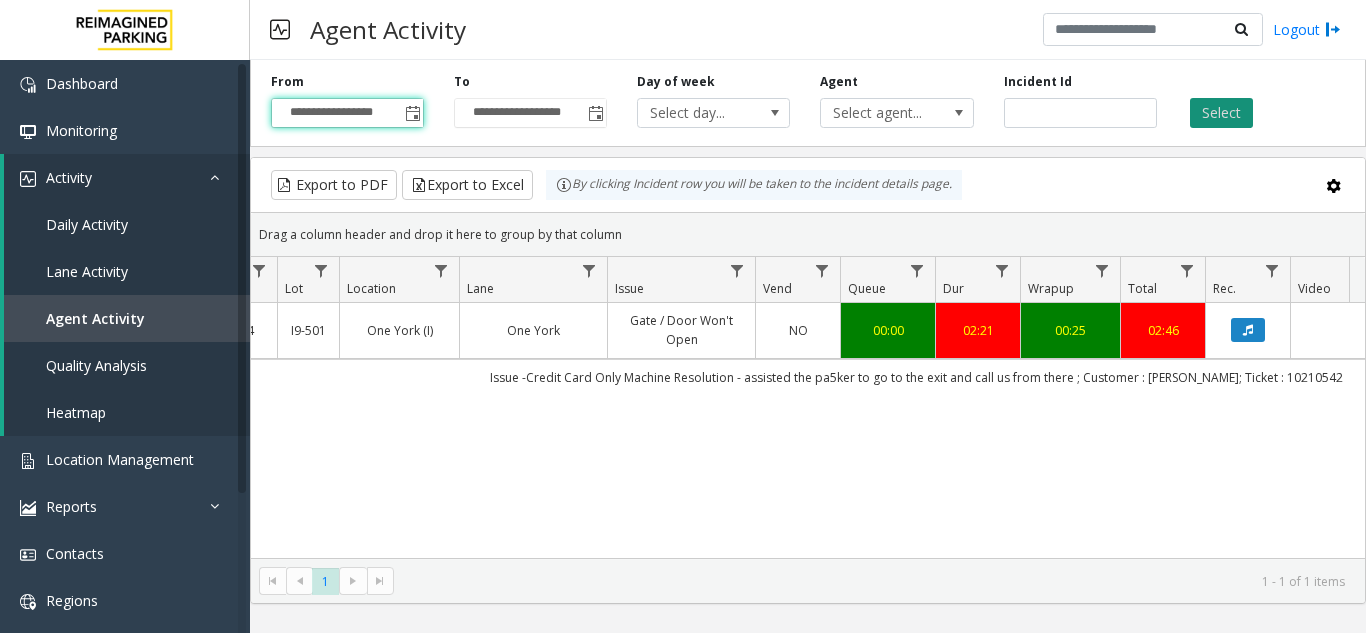 click on "Select" 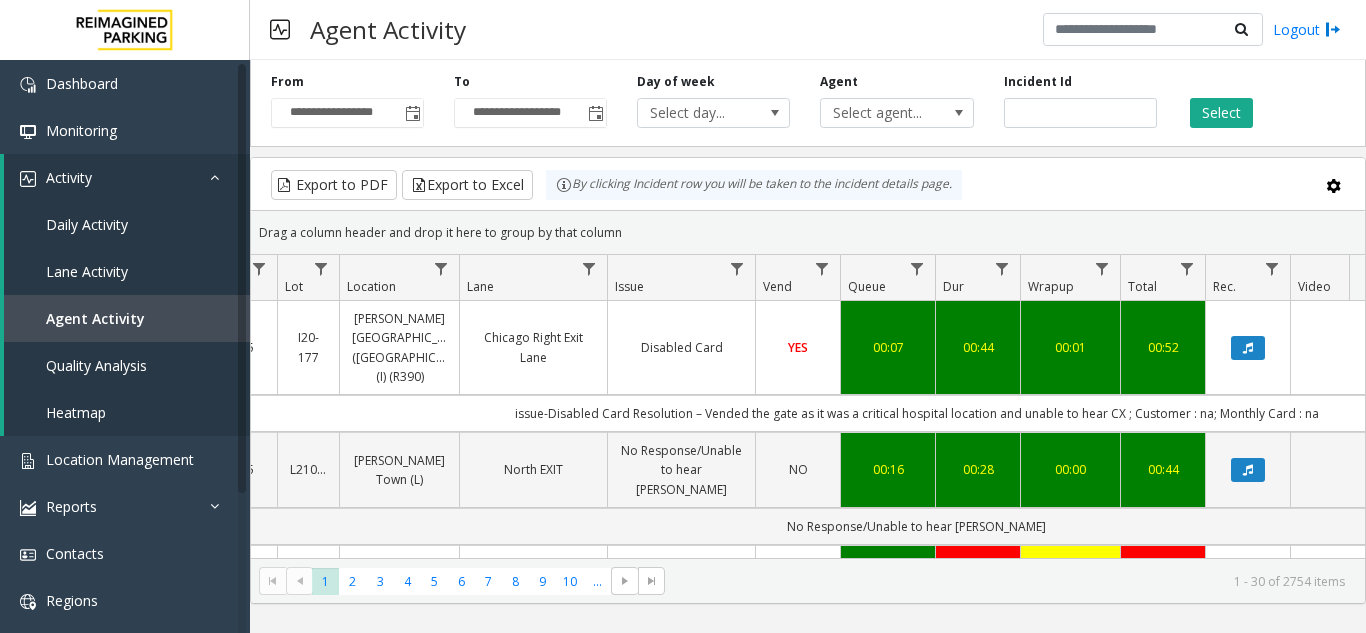scroll, scrollTop: 0, scrollLeft: 299, axis: horizontal 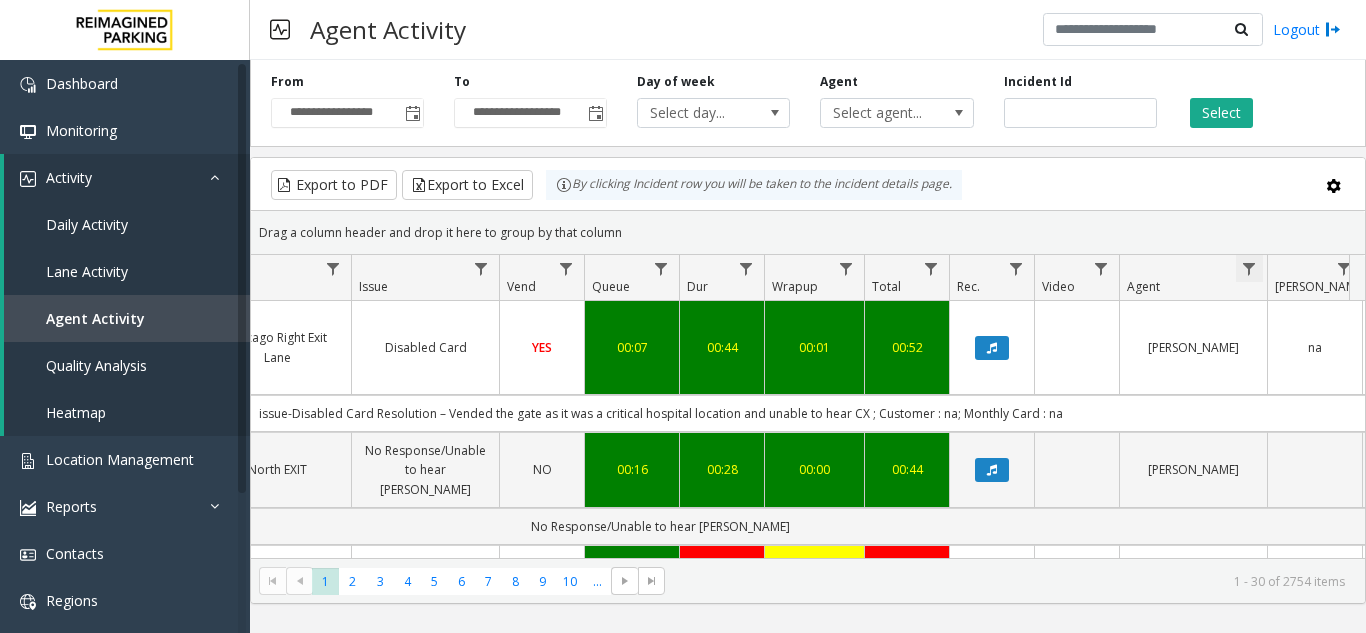 click 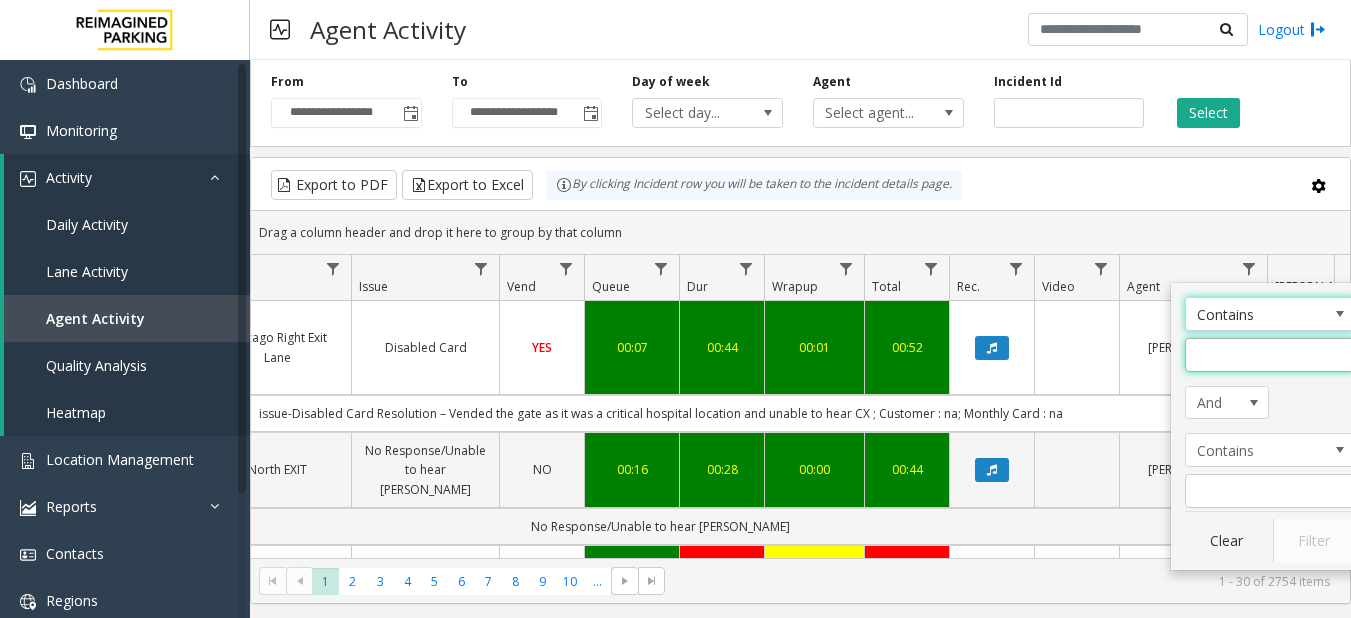 click 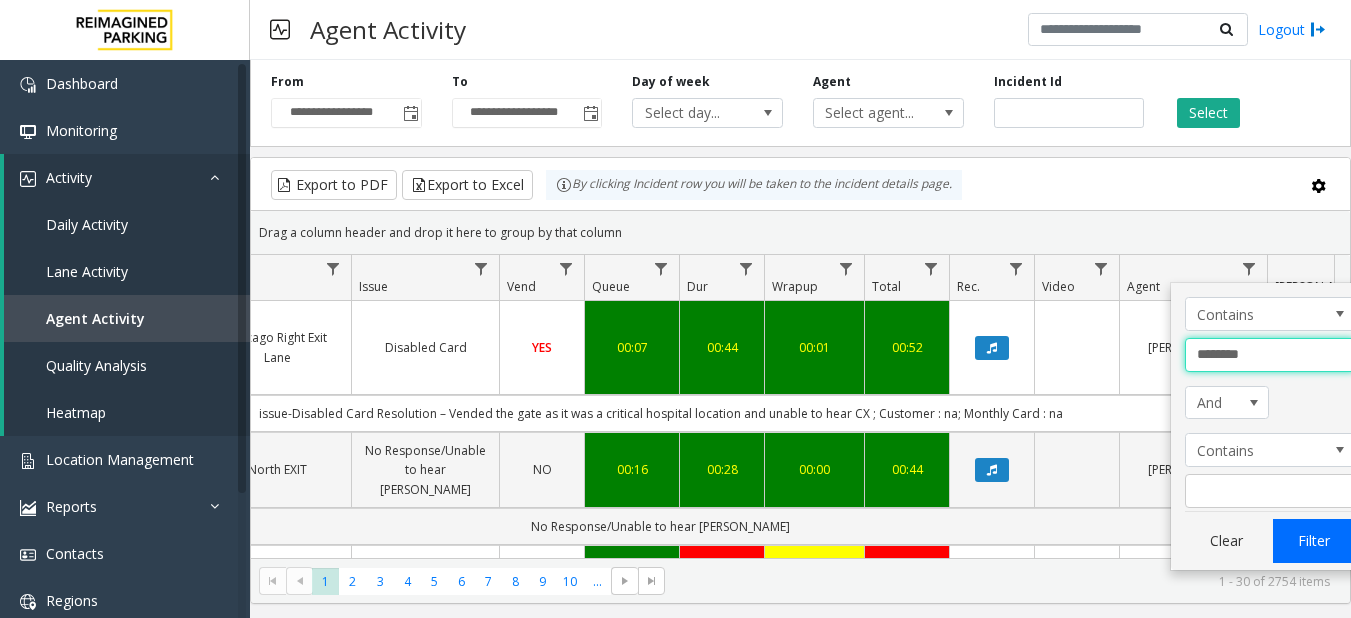 type on "********" 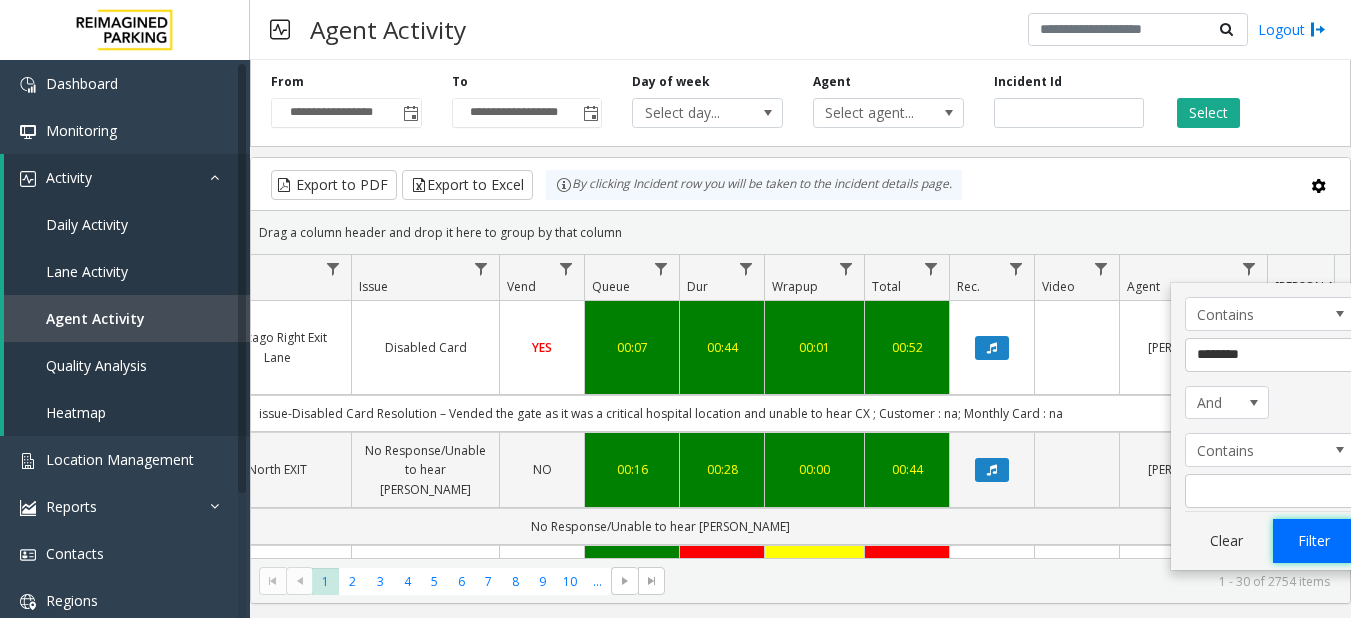 click on "Filter" 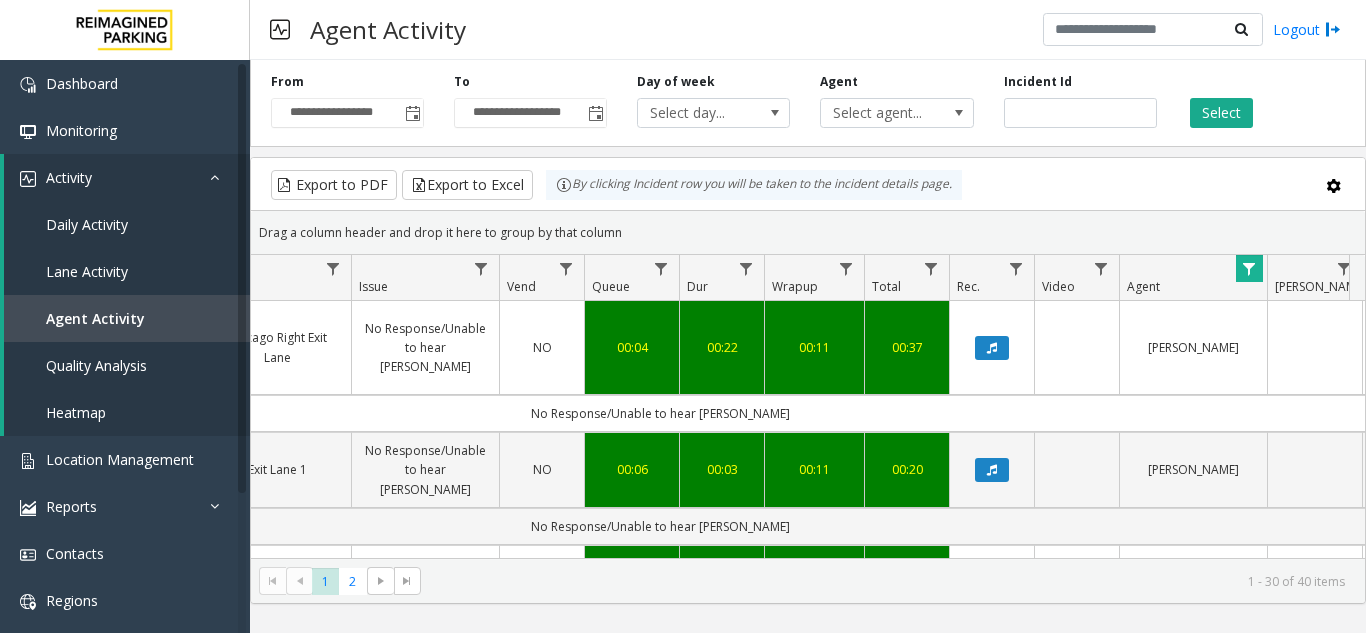 scroll, scrollTop: 0, scrollLeft: 0, axis: both 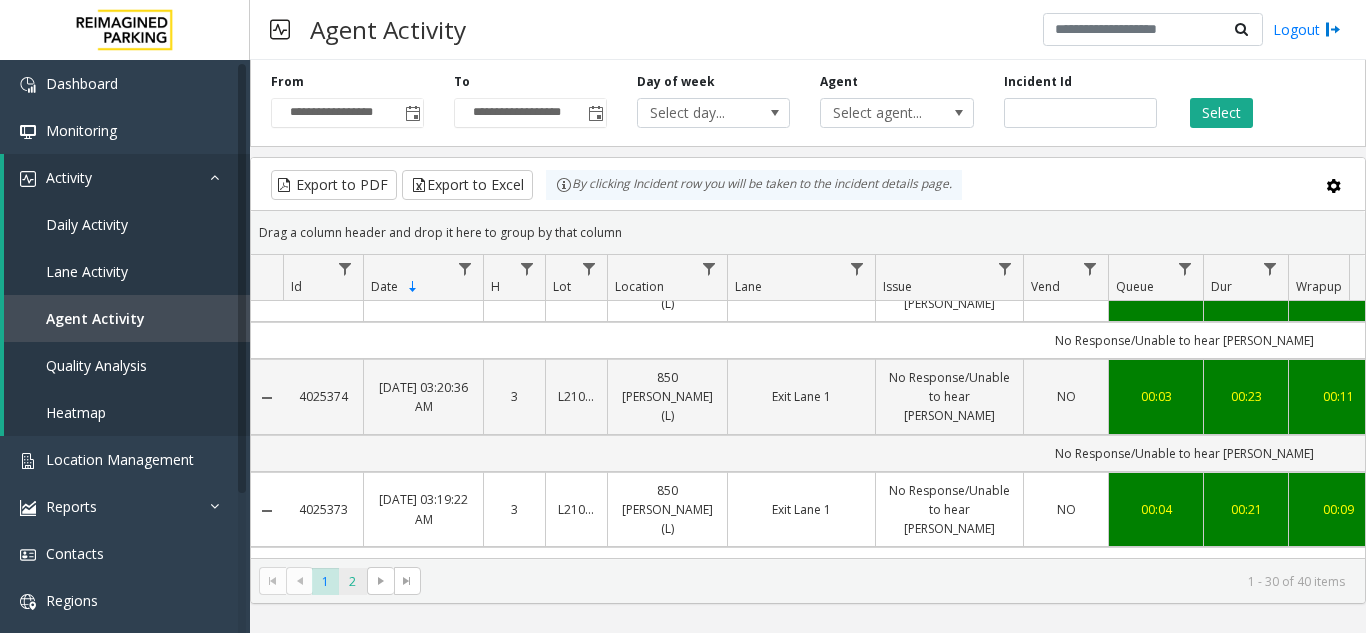 click on "2" 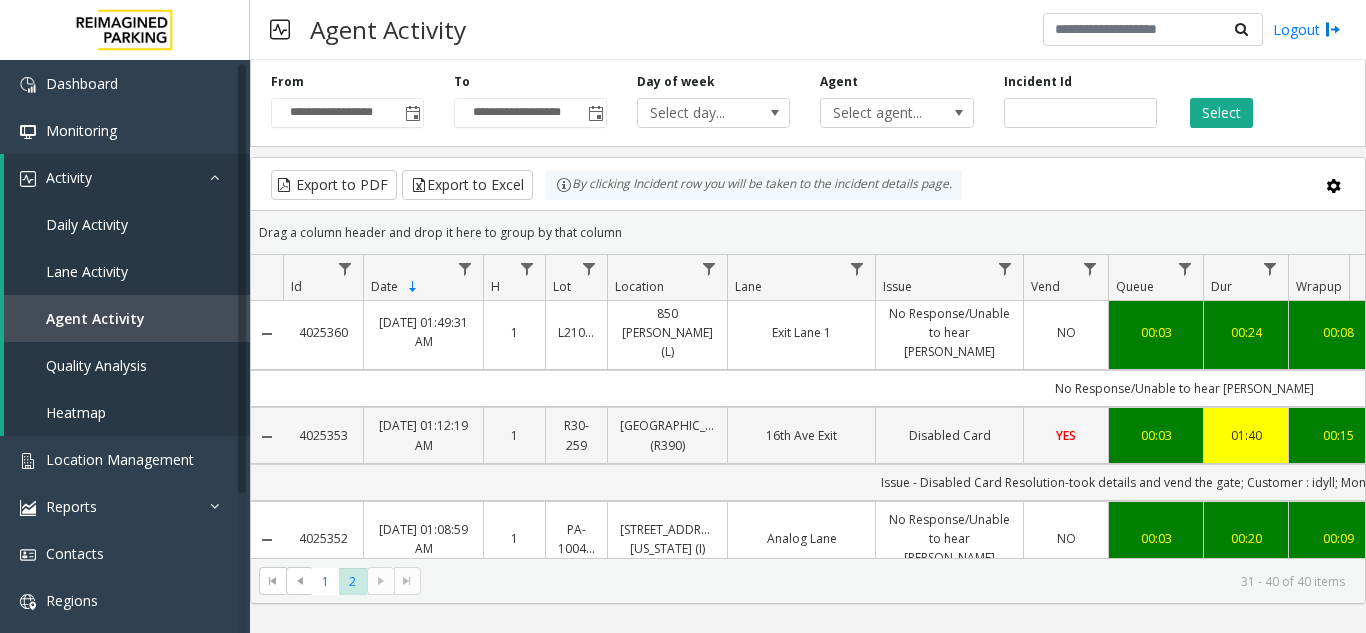 scroll, scrollTop: 0, scrollLeft: 0, axis: both 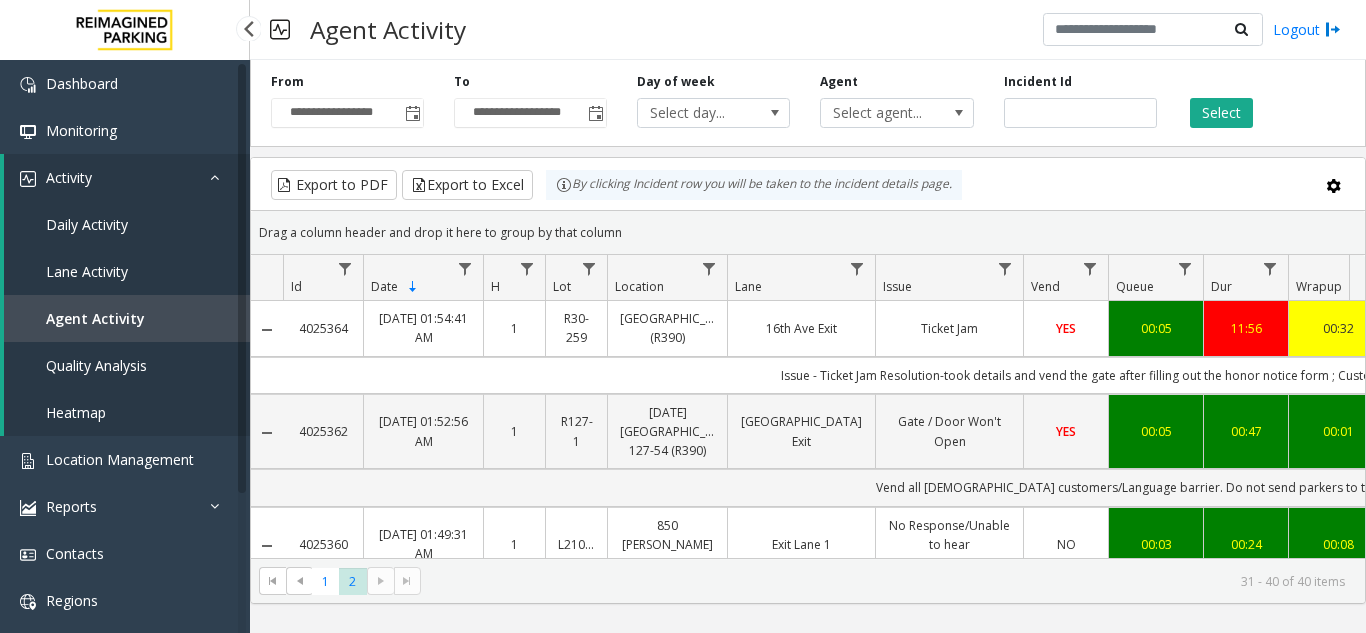 click on "Agent Activity" at bounding box center (127, 318) 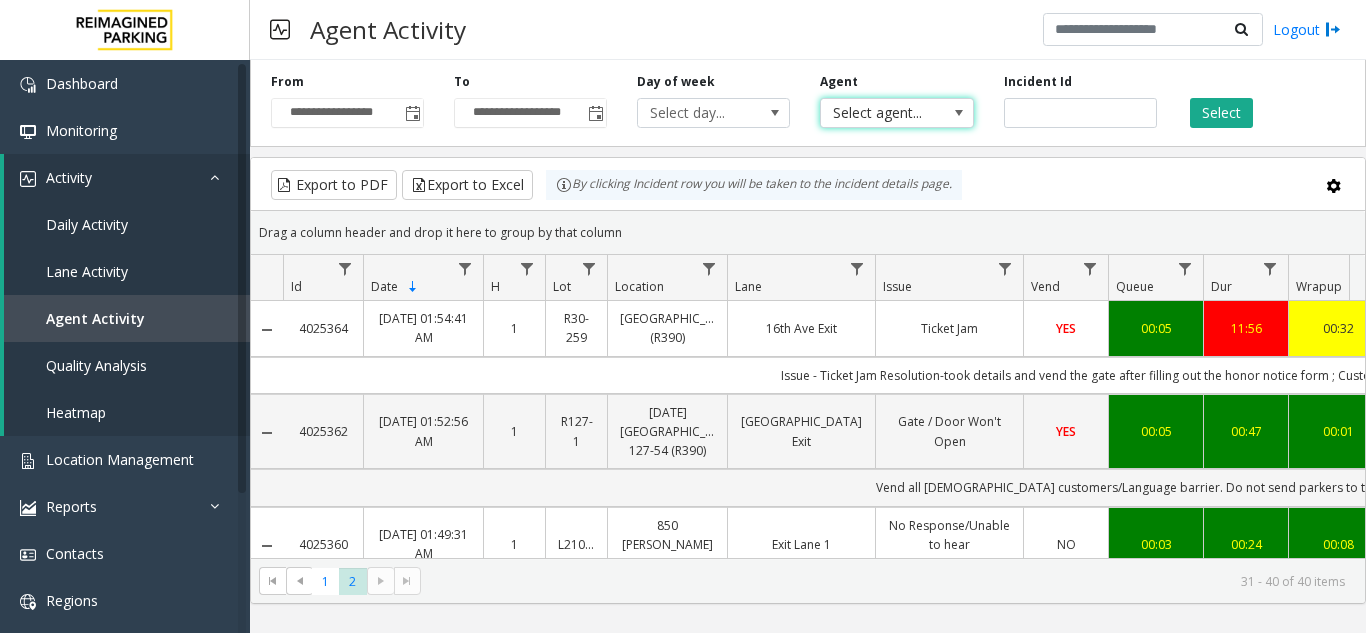 click on "Select agent..." at bounding box center (881, 113) 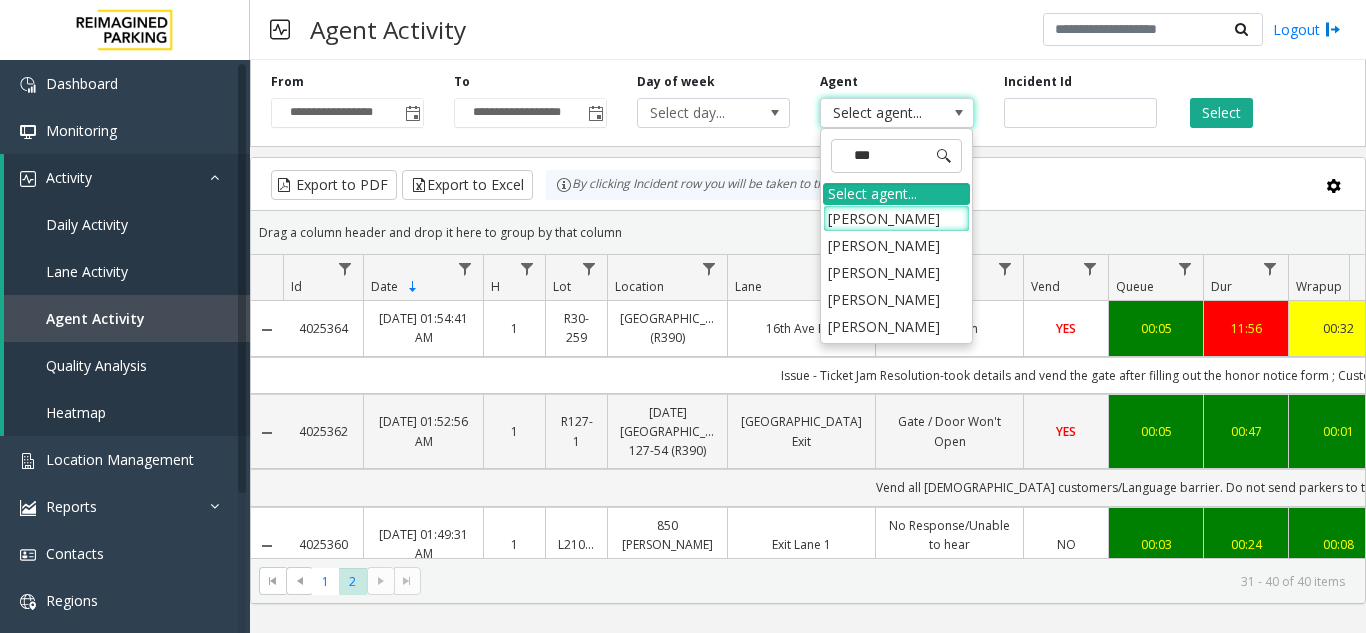 type on "****" 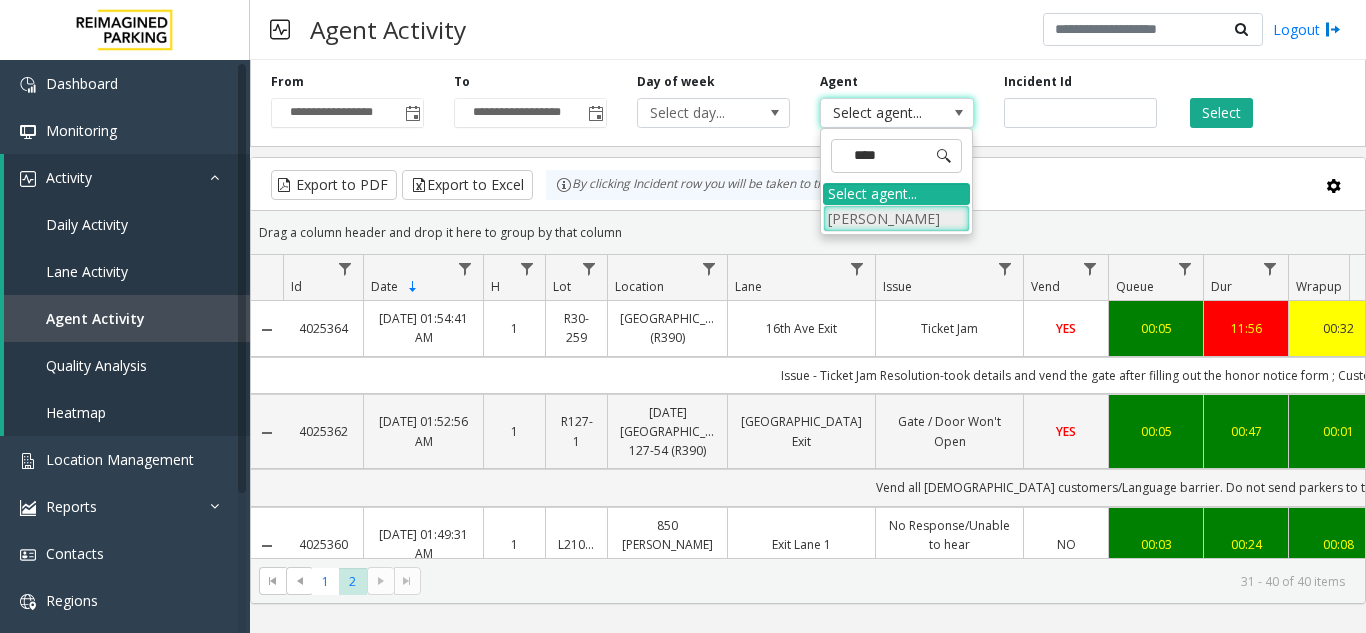 click on "Mohammad Zaid Khan" at bounding box center (896, 218) 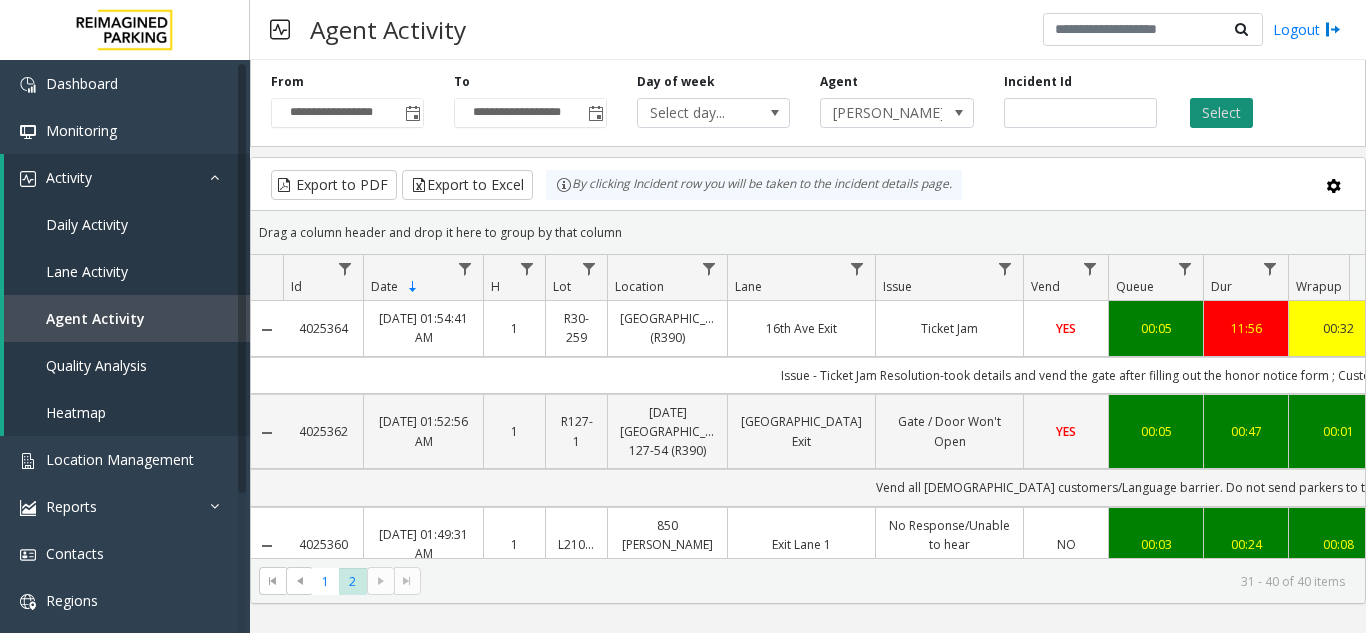 click on "Select" 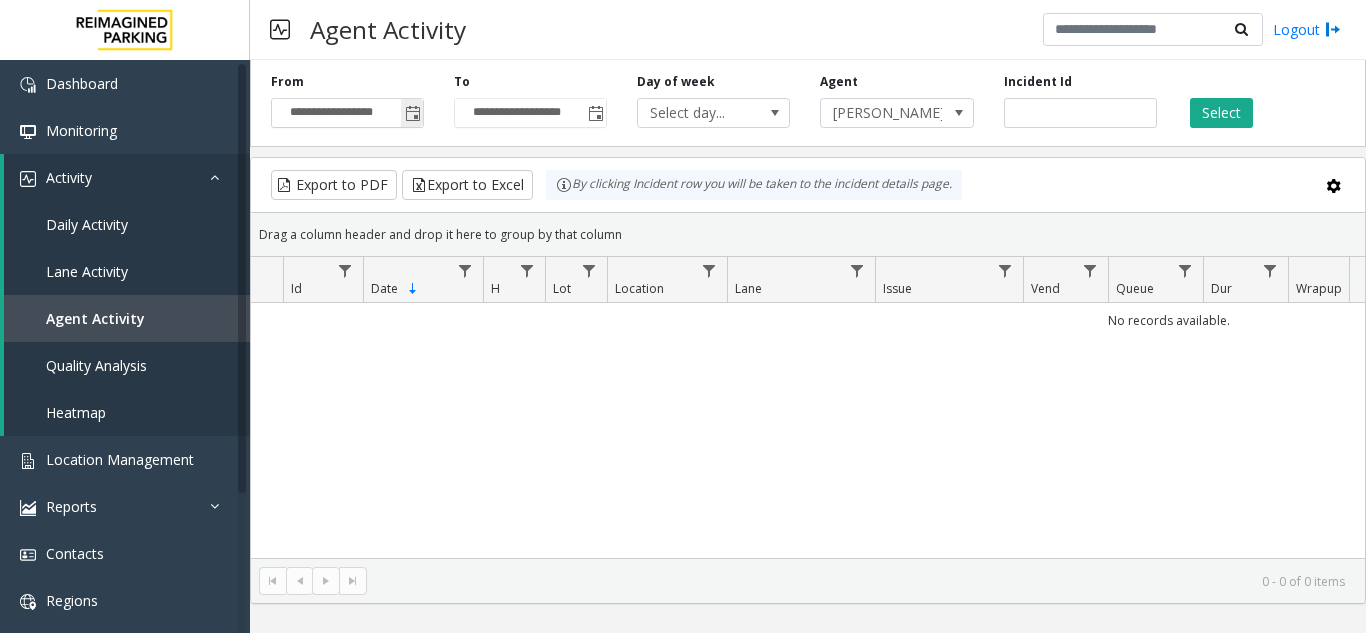 click 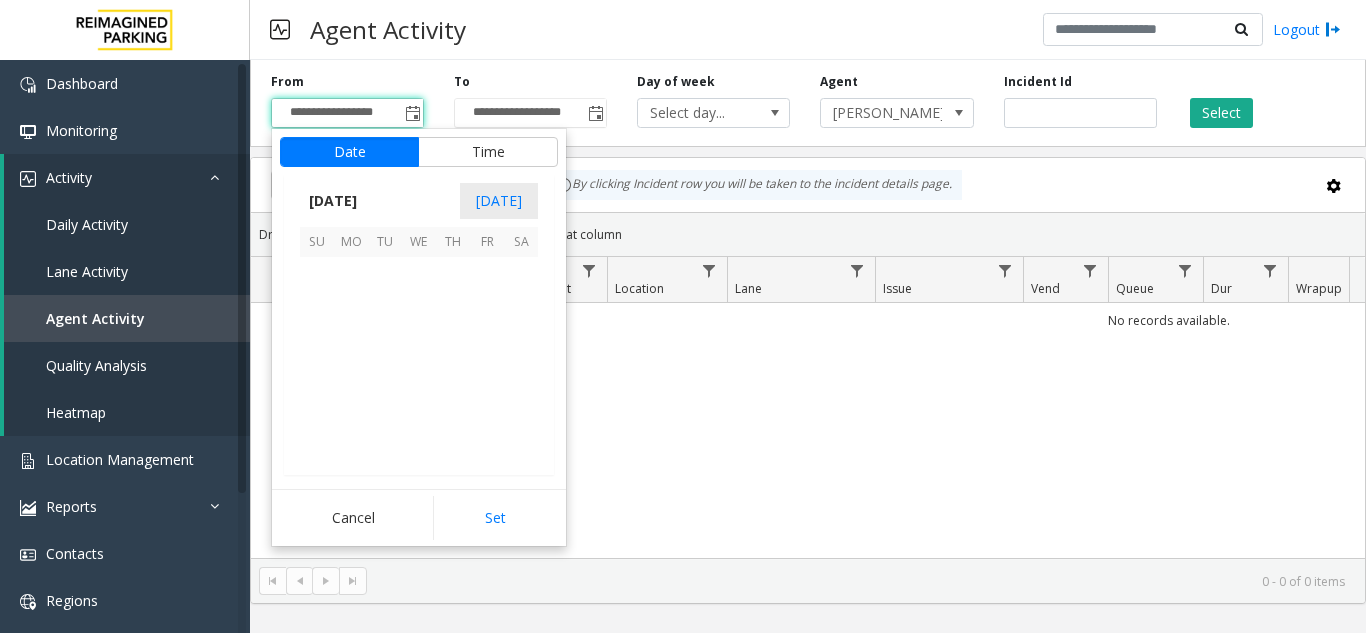 scroll, scrollTop: 358428, scrollLeft: 0, axis: vertical 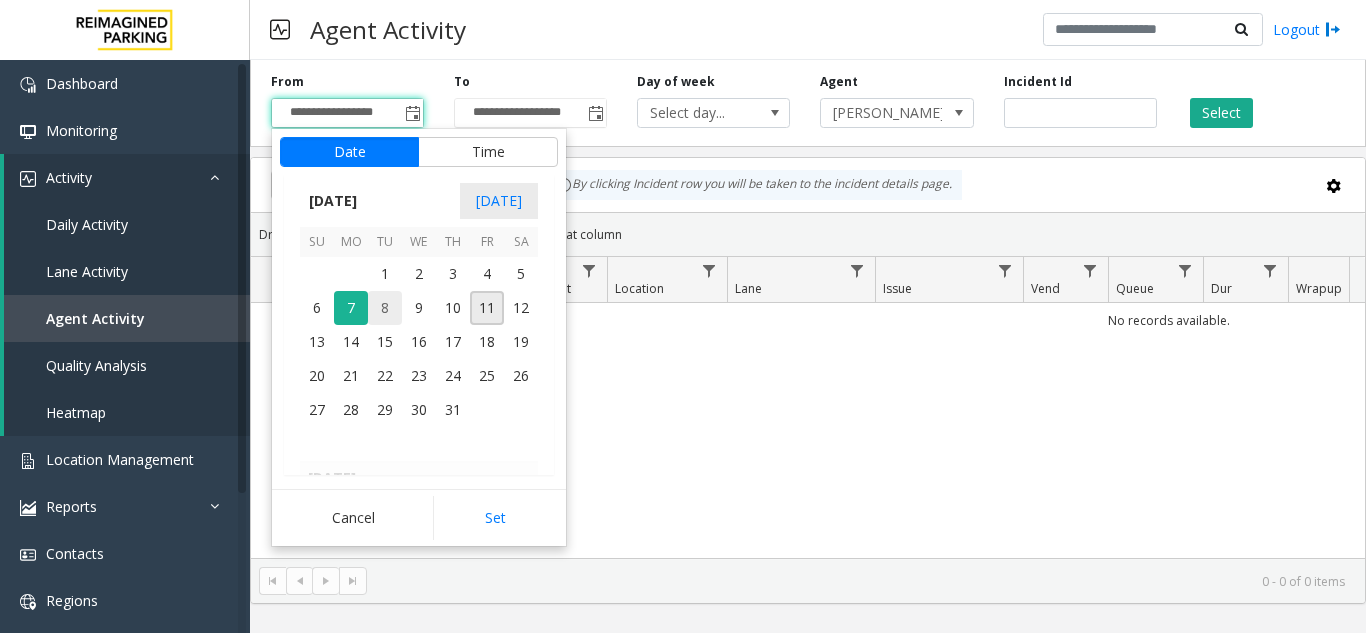 click on "8" at bounding box center [385, 308] 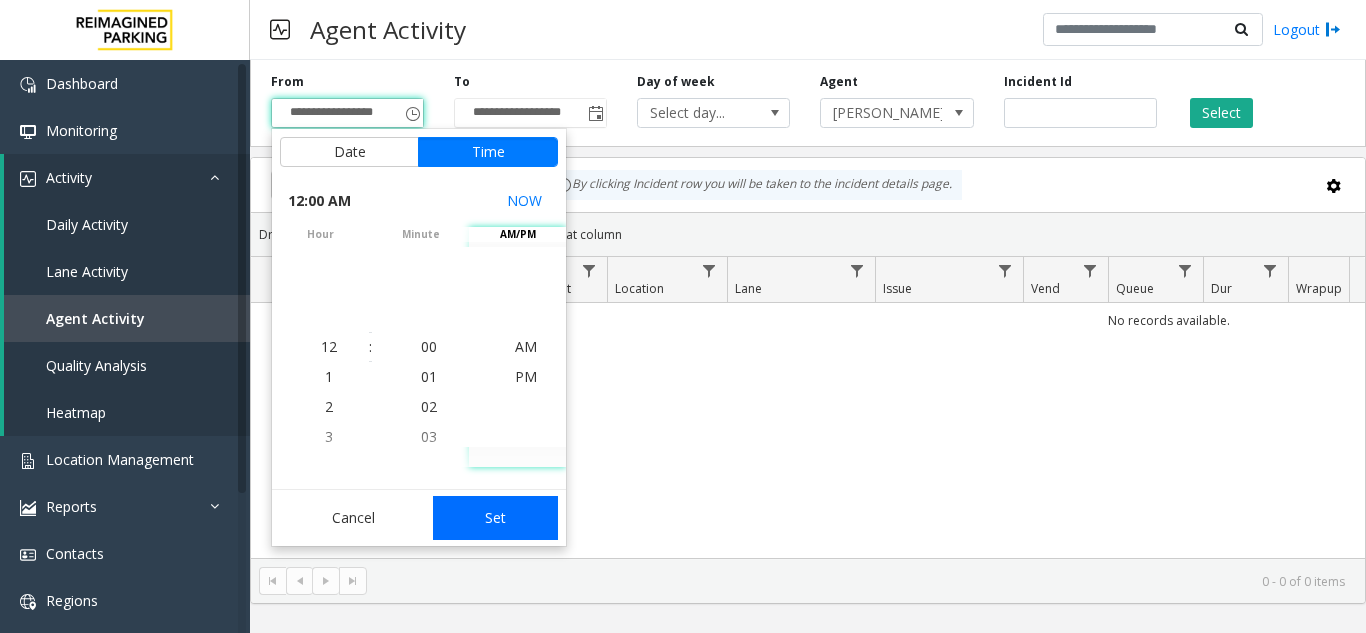 click on "Set" 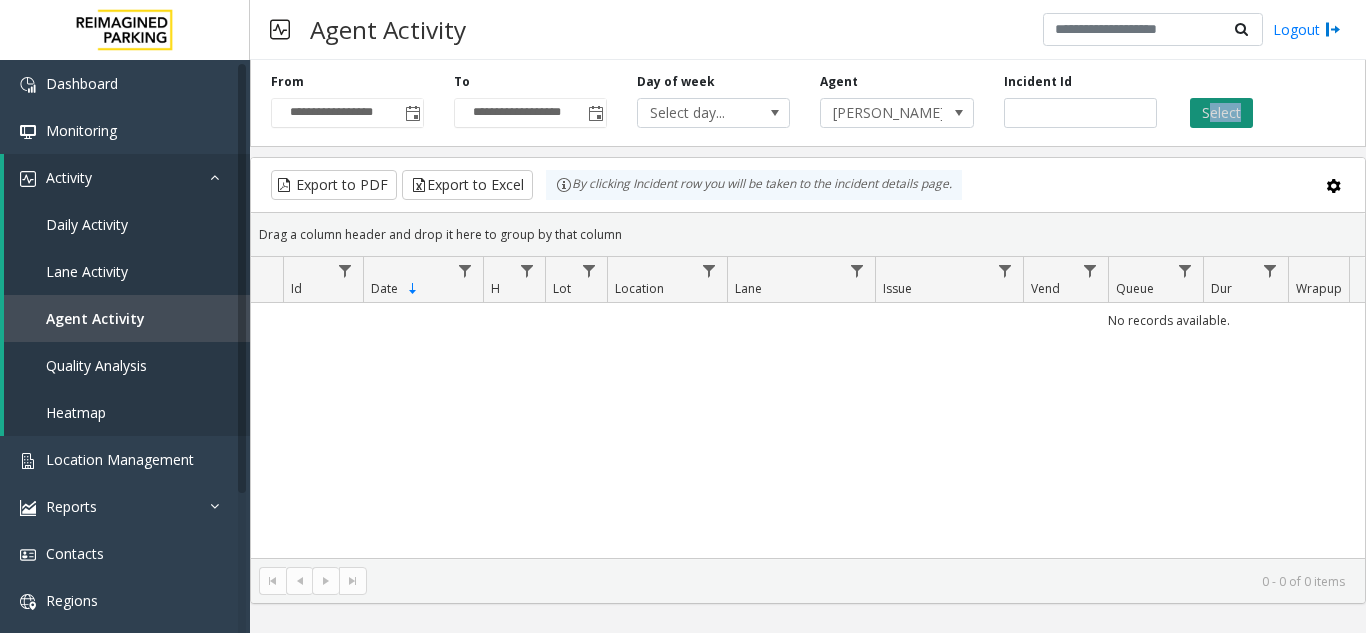 click on "**********" 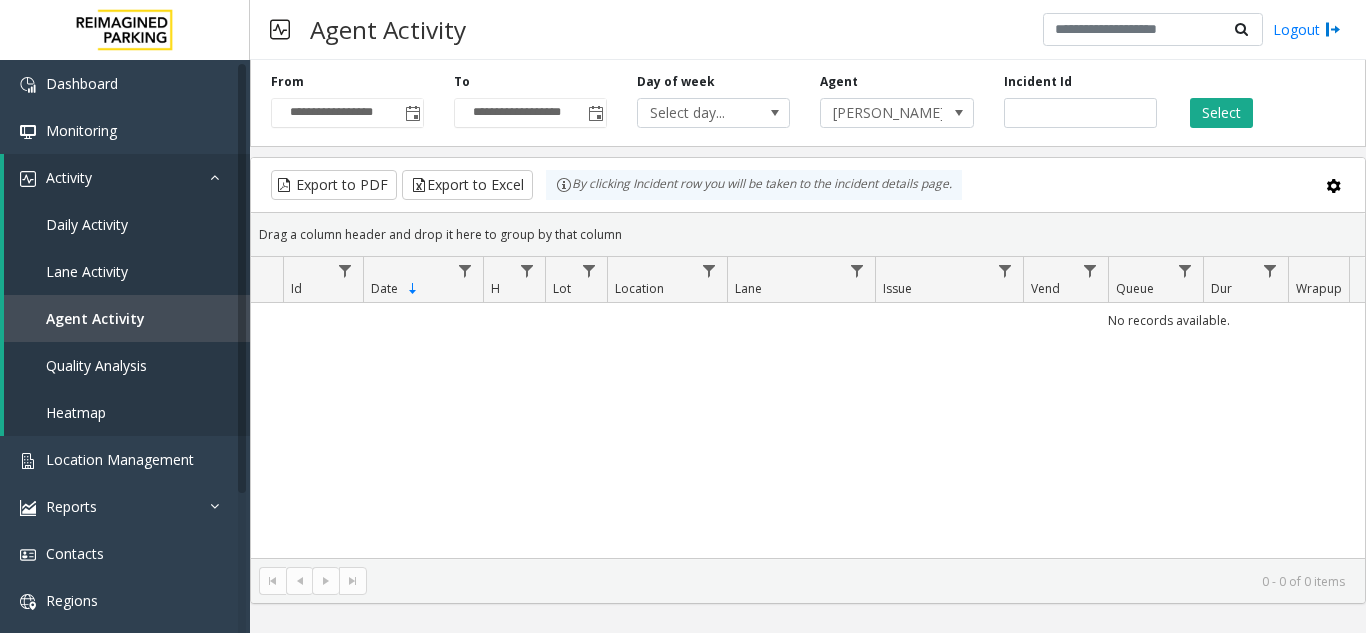 scroll, scrollTop: 0, scrollLeft: 321, axis: horizontal 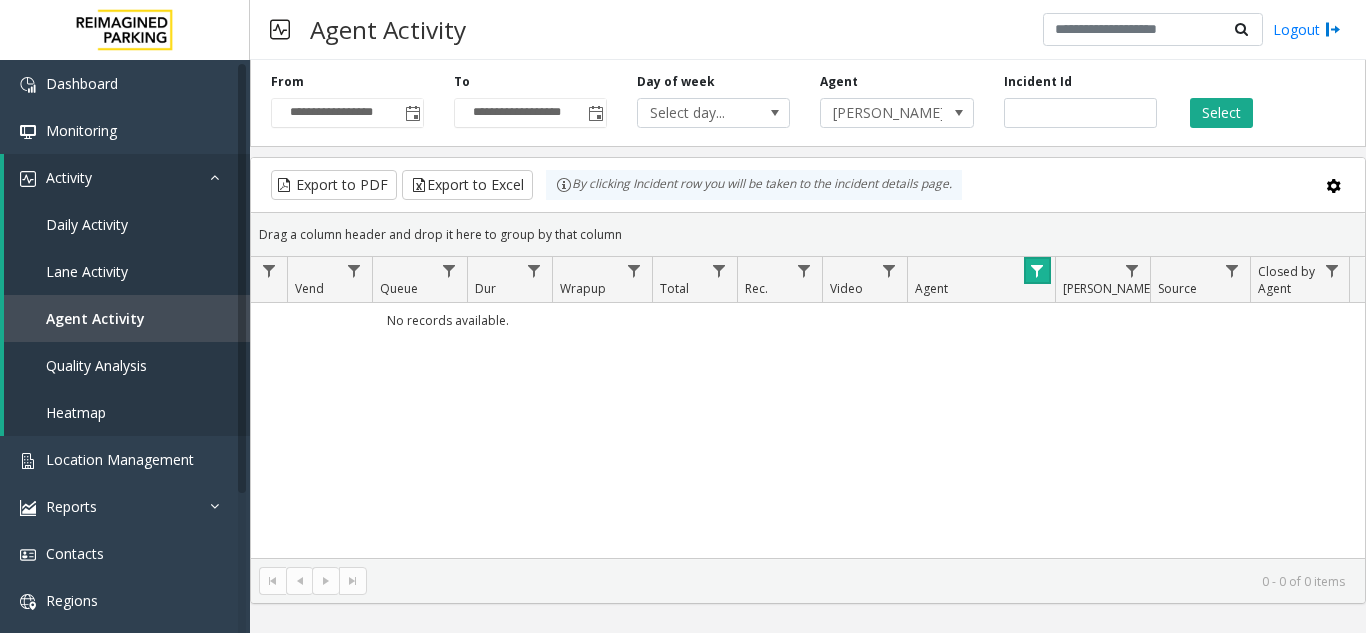 click 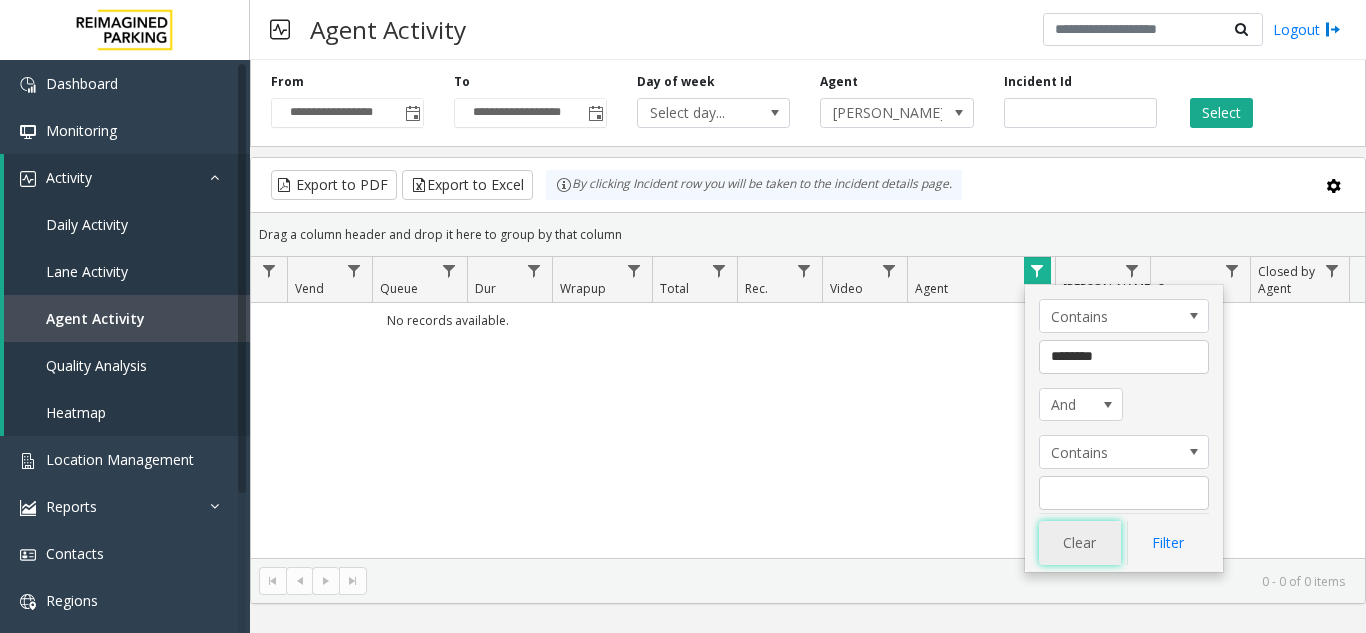 click on "Clear" 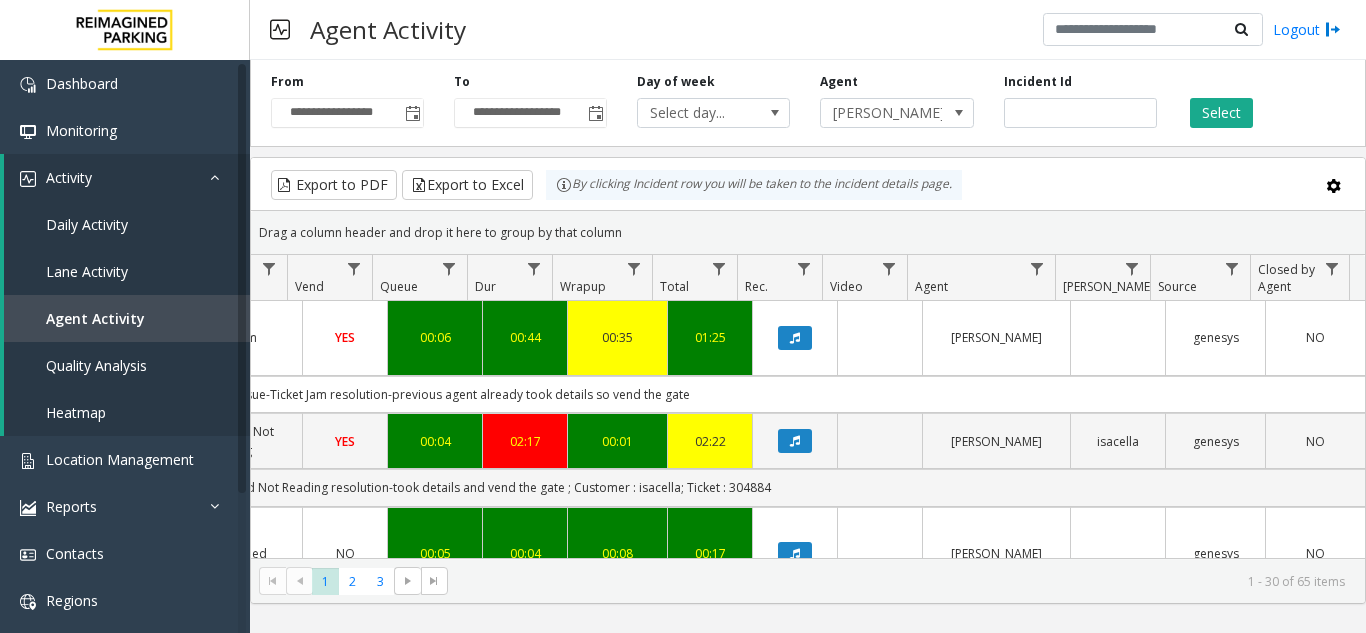 scroll, scrollTop: 0, scrollLeft: 316, axis: horizontal 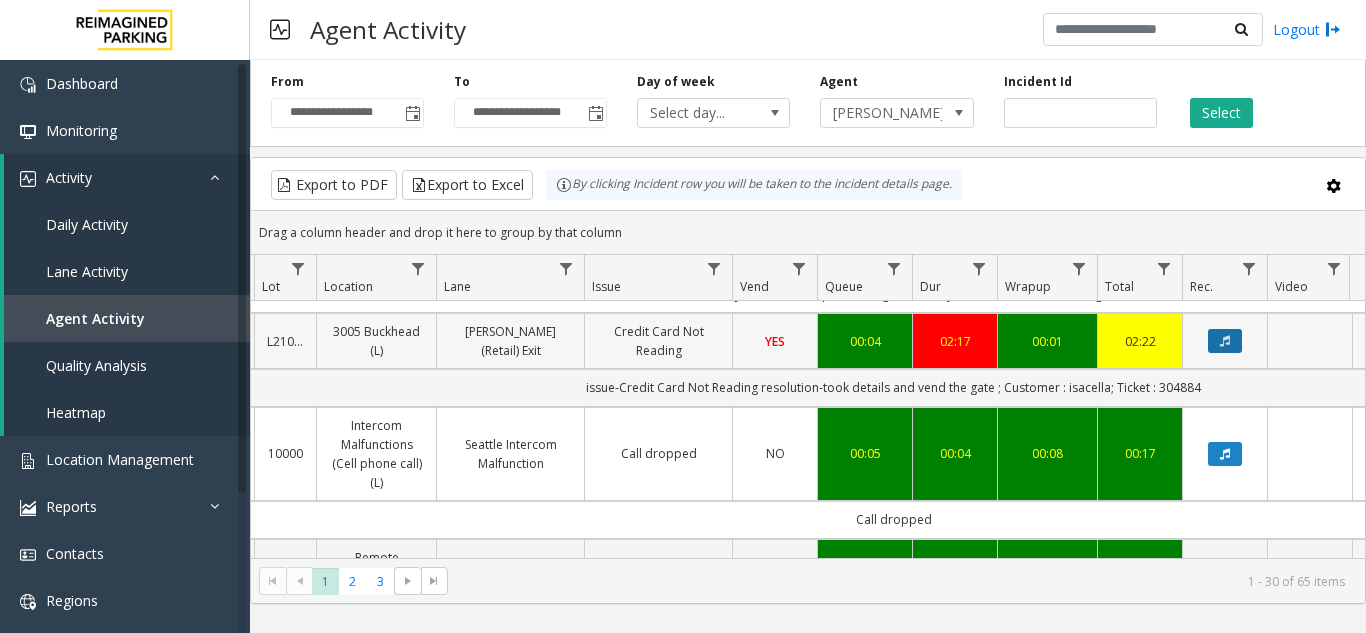 click 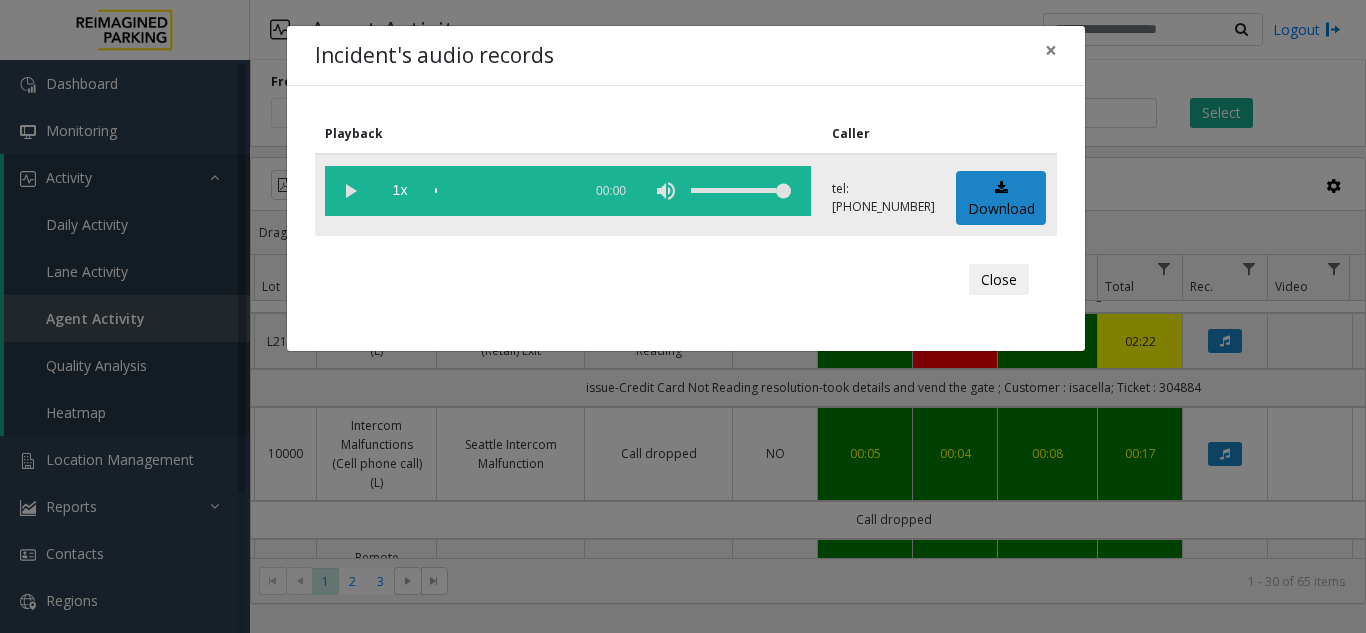 click 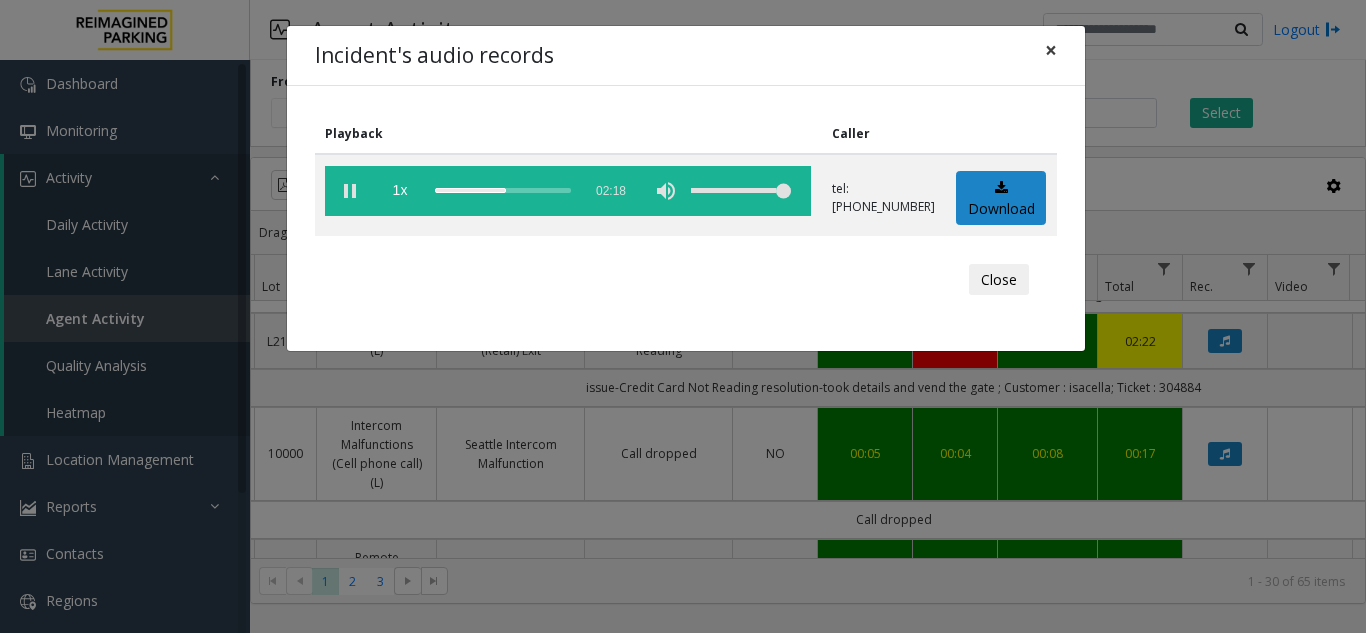 click on "×" 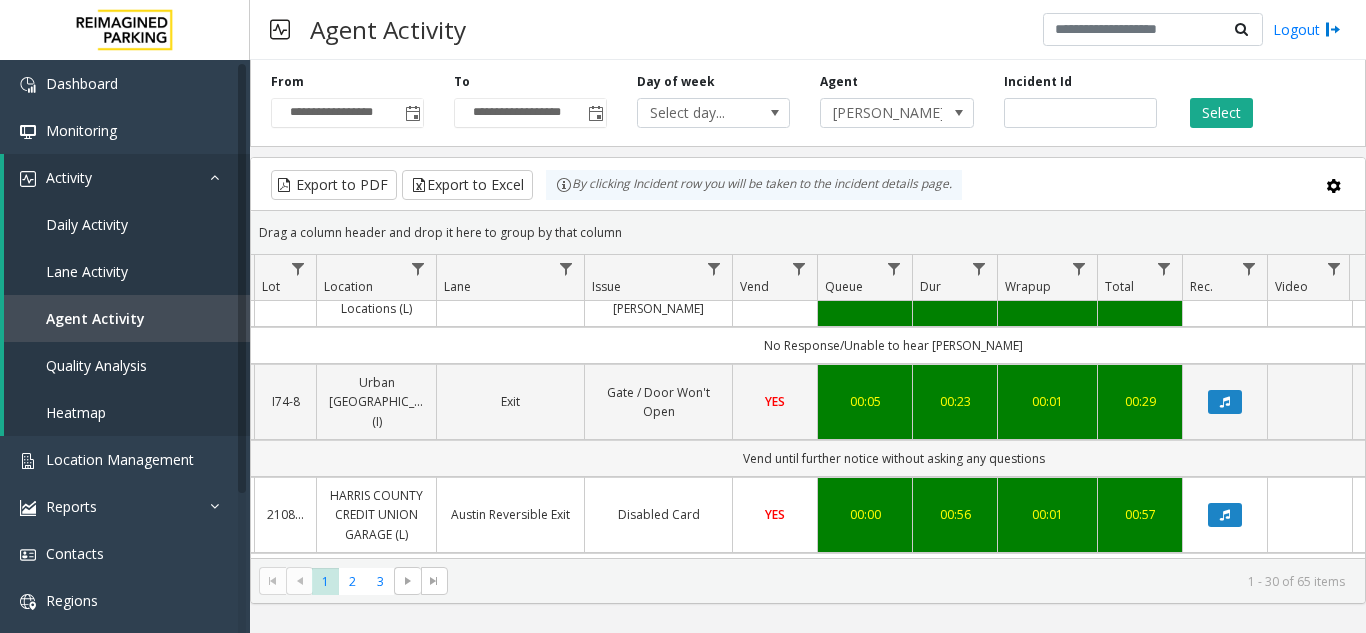 scroll, scrollTop: 600, scrollLeft: 291, axis: both 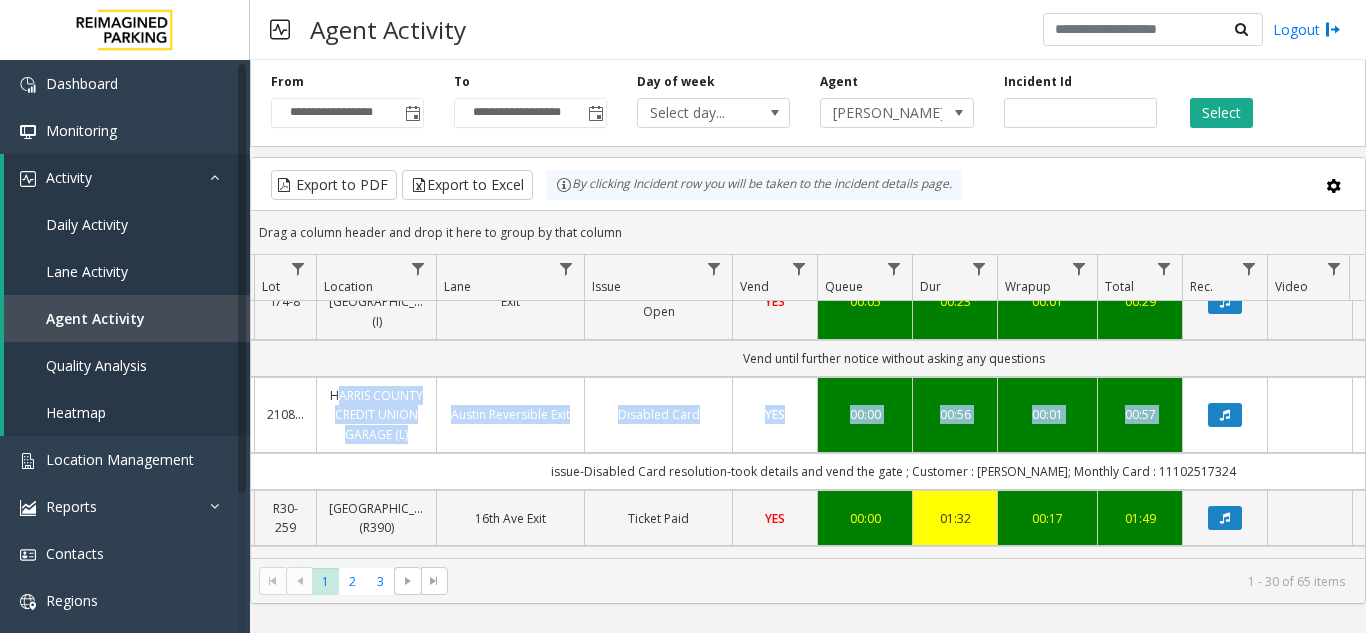 copy on "HARRIS COUNTY CREDIT UNION GARAGE (L)   Austin Reversible Exit   Disabled Card   YES   00:00   00:56   00:01   00:57   Mohammad Zaid Khan   Moneisha ware   genesys   NO" 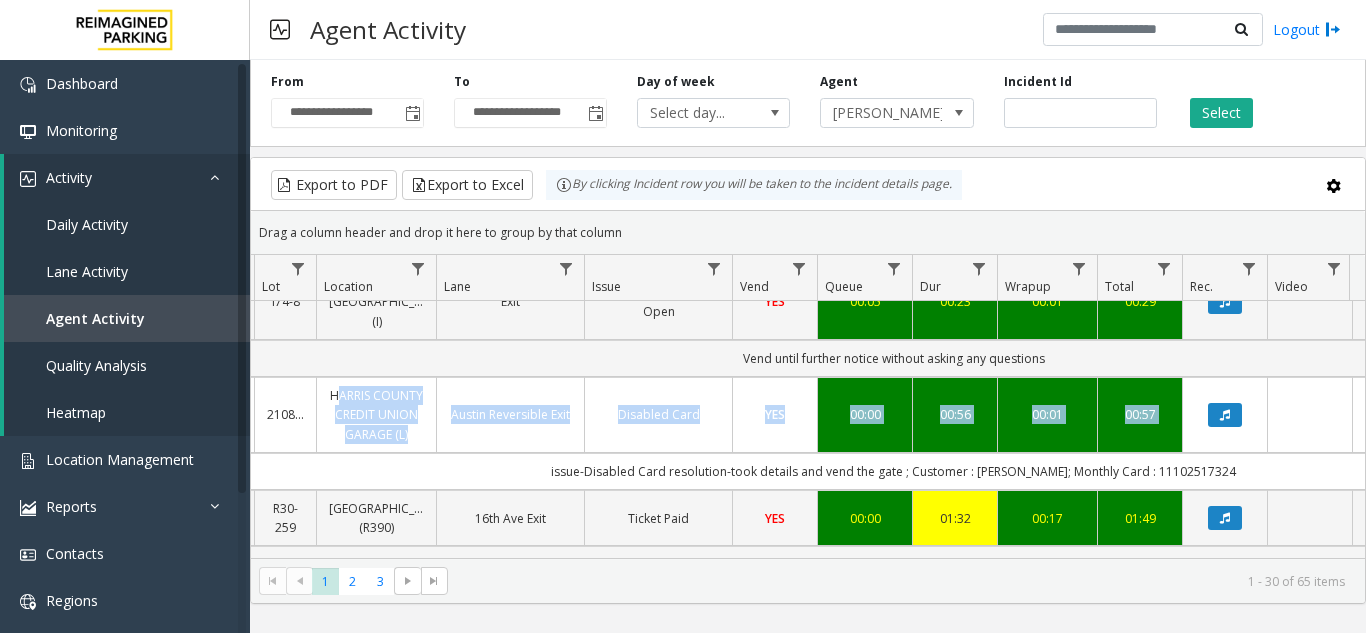 drag, startPoint x: 318, startPoint y: 373, endPoint x: 416, endPoint y: 439, distance: 118.15244 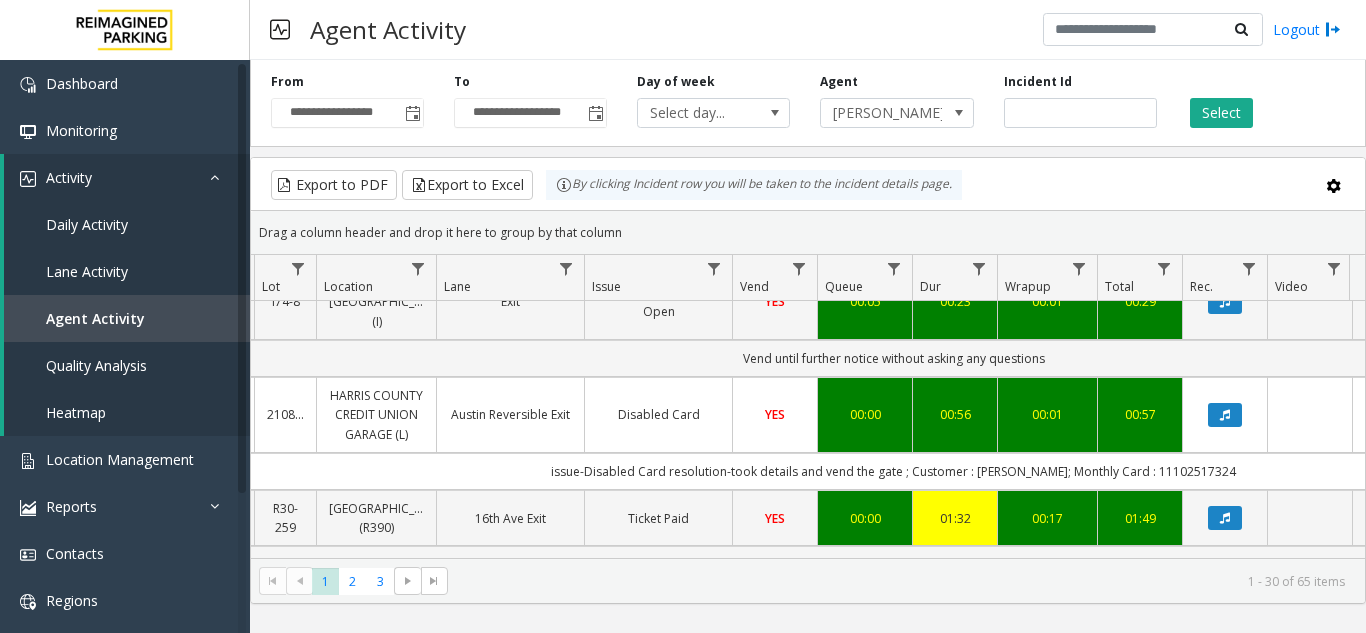click on "issue-Disabled Card
resolution-took details and vend the gate
; Customer : Moneisha ware; Monthly Card : 11102517324" 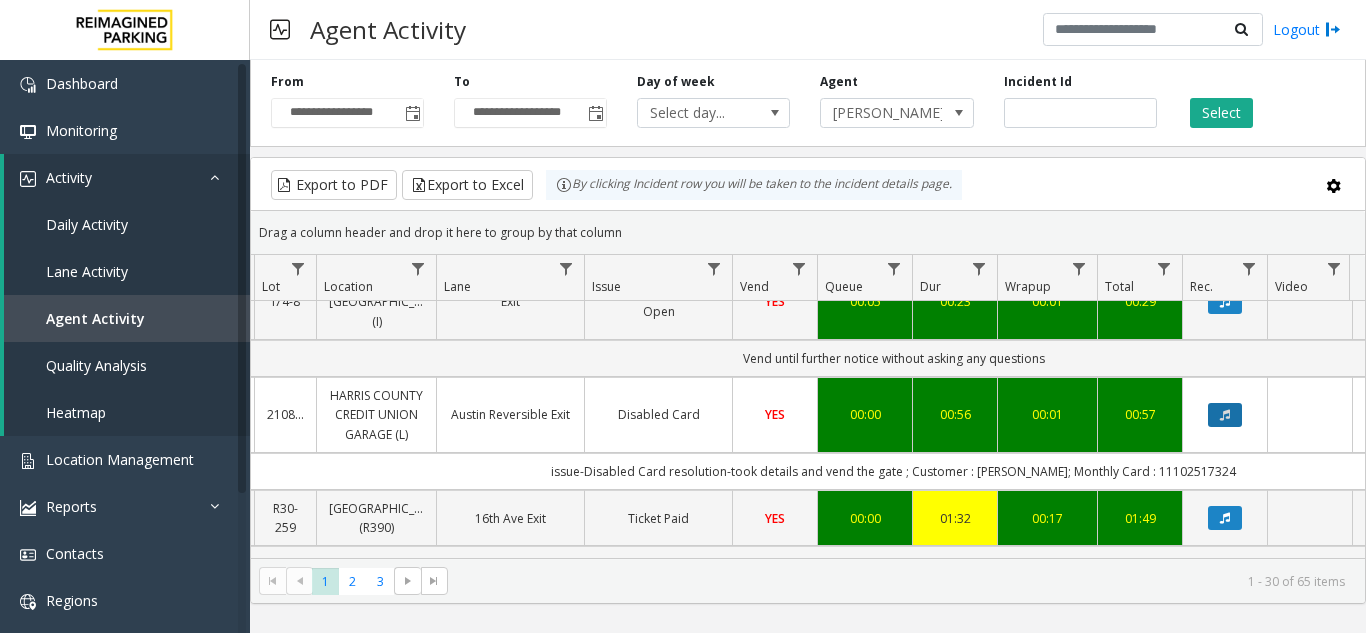click 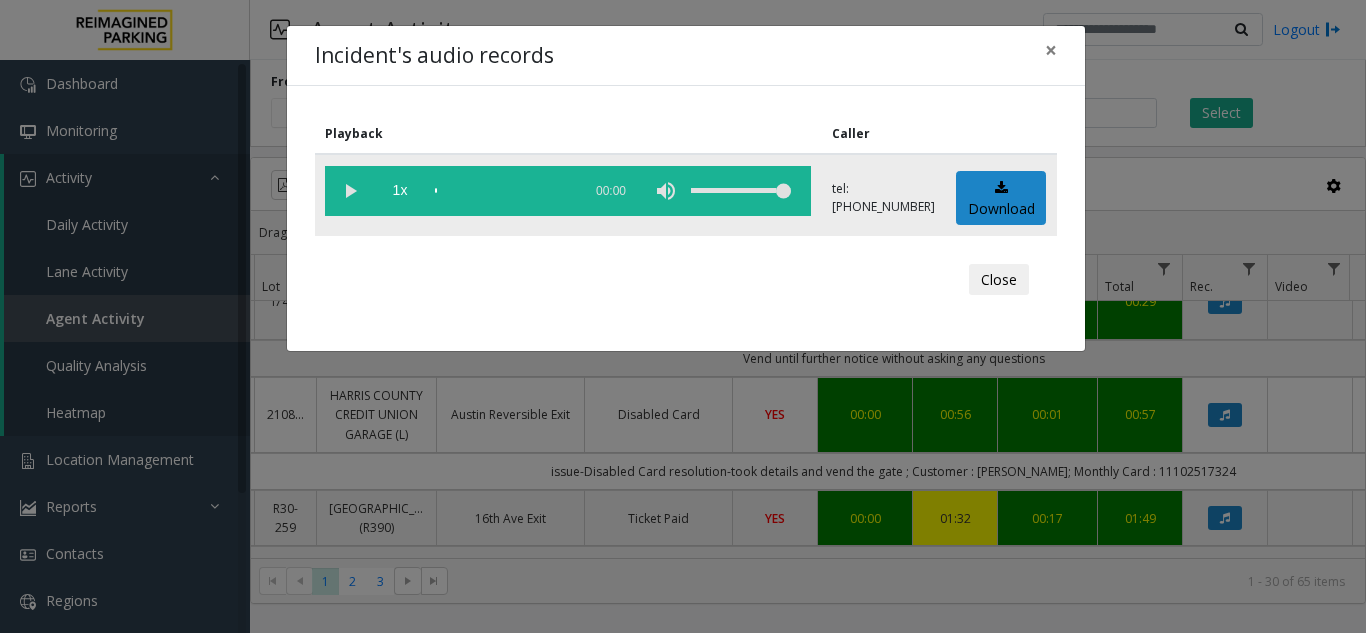 click 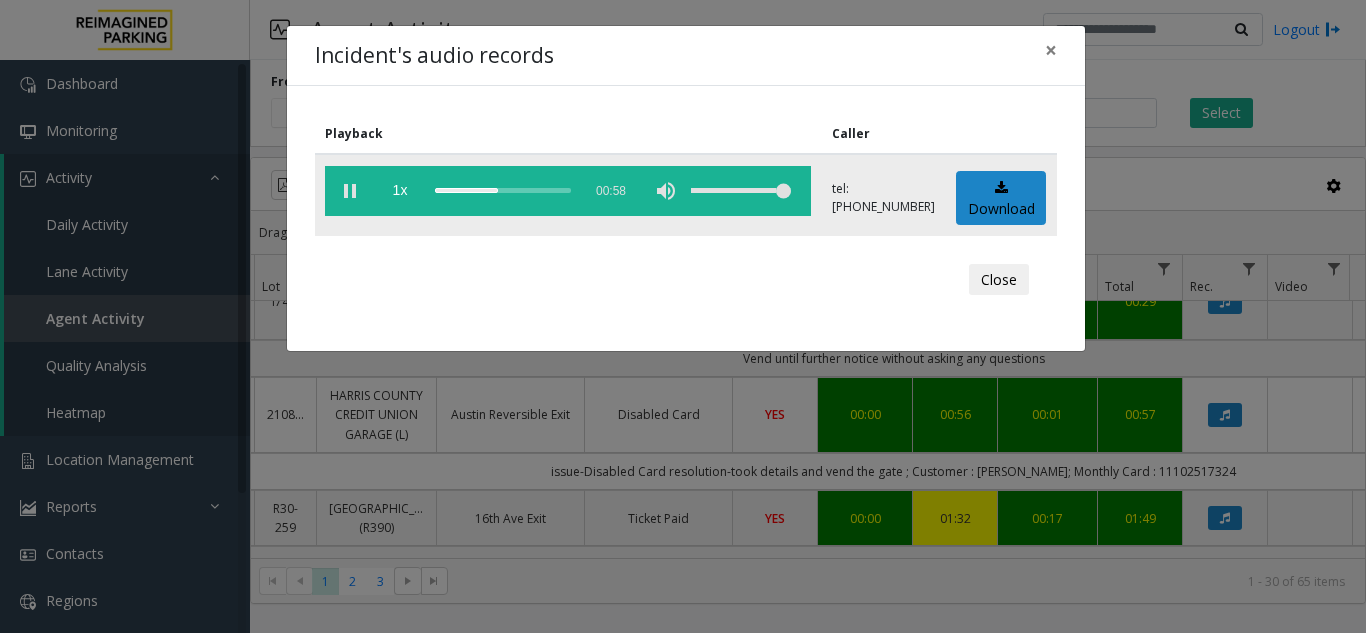 click 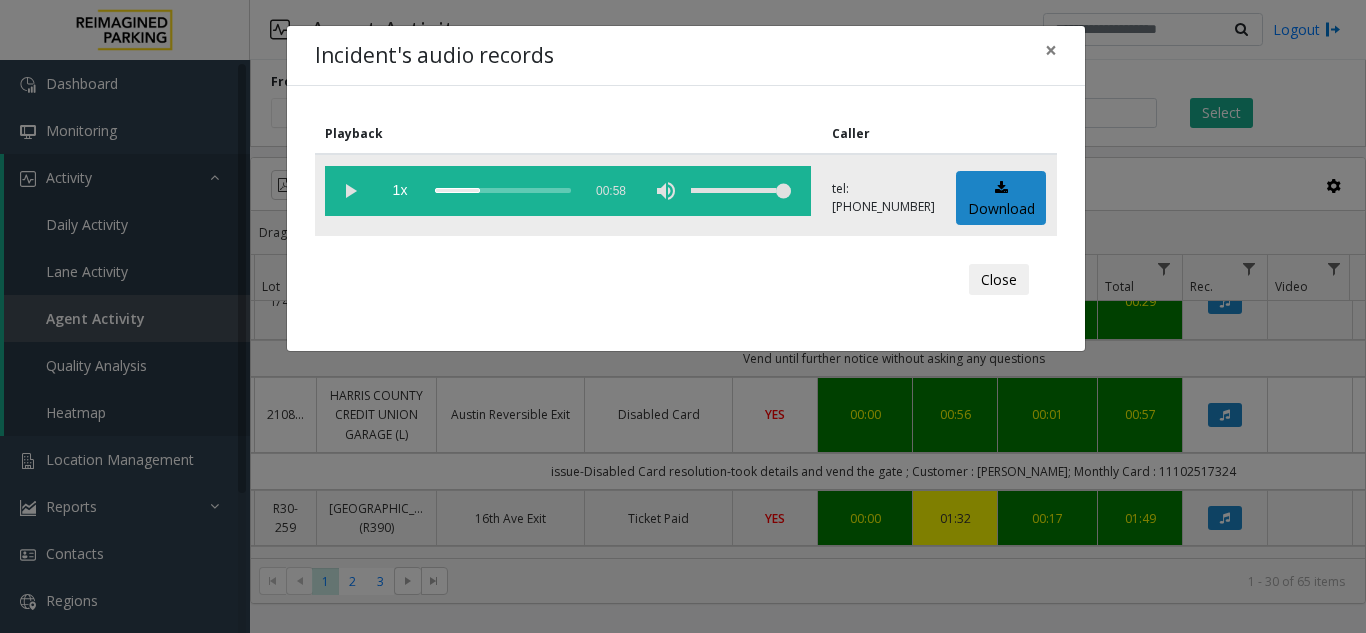 click 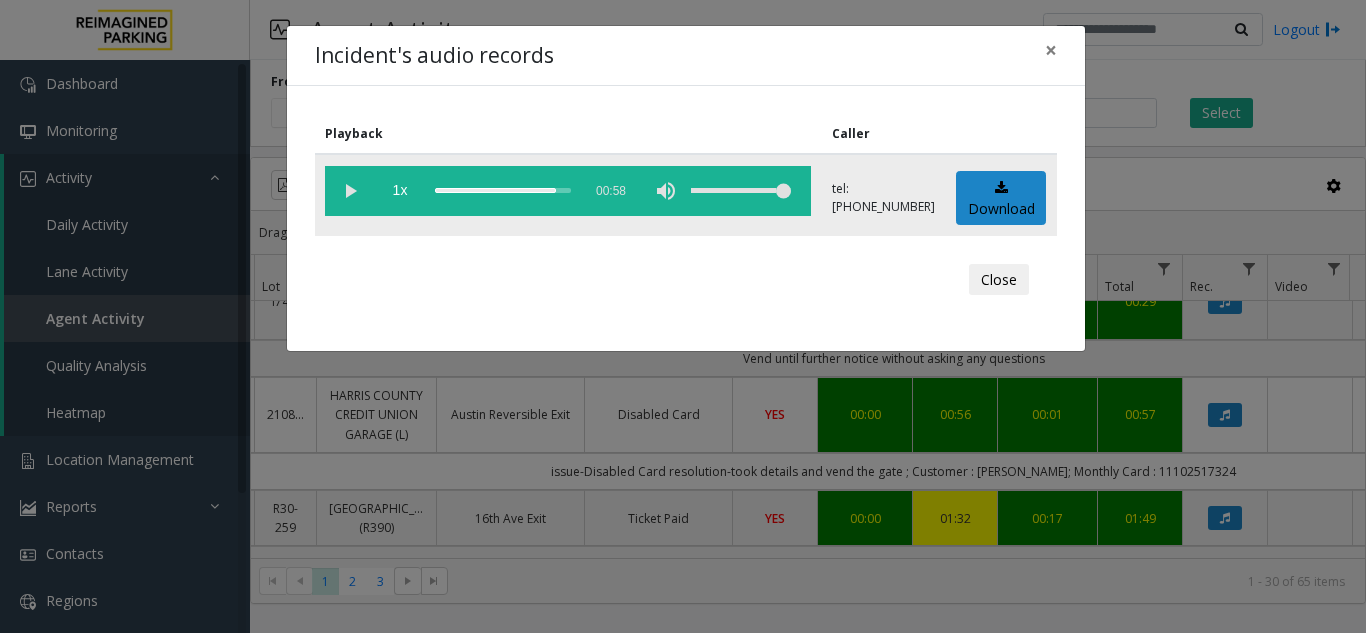 click 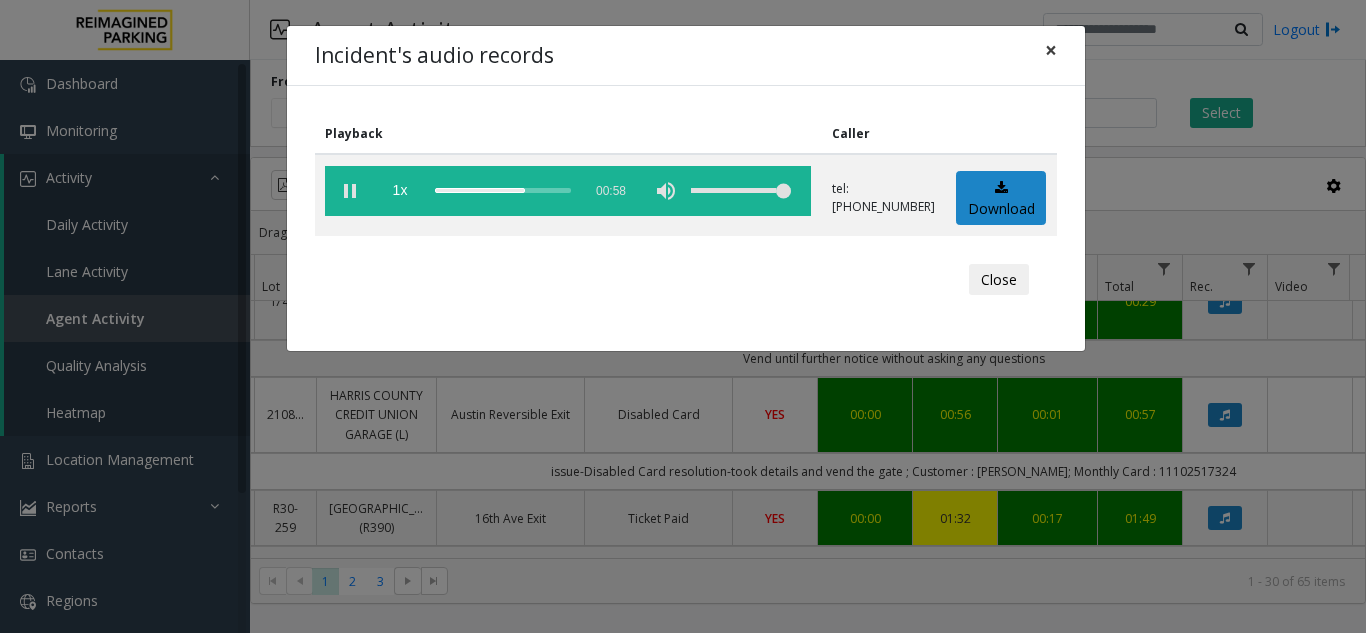 click on "×" 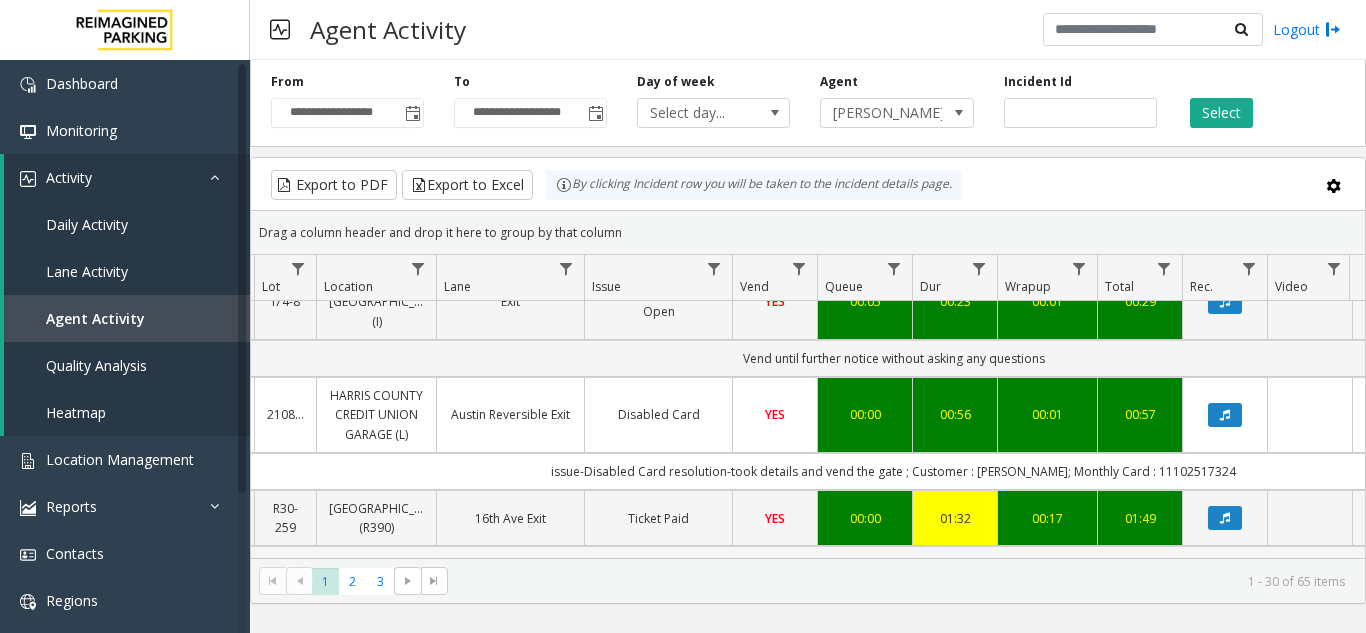 scroll, scrollTop: 600, scrollLeft: 182, axis: both 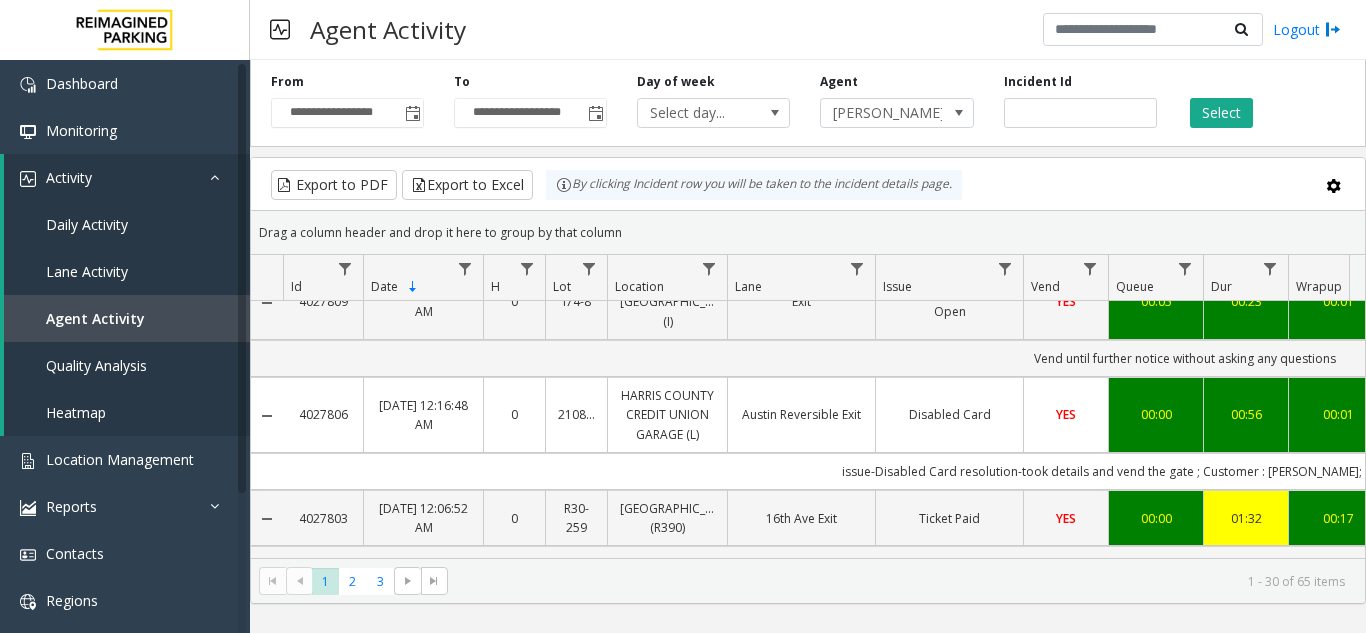 copy on "4027806" 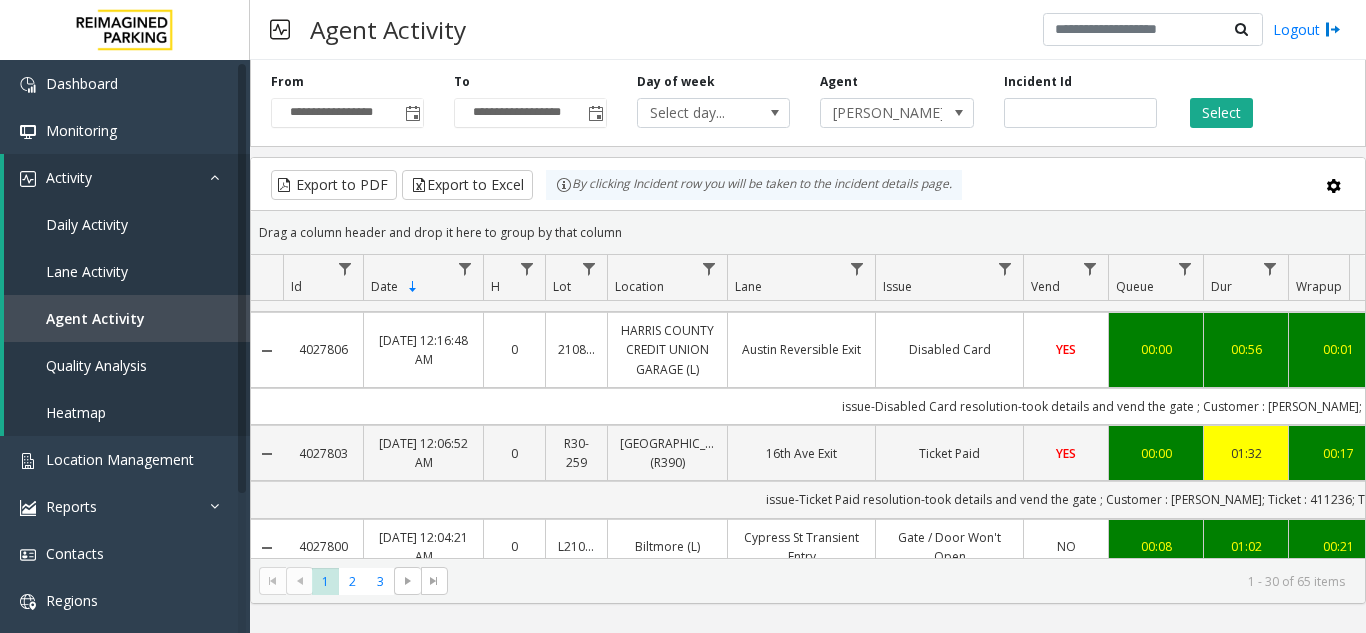 scroll, scrollTop: 700, scrollLeft: 0, axis: vertical 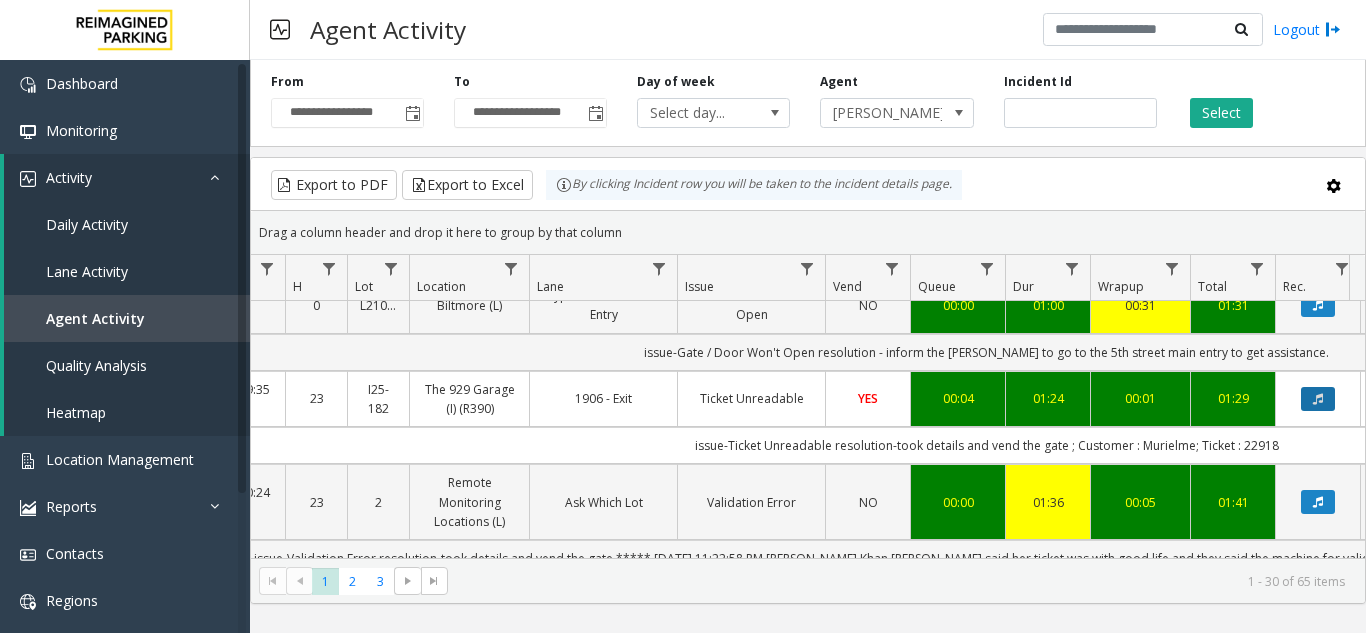 click 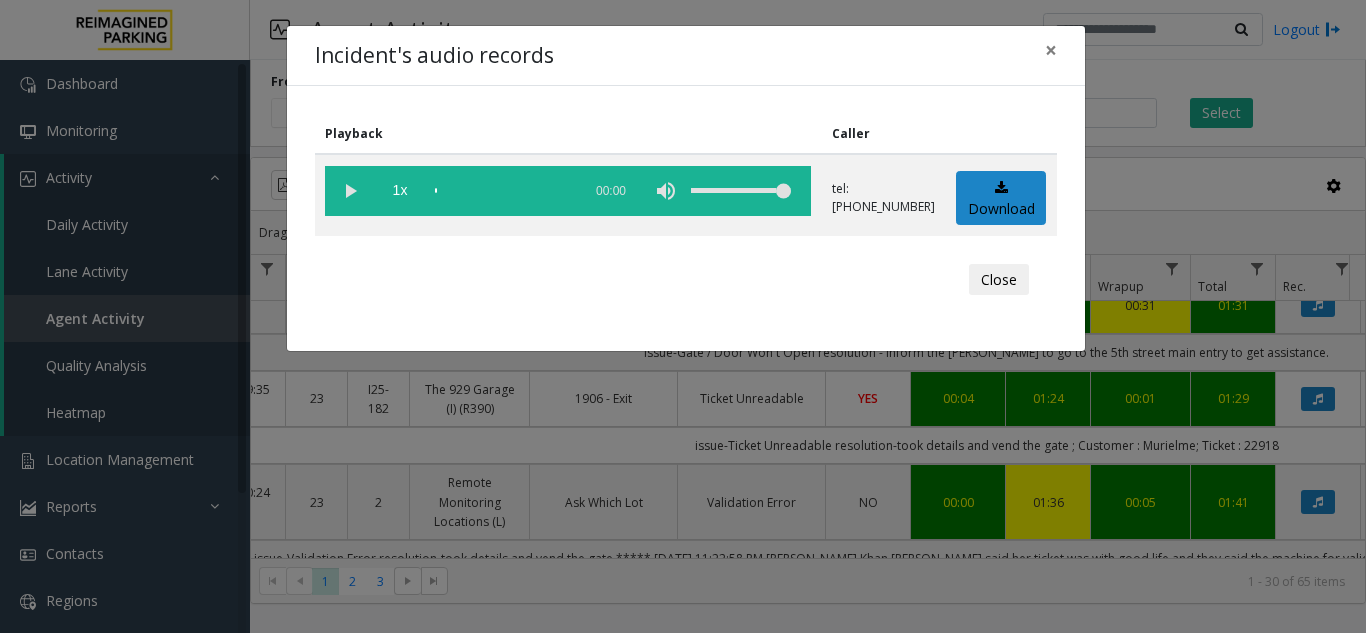 click 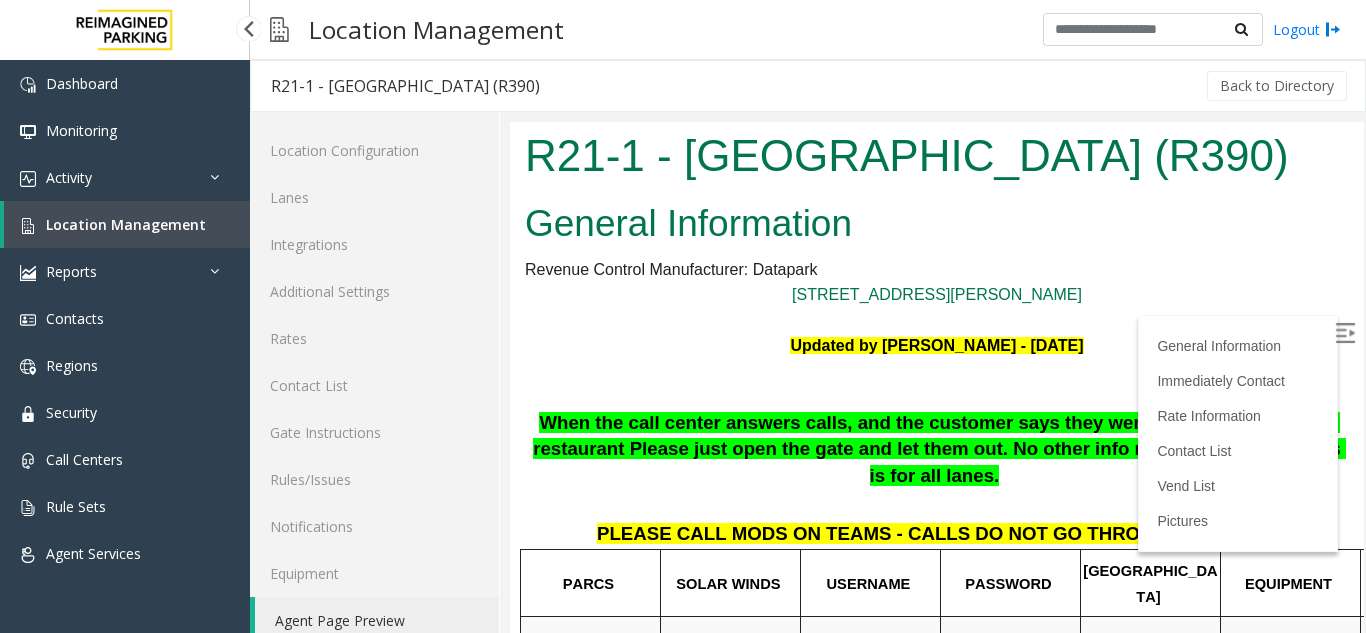 scroll, scrollTop: 200, scrollLeft: 0, axis: vertical 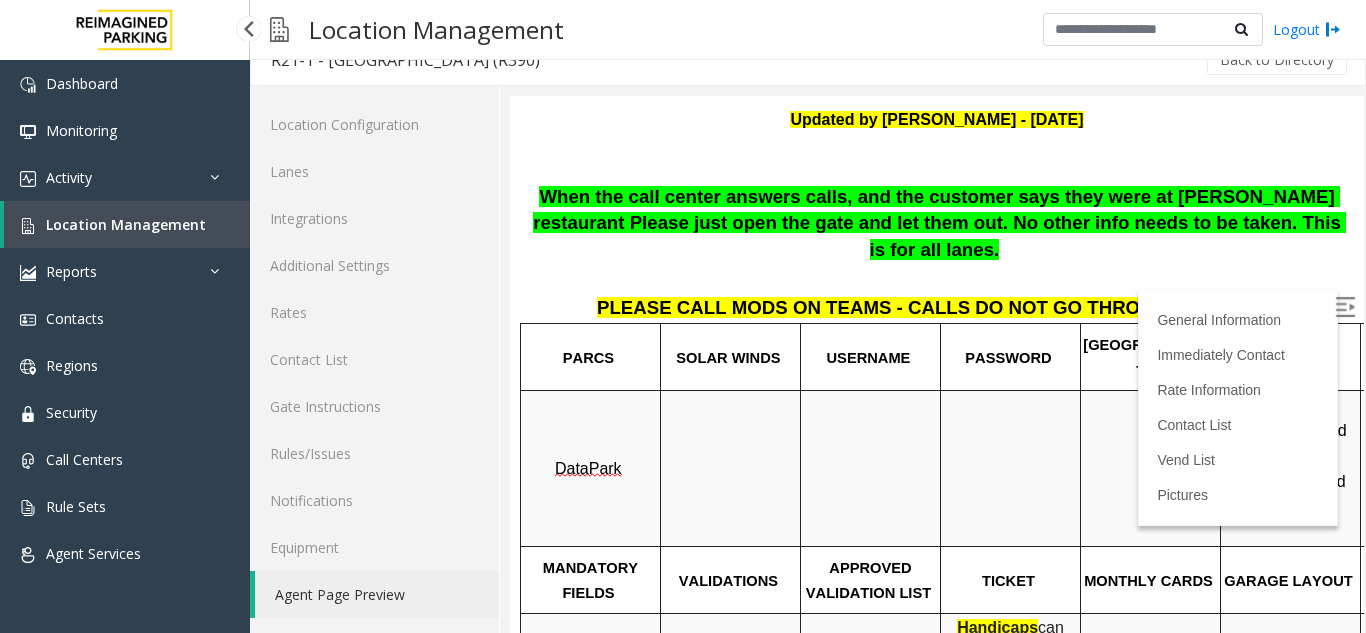 click on "Location Management" at bounding box center [126, 224] 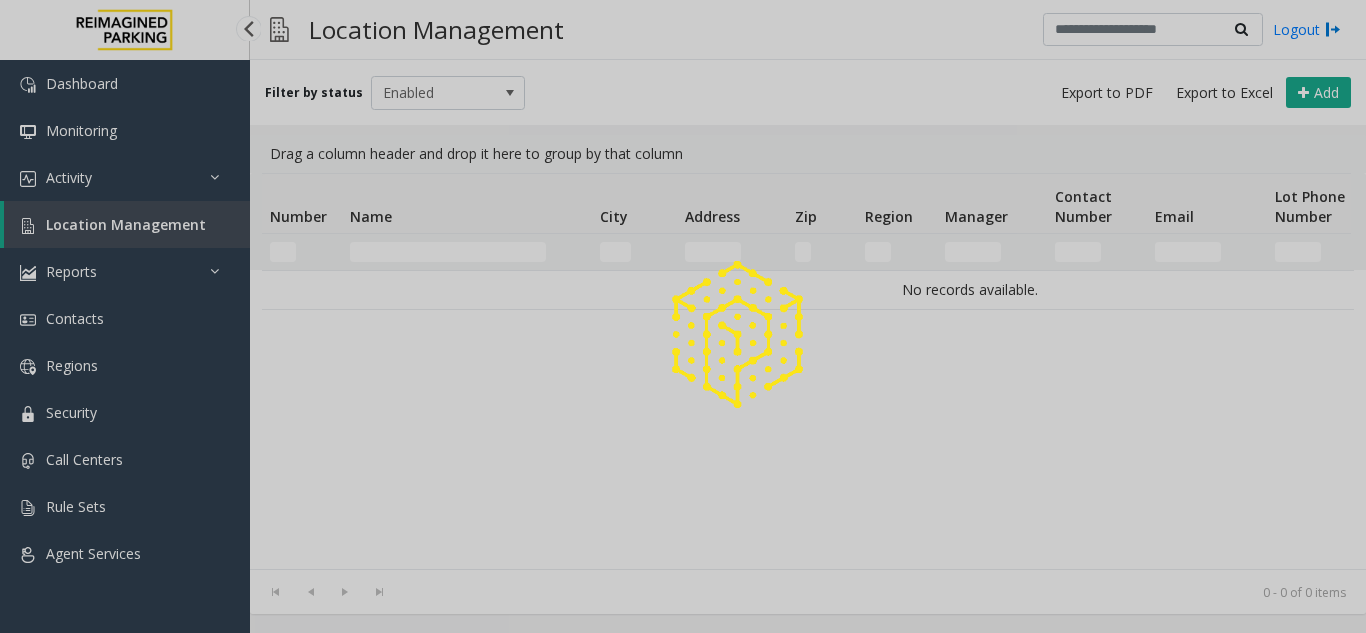 scroll, scrollTop: 0, scrollLeft: 0, axis: both 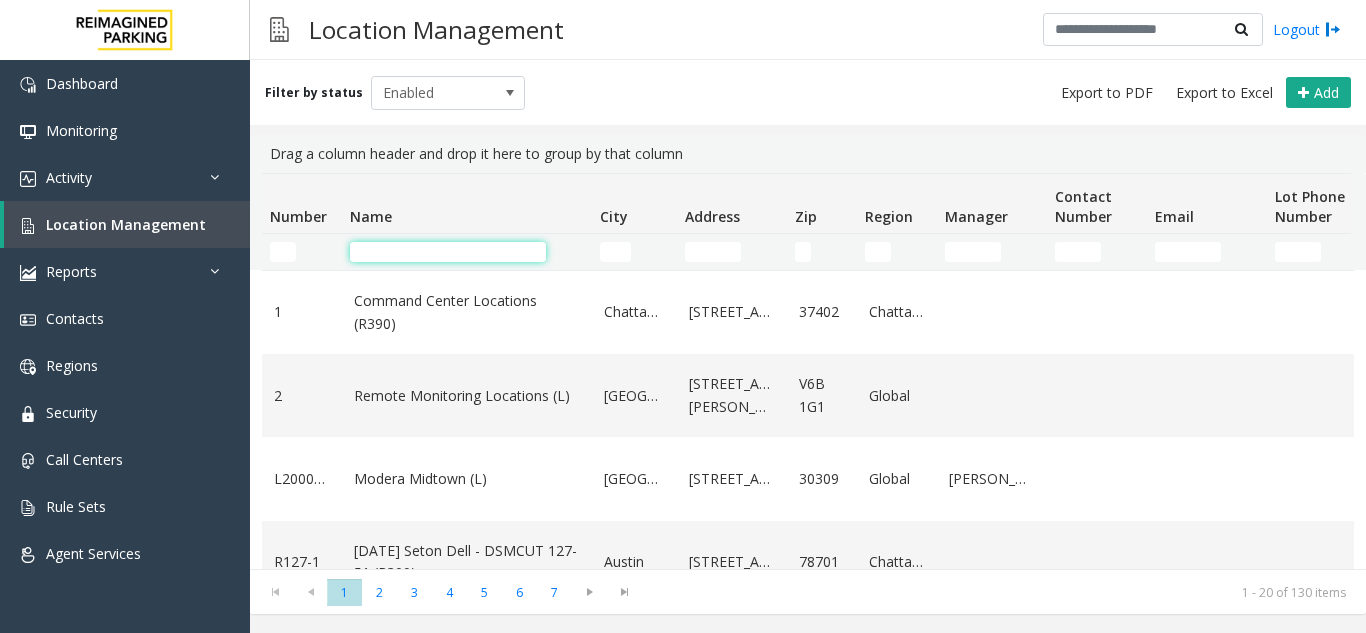 click 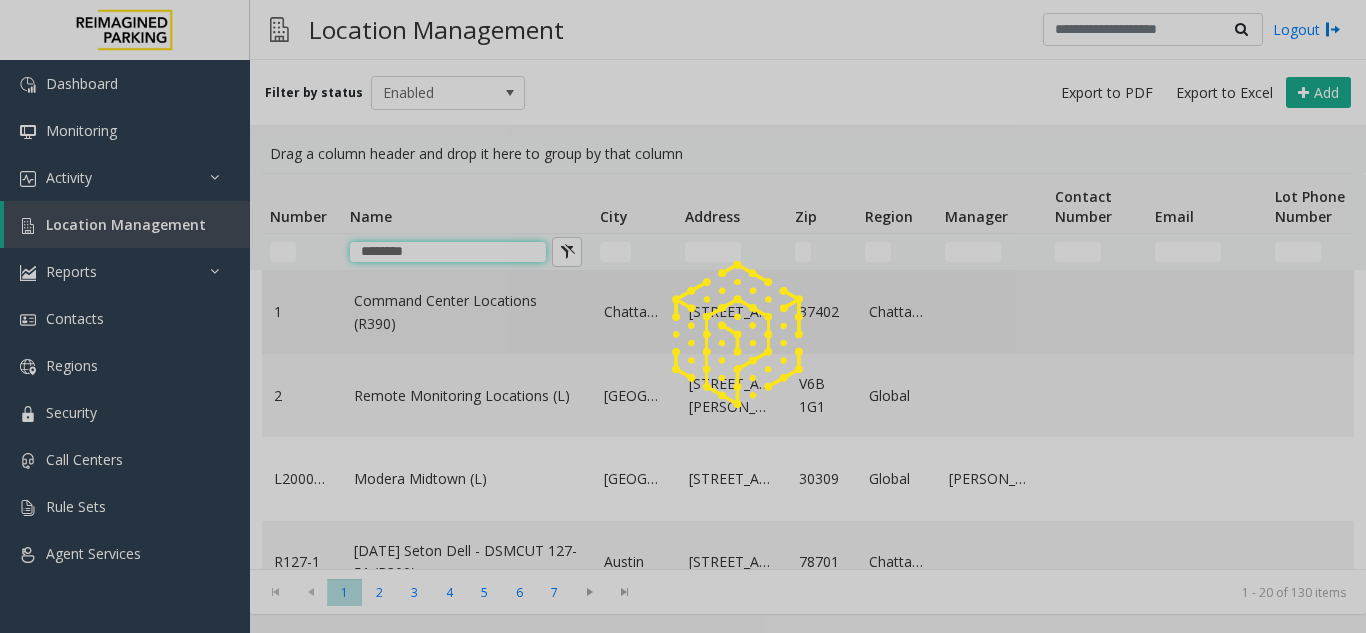 type on "********" 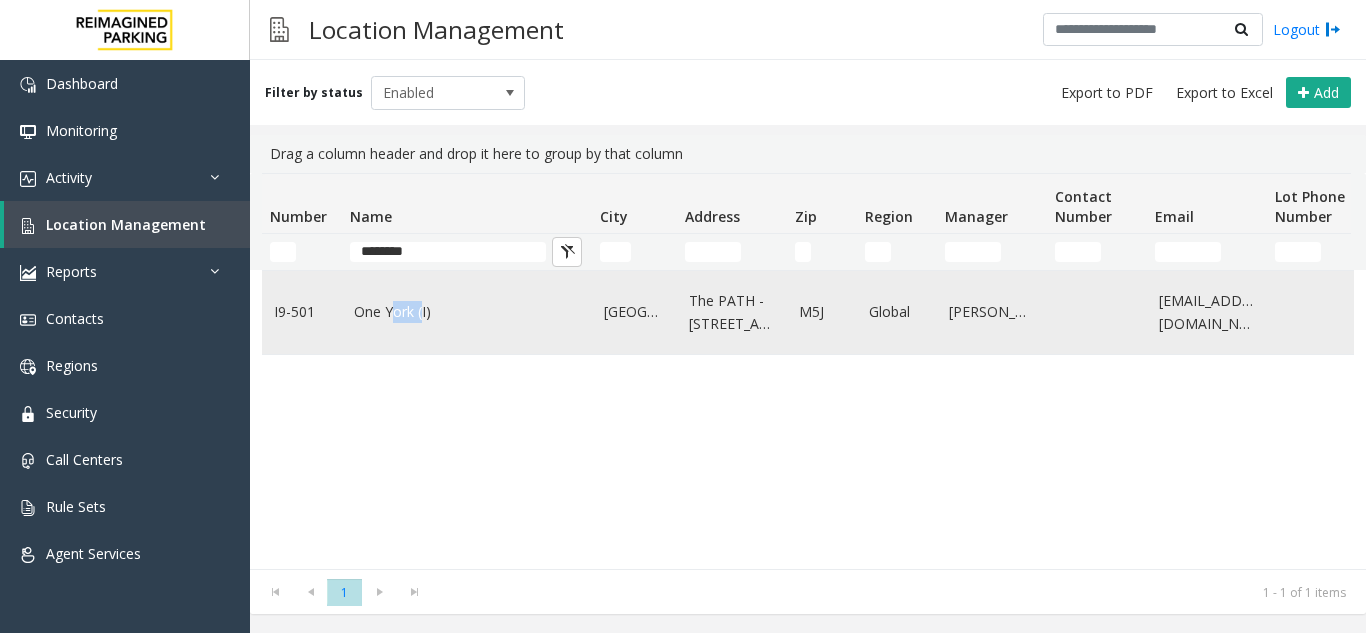 click on "One York (I)" 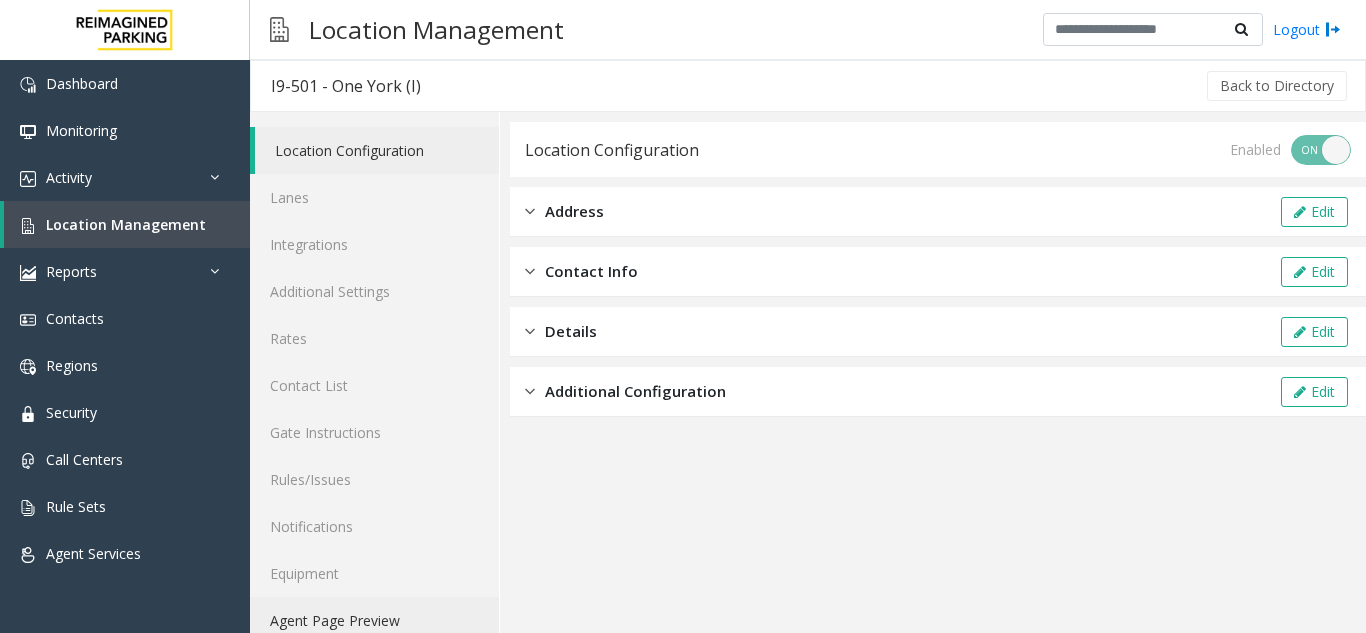 drag, startPoint x: 356, startPoint y: 632, endPoint x: 375, endPoint y: 614, distance: 26.172504 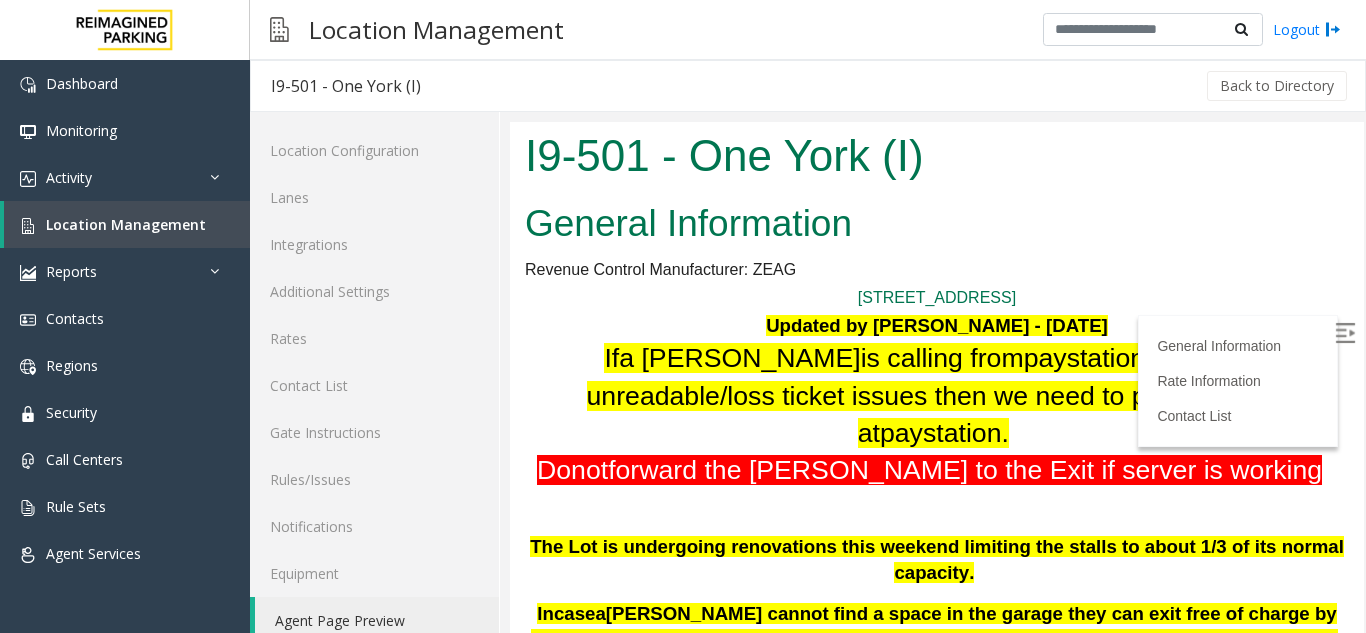 scroll, scrollTop: 0, scrollLeft: 0, axis: both 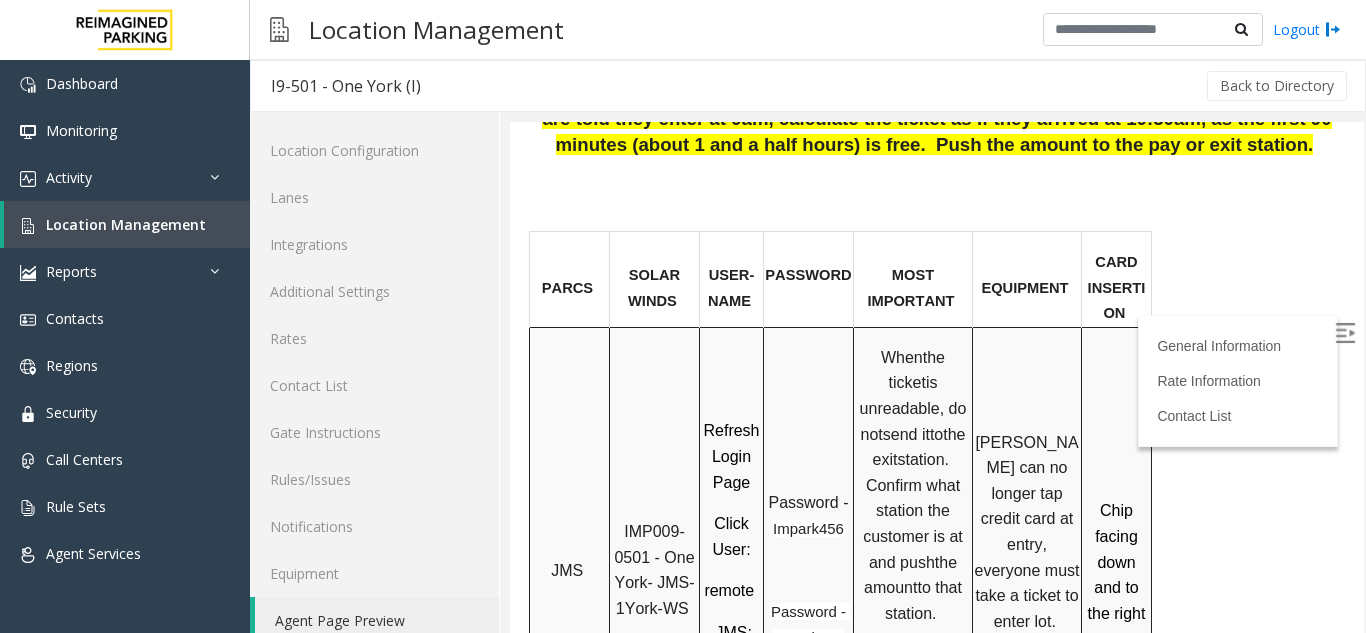 click on "IMP009-0501 - One York- JMS-1York-WS" at bounding box center [655, 562] 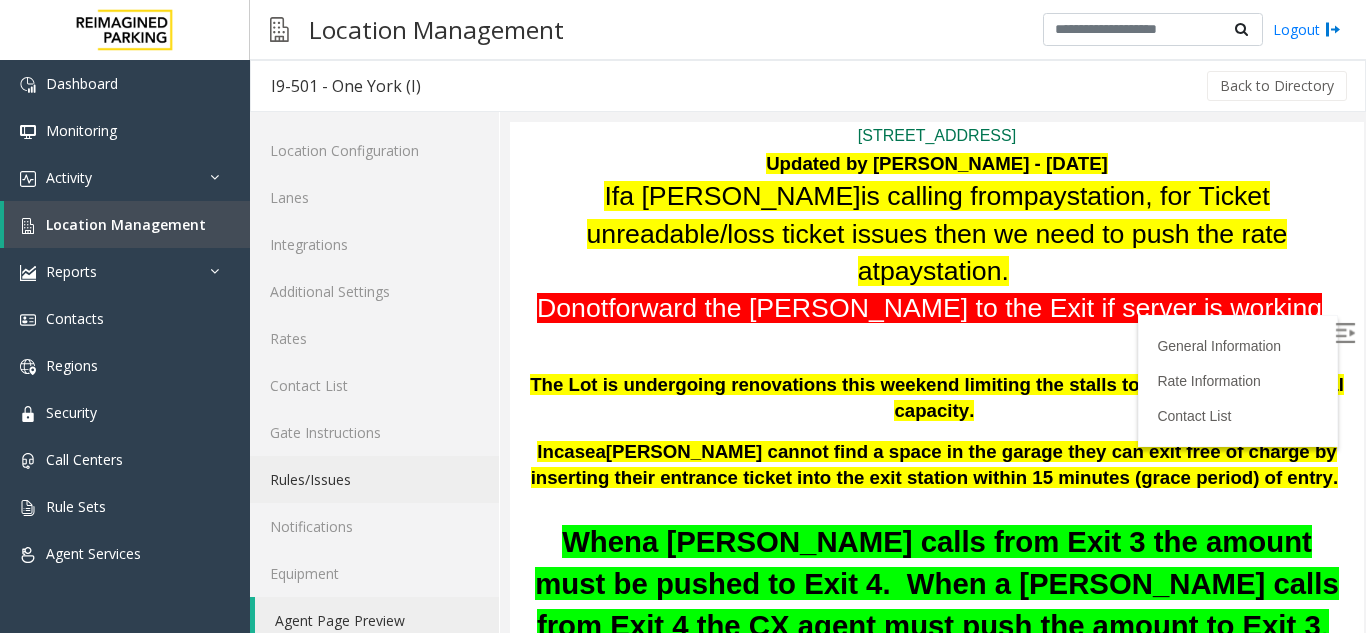 click on "Rules/Issues" 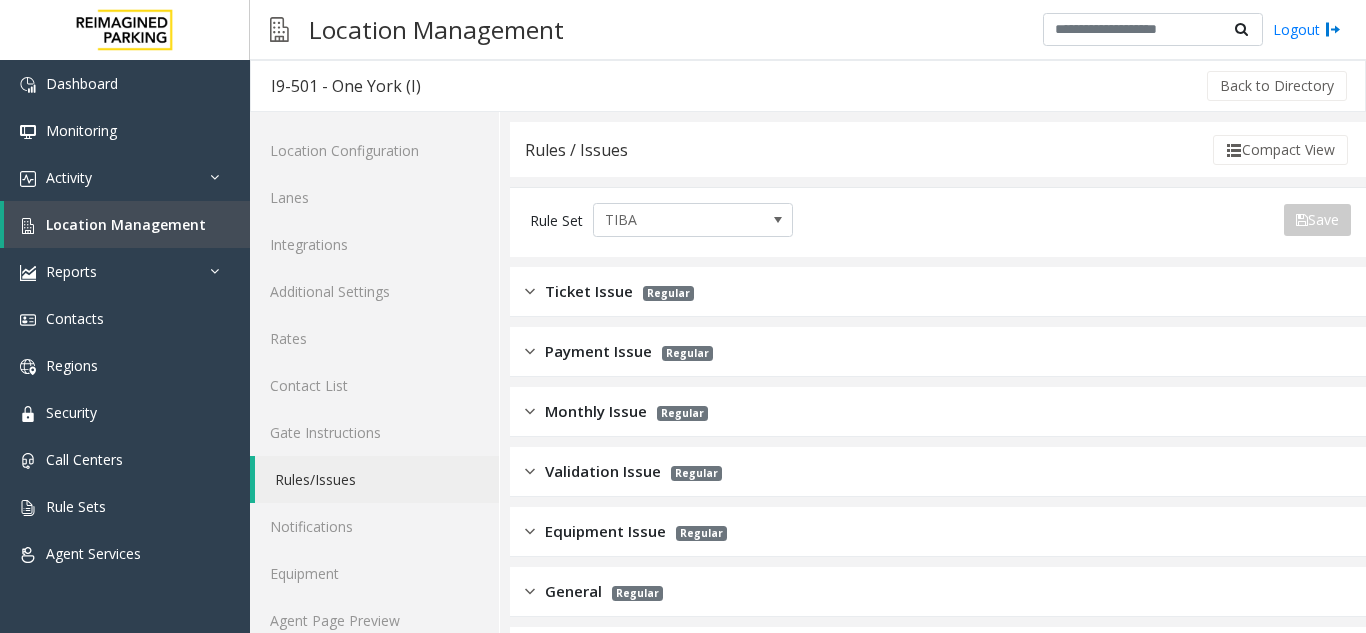 click on "Payment Issue" 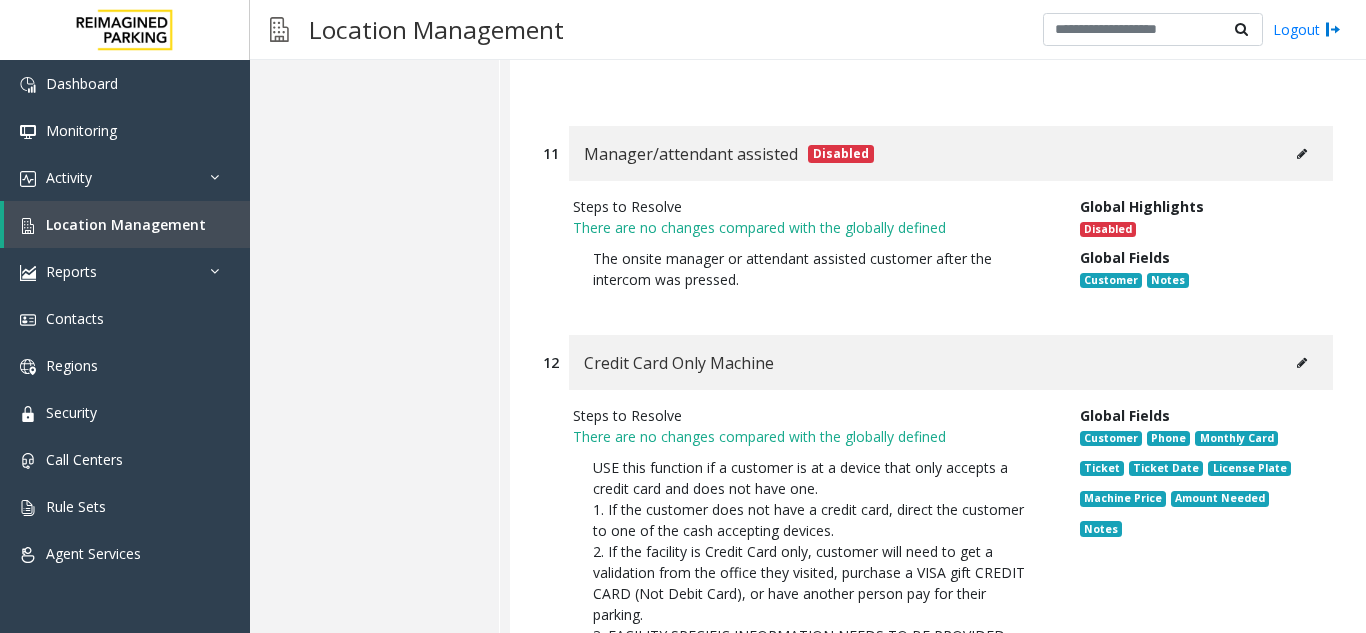 scroll, scrollTop: 4300, scrollLeft: 0, axis: vertical 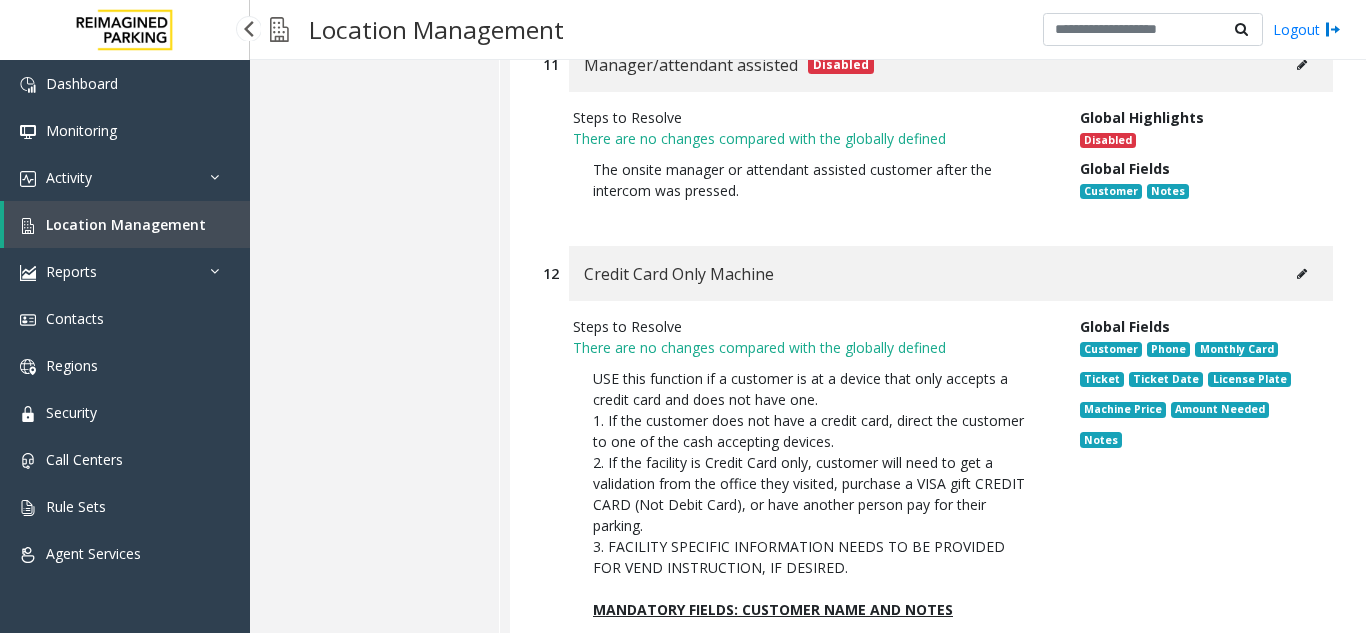 click on "Location Management" at bounding box center (126, 224) 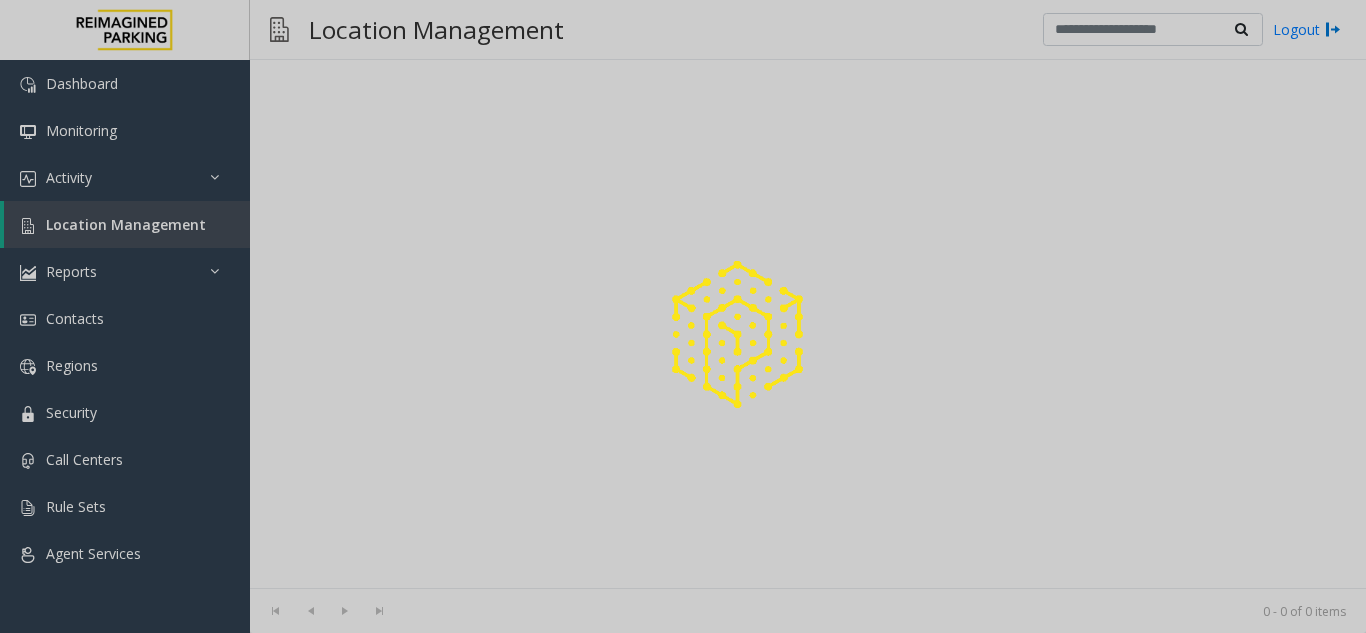 scroll, scrollTop: 0, scrollLeft: 0, axis: both 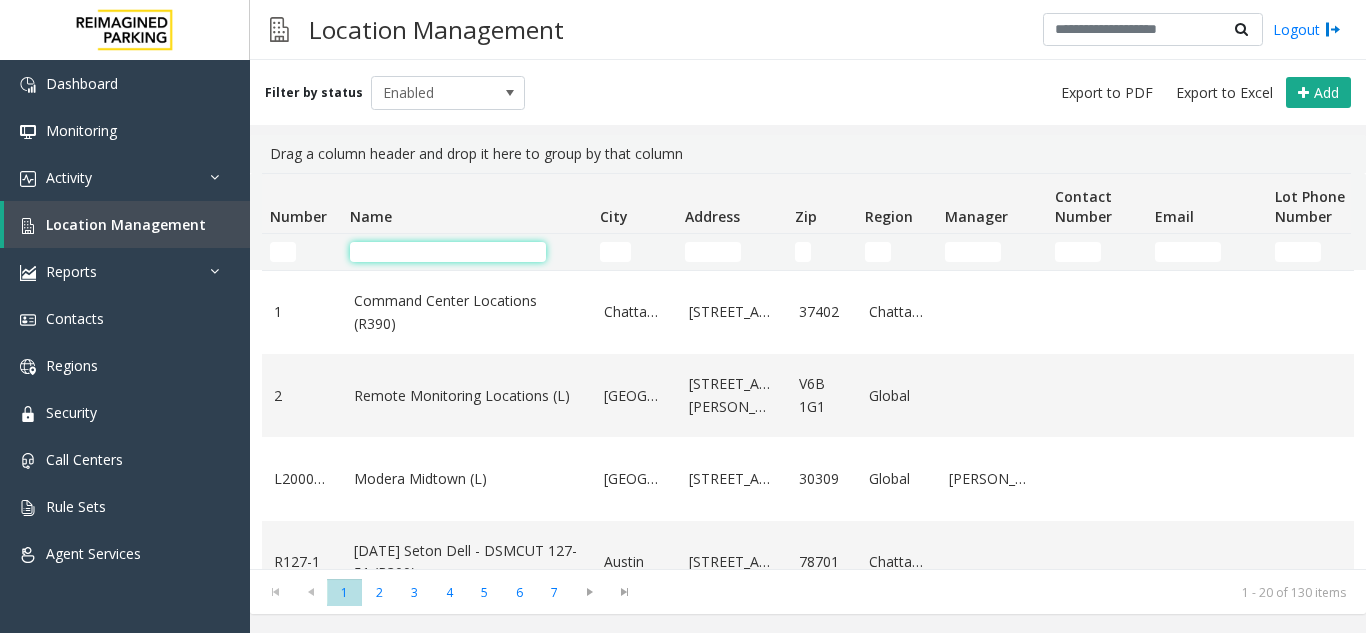 click 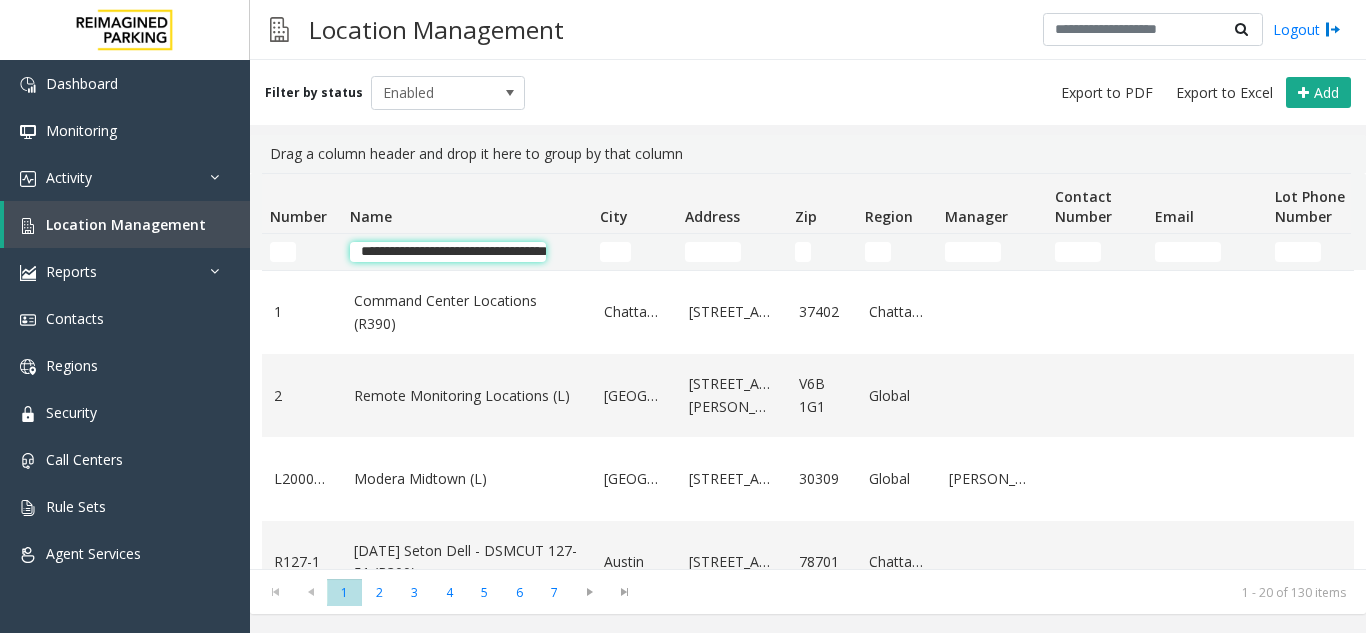 scroll, scrollTop: 0, scrollLeft: 100, axis: horizontal 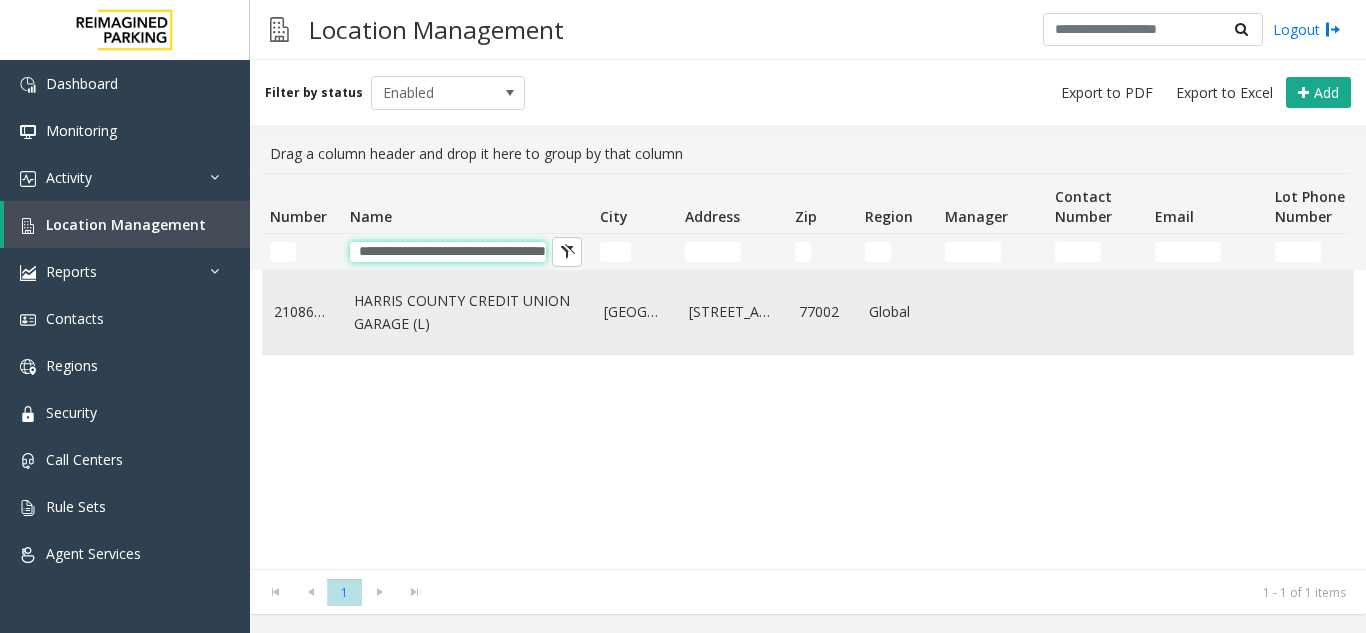 type on "**********" 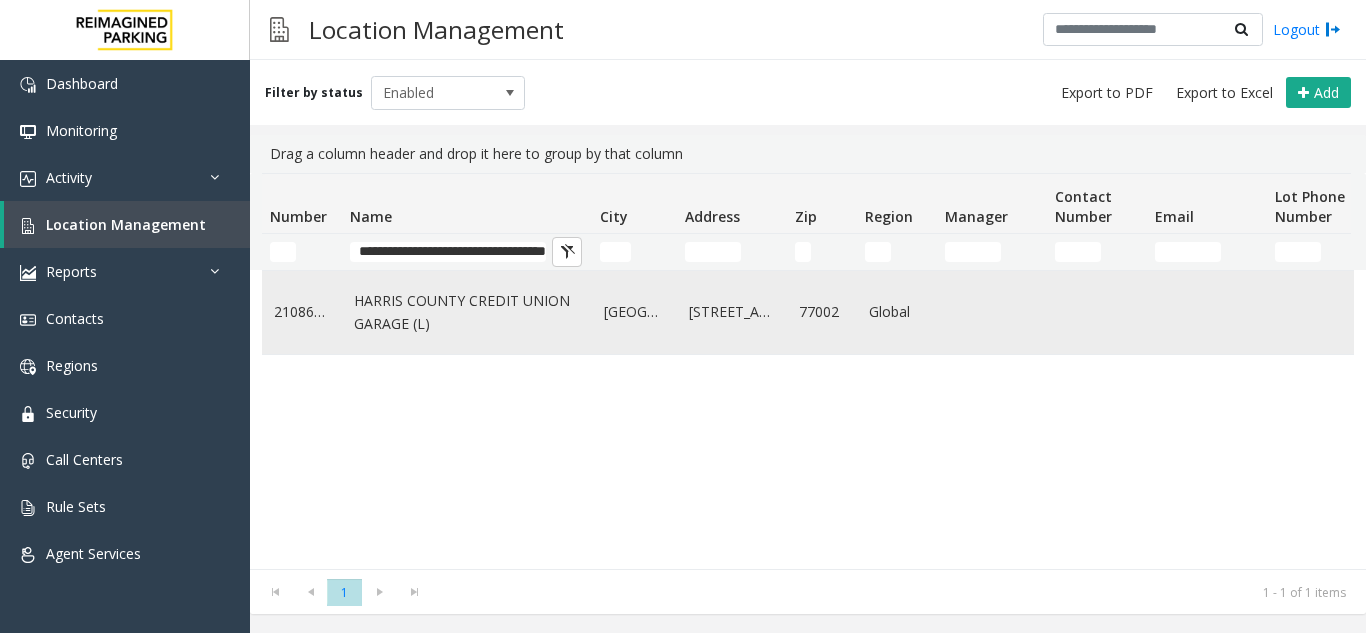 scroll, scrollTop: 0, scrollLeft: 0, axis: both 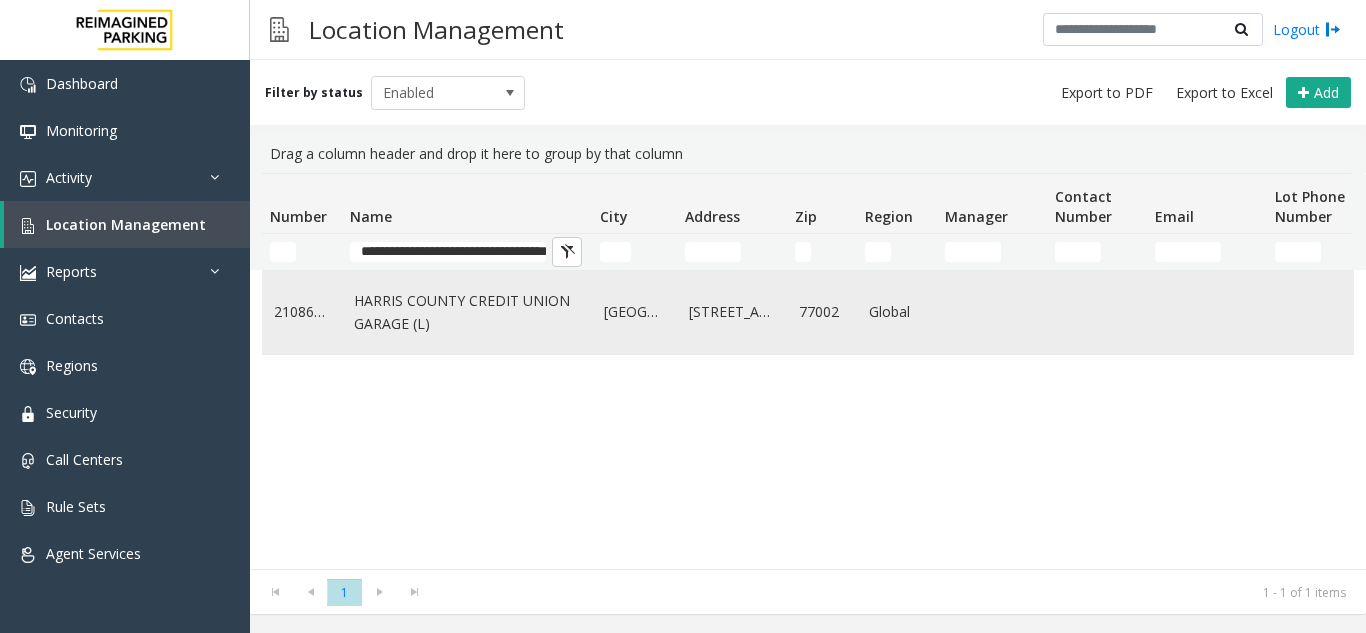 click on "HARRIS COUNTY CREDIT UNION GARAGE (L)" 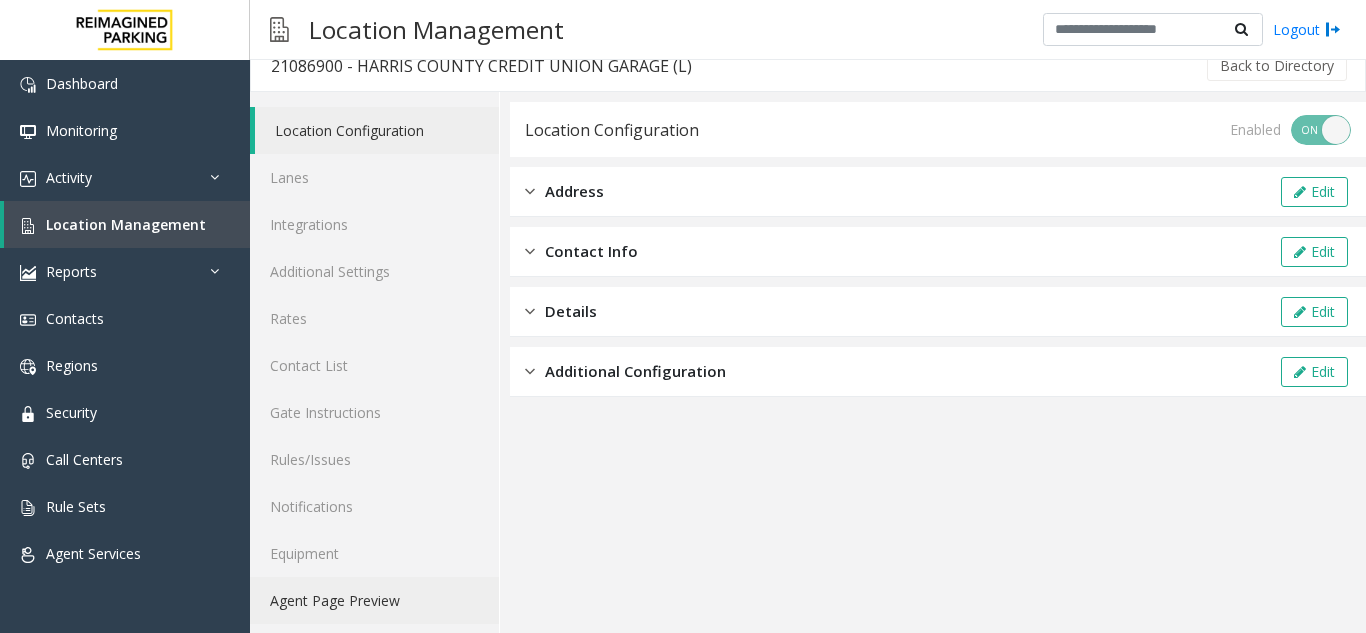 scroll, scrollTop: 26, scrollLeft: 0, axis: vertical 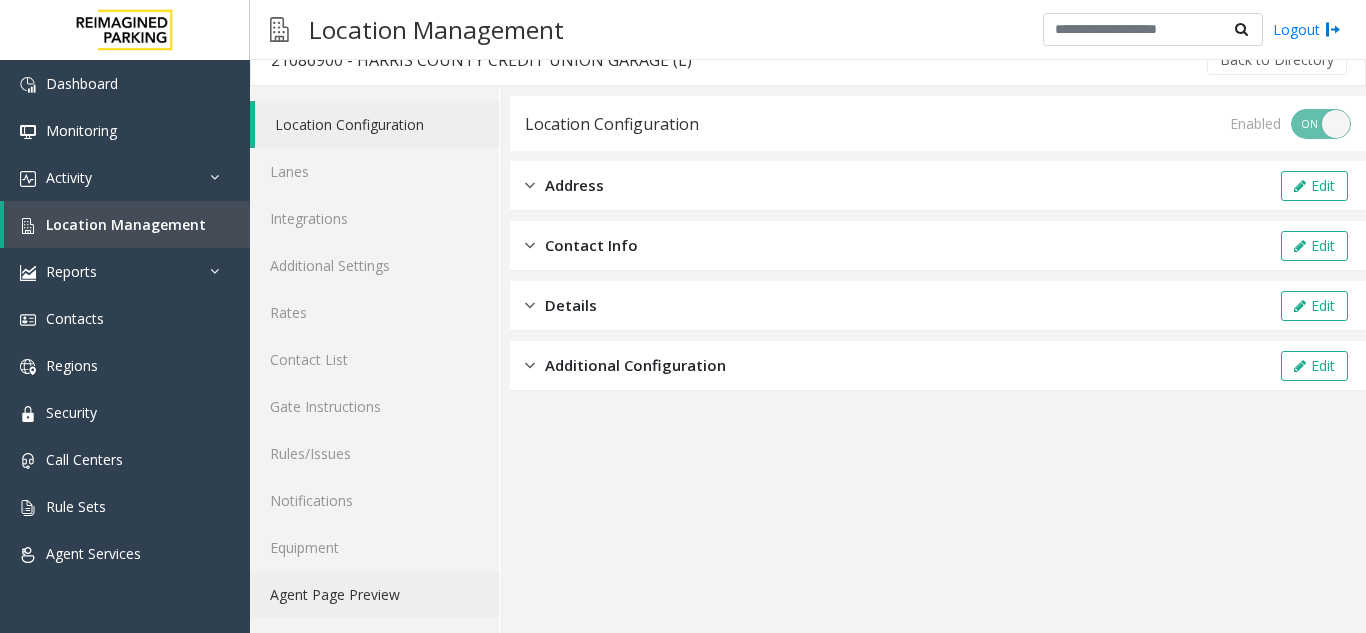 click on "Agent Page Preview" 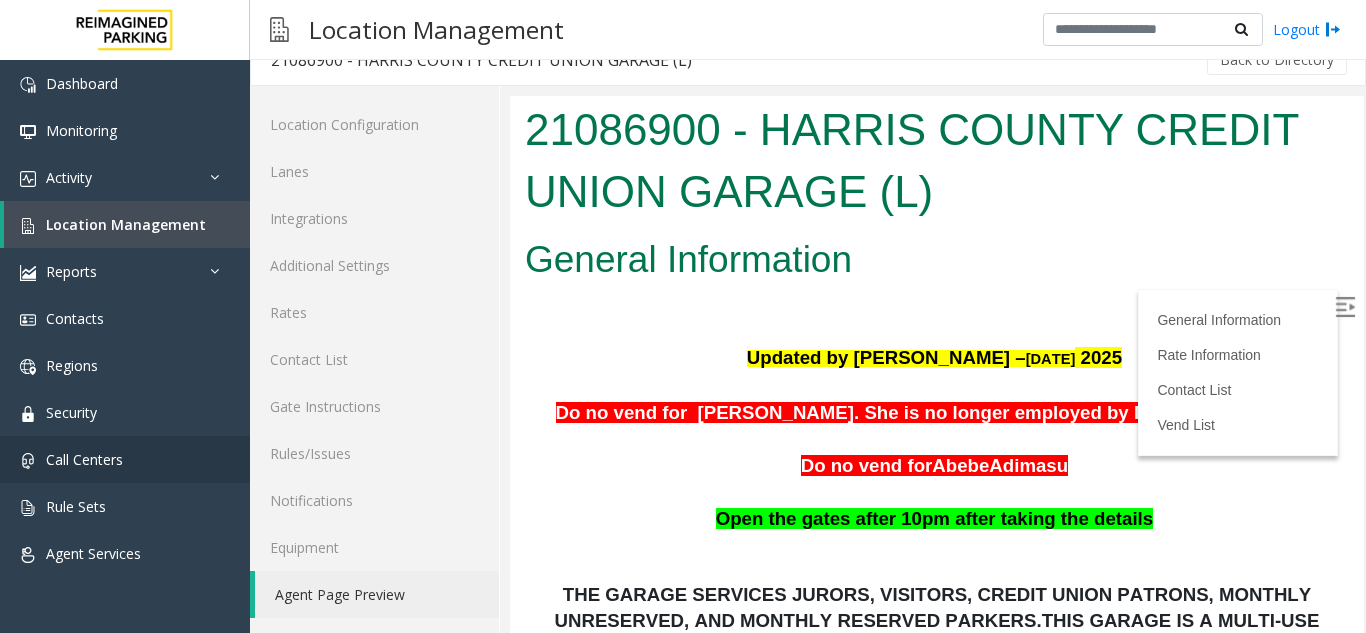 scroll, scrollTop: 0, scrollLeft: 0, axis: both 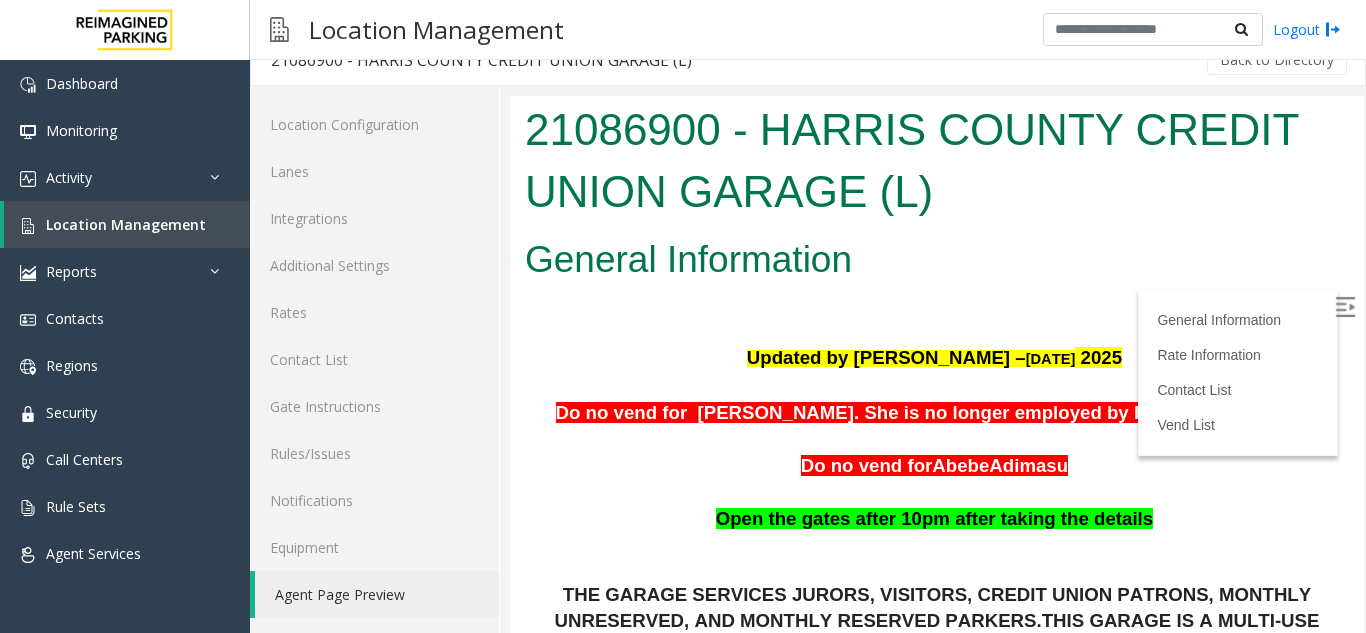 click at bounding box center [1345, 307] 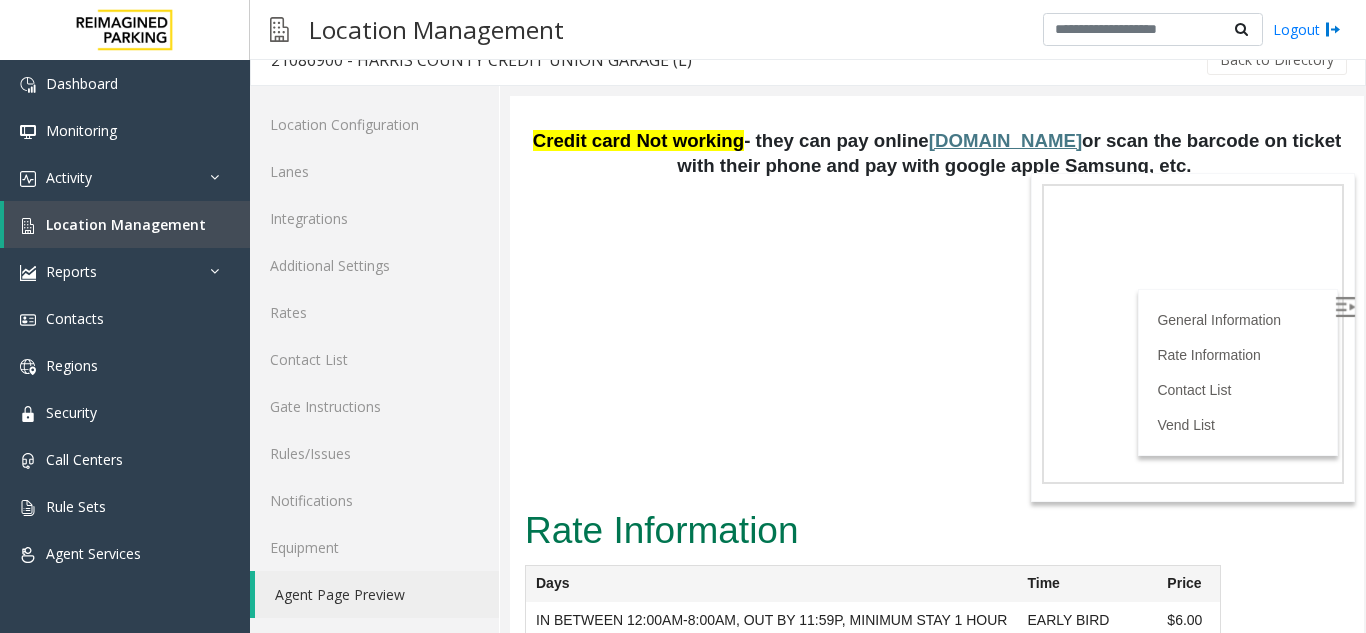 scroll, scrollTop: 1100, scrollLeft: 0, axis: vertical 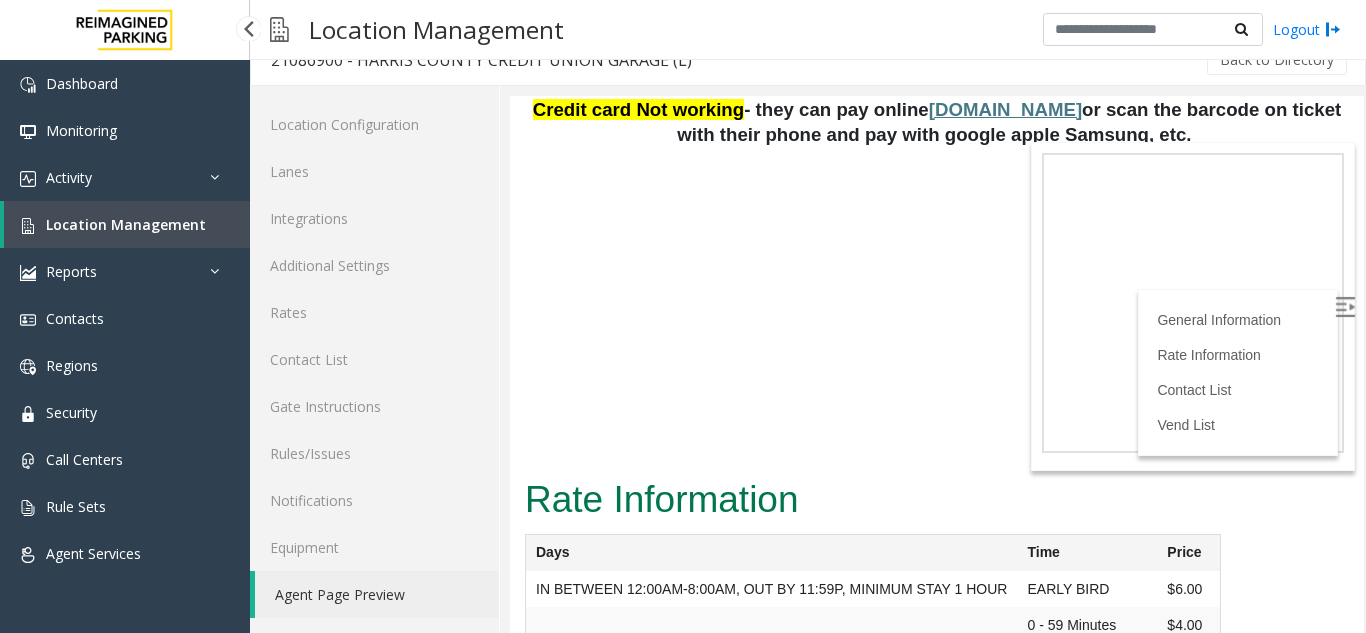 click on "Location Management" at bounding box center (126, 224) 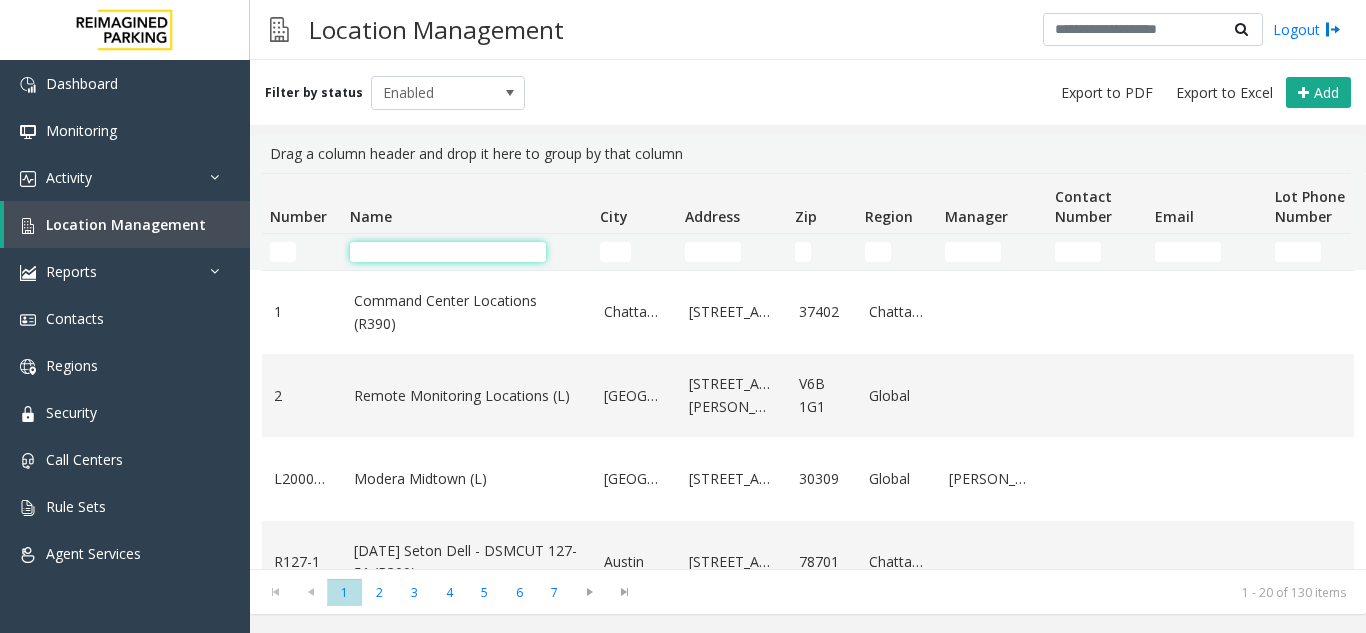 click 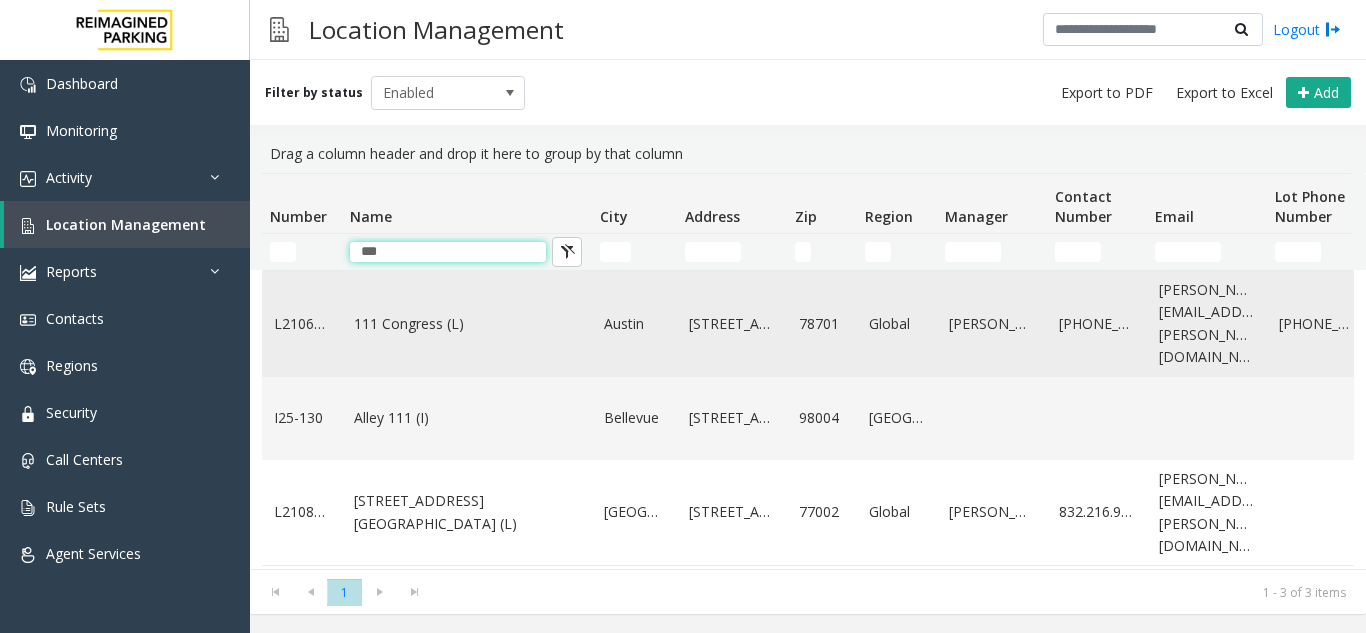 type on "***" 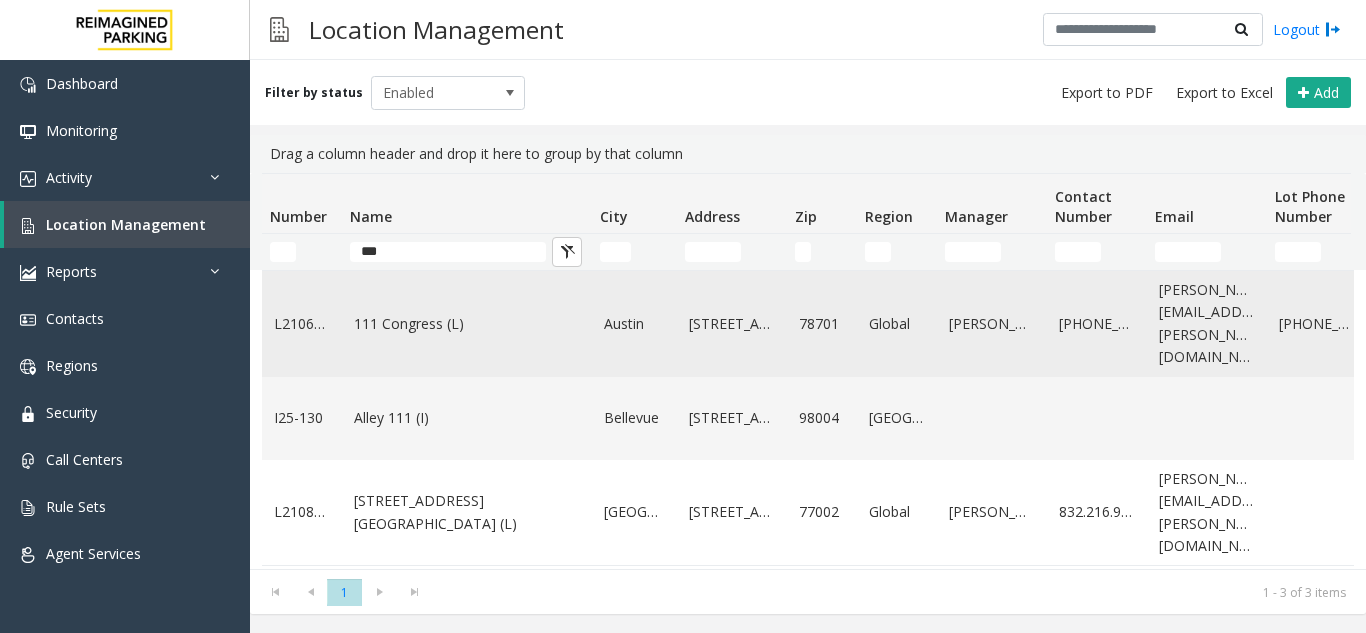 click on "111 Congress (L)" 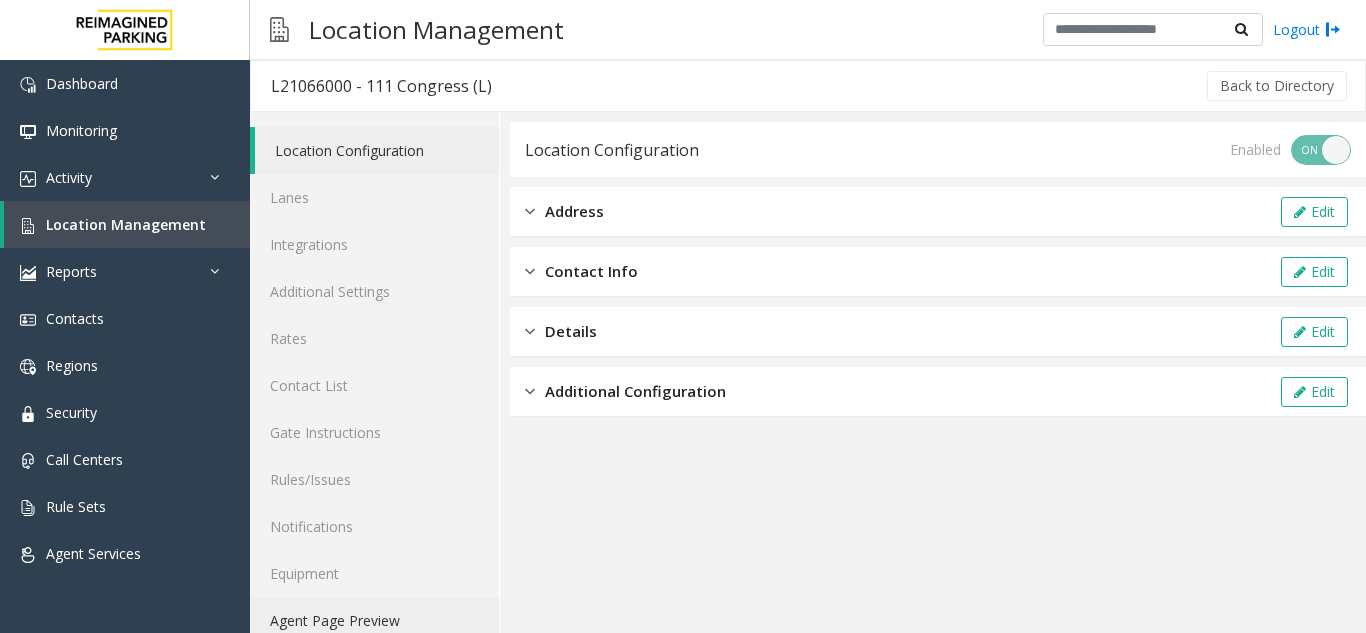 click on "Agent Page Preview" 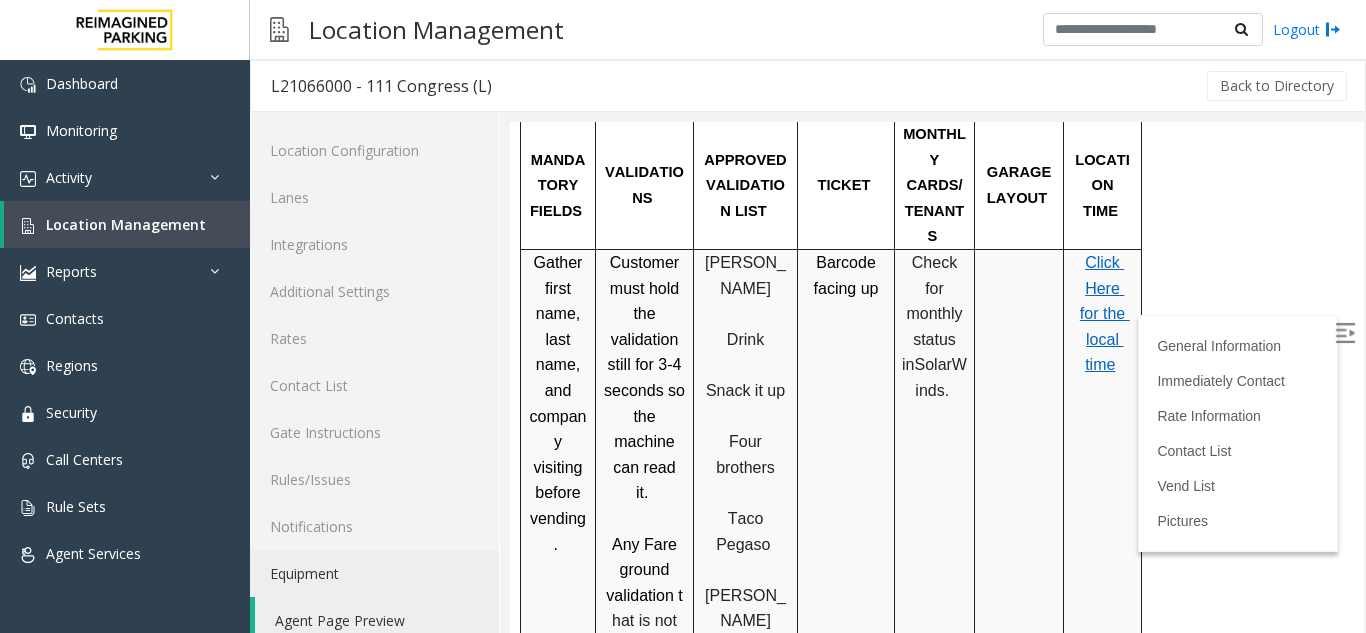 scroll, scrollTop: 1800, scrollLeft: 0, axis: vertical 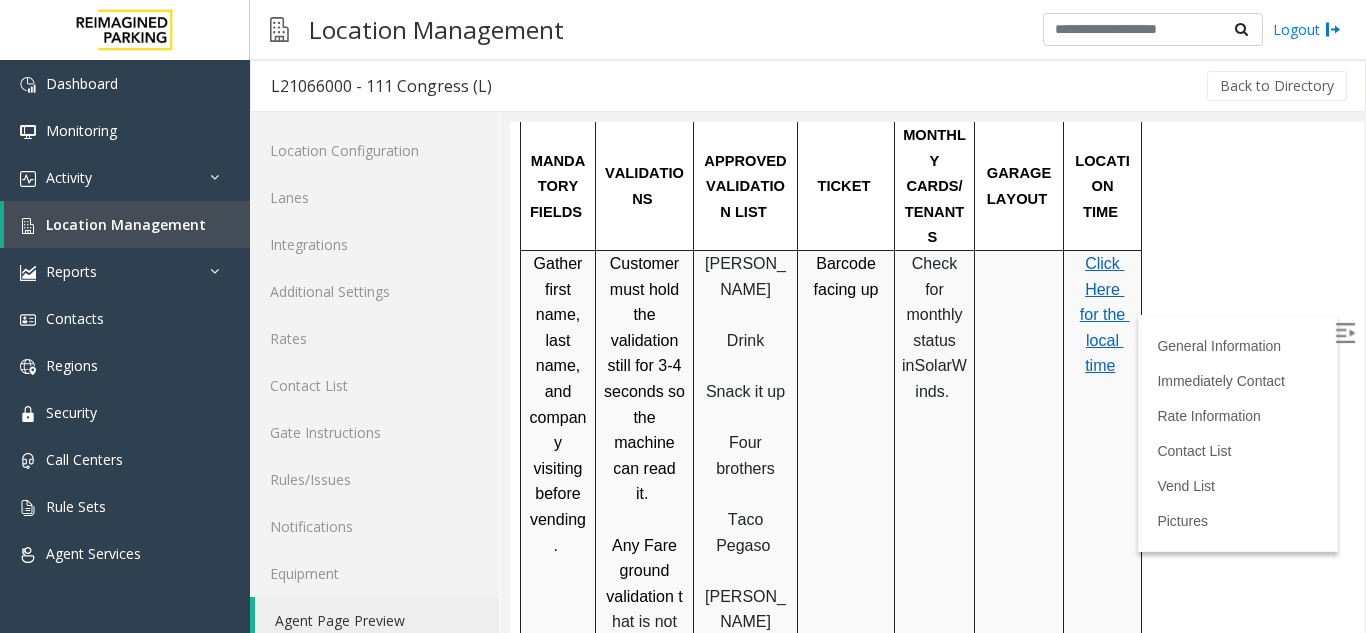 click at bounding box center (745, 648) 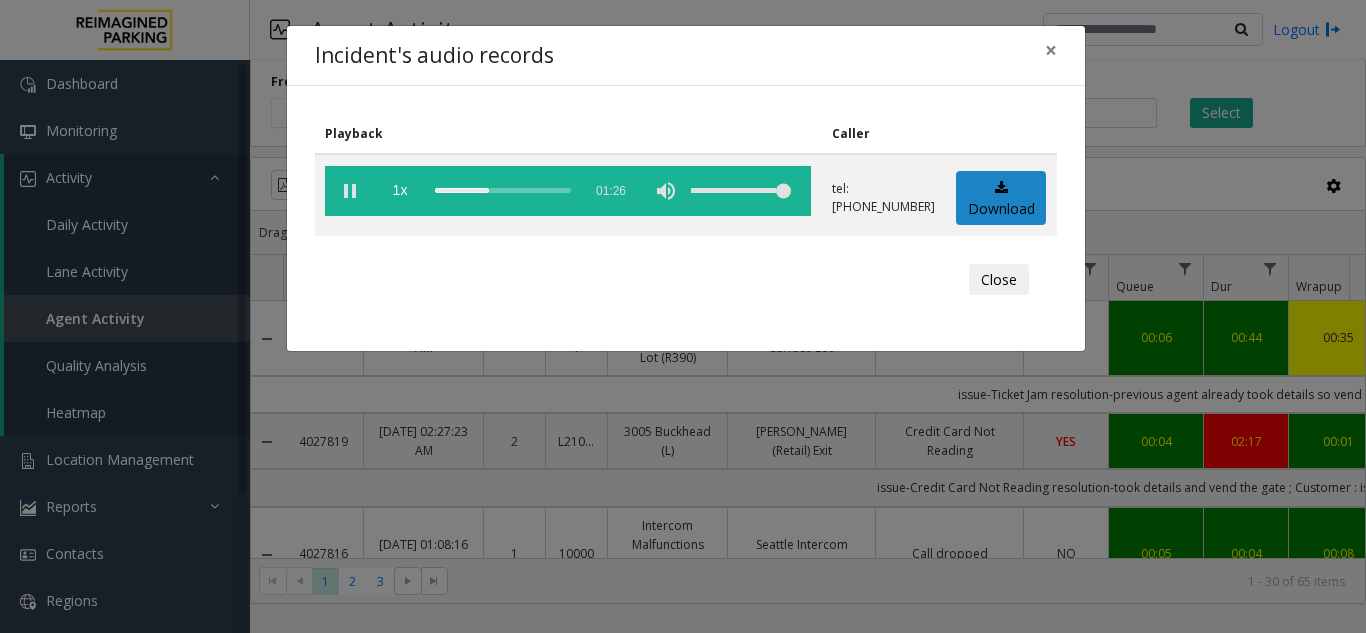 scroll, scrollTop: 0, scrollLeft: 0, axis: both 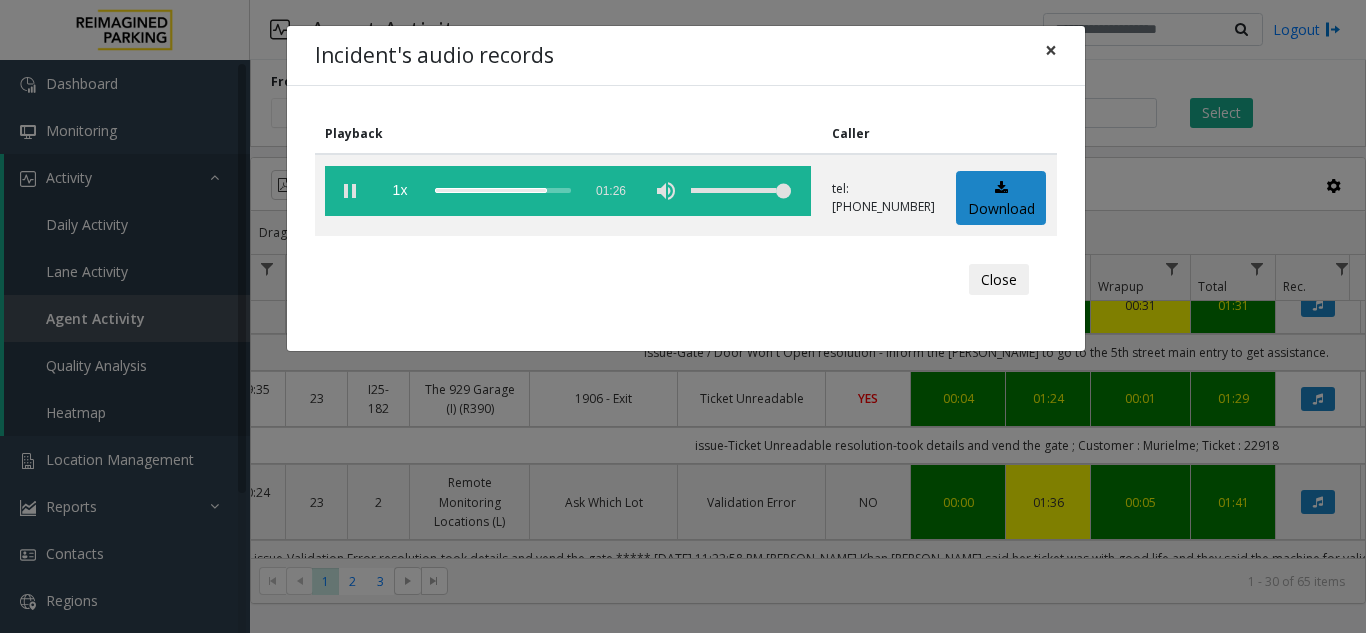 click on "×" 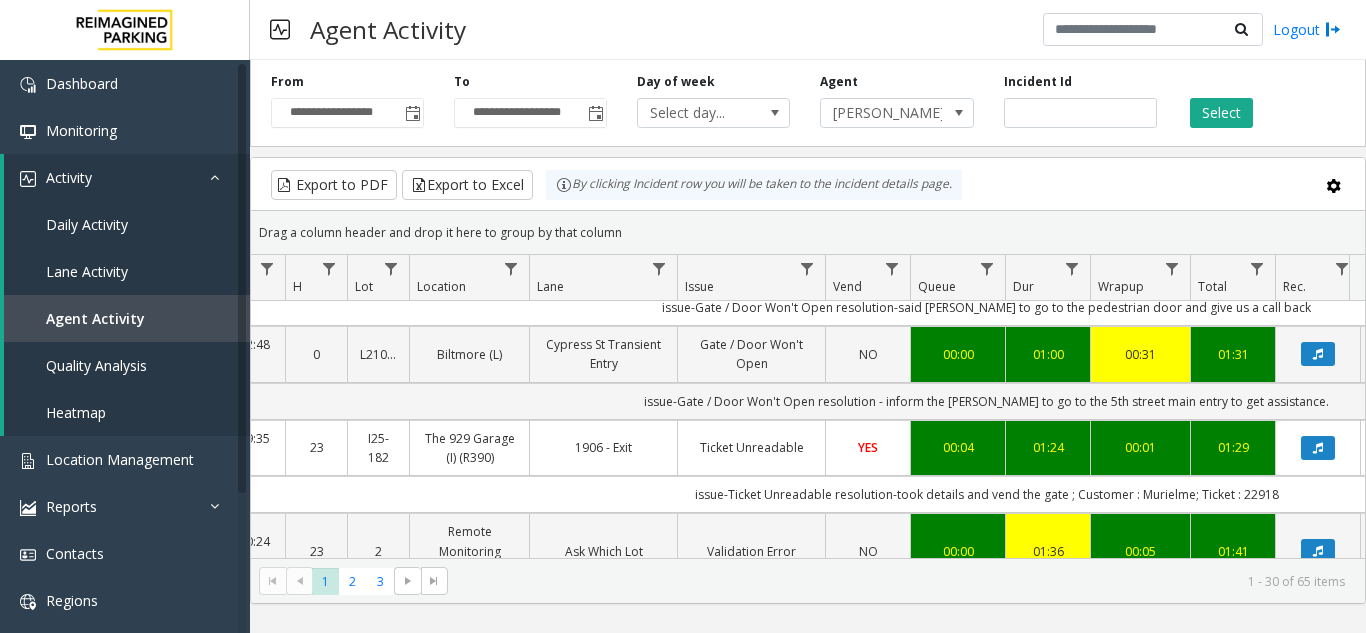 scroll, scrollTop: 1000, scrollLeft: 198, axis: both 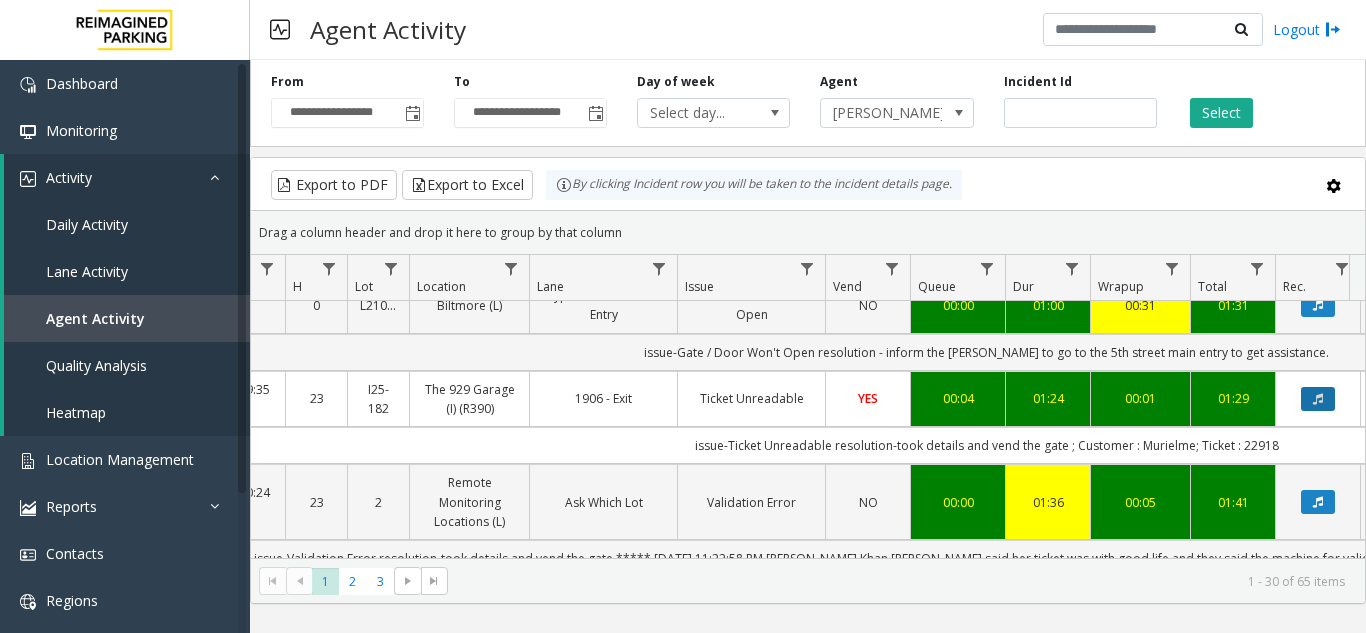 click 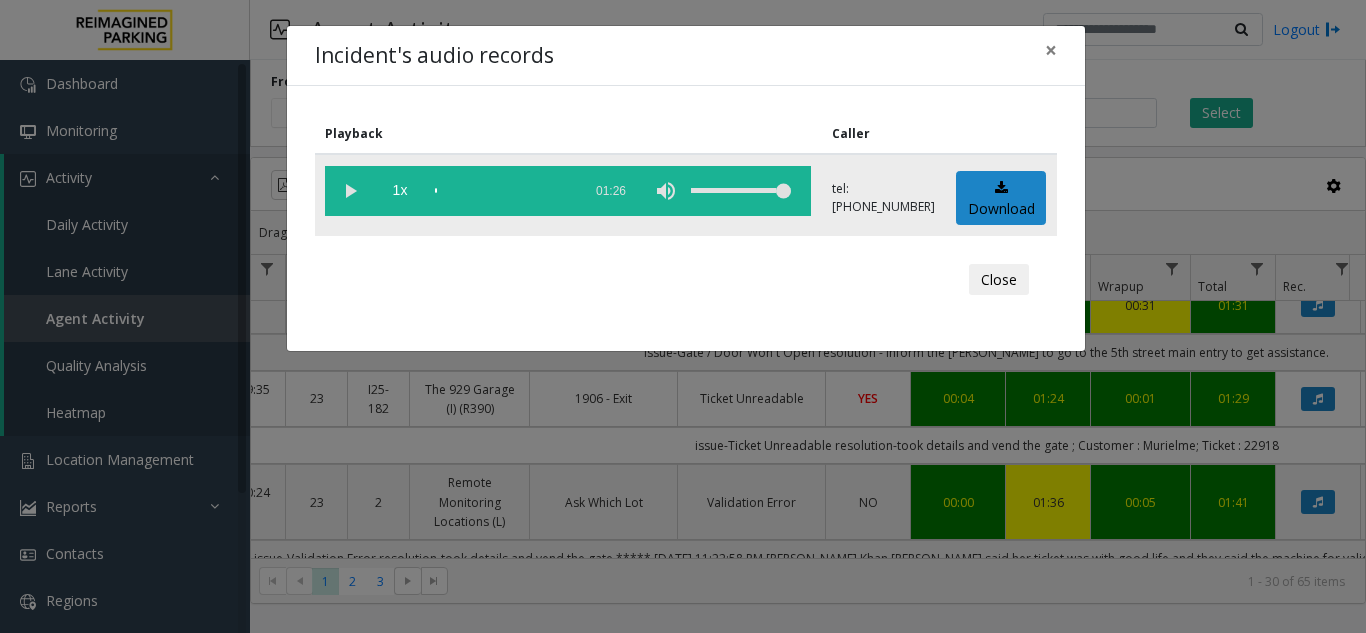 click 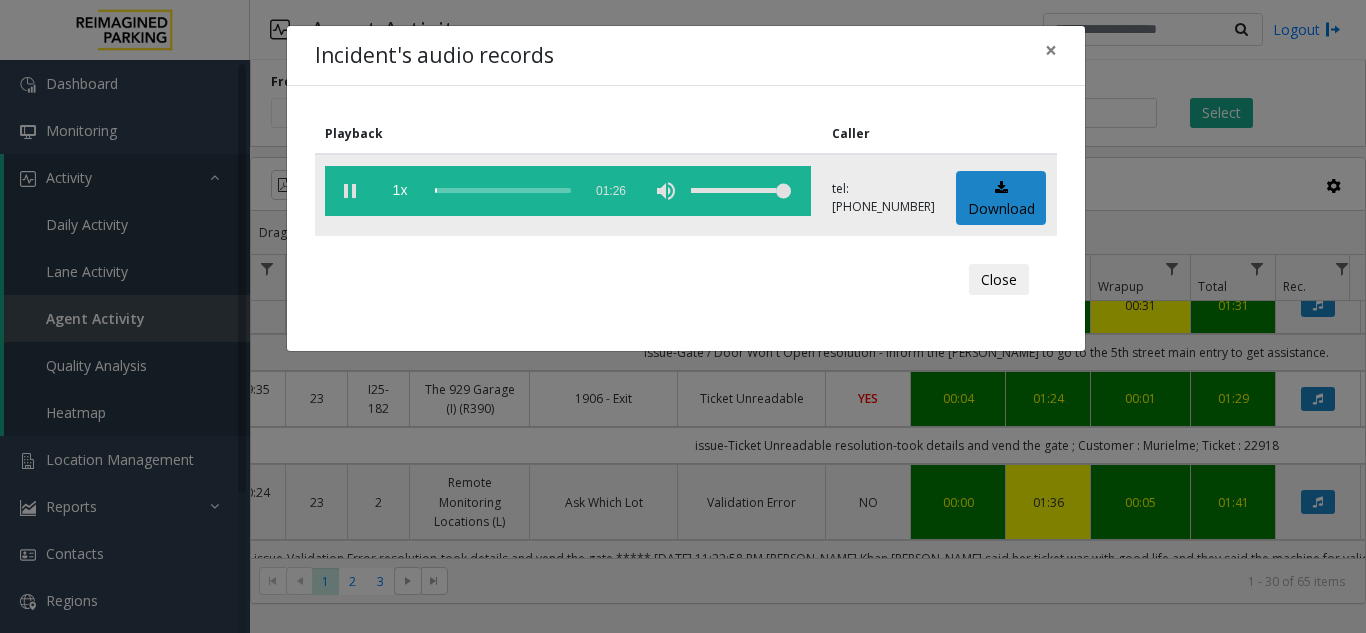 click 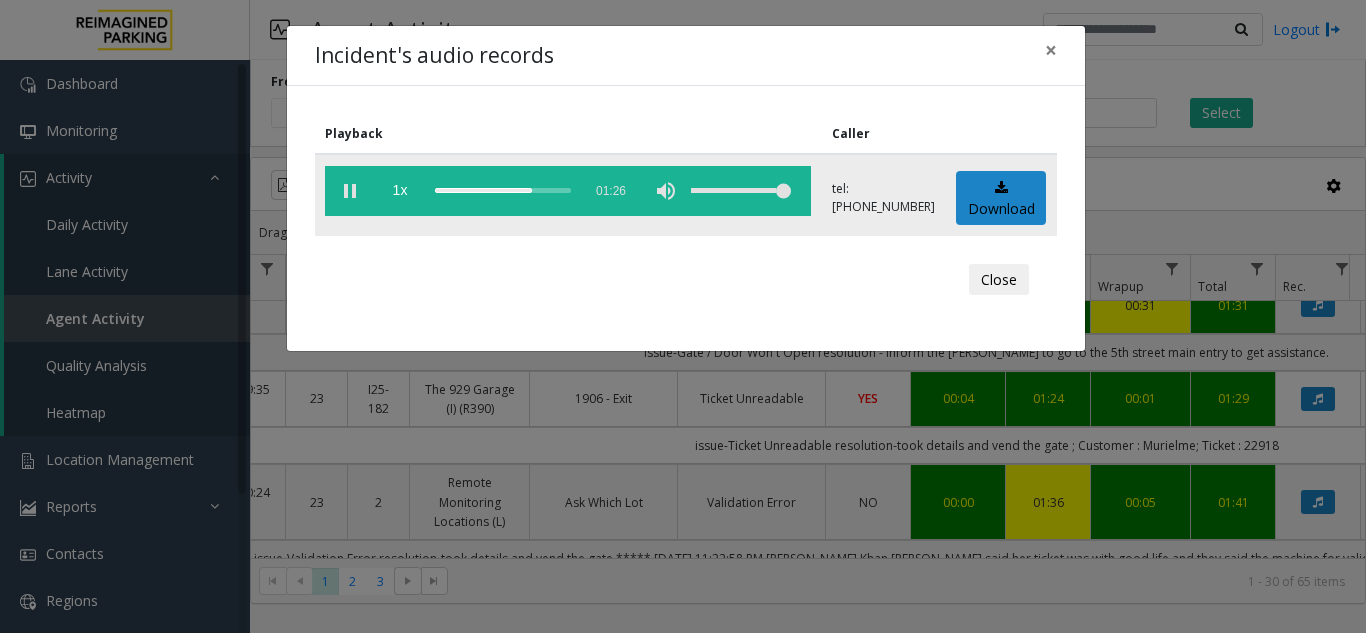 click 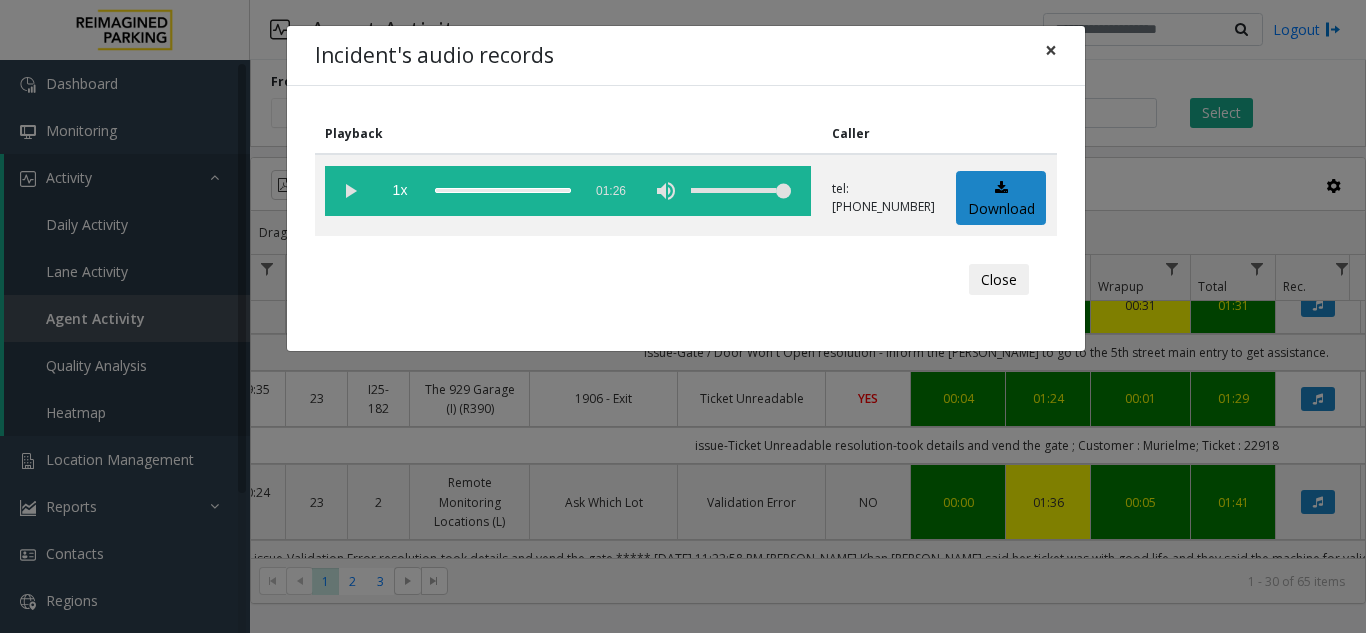 click on "×" 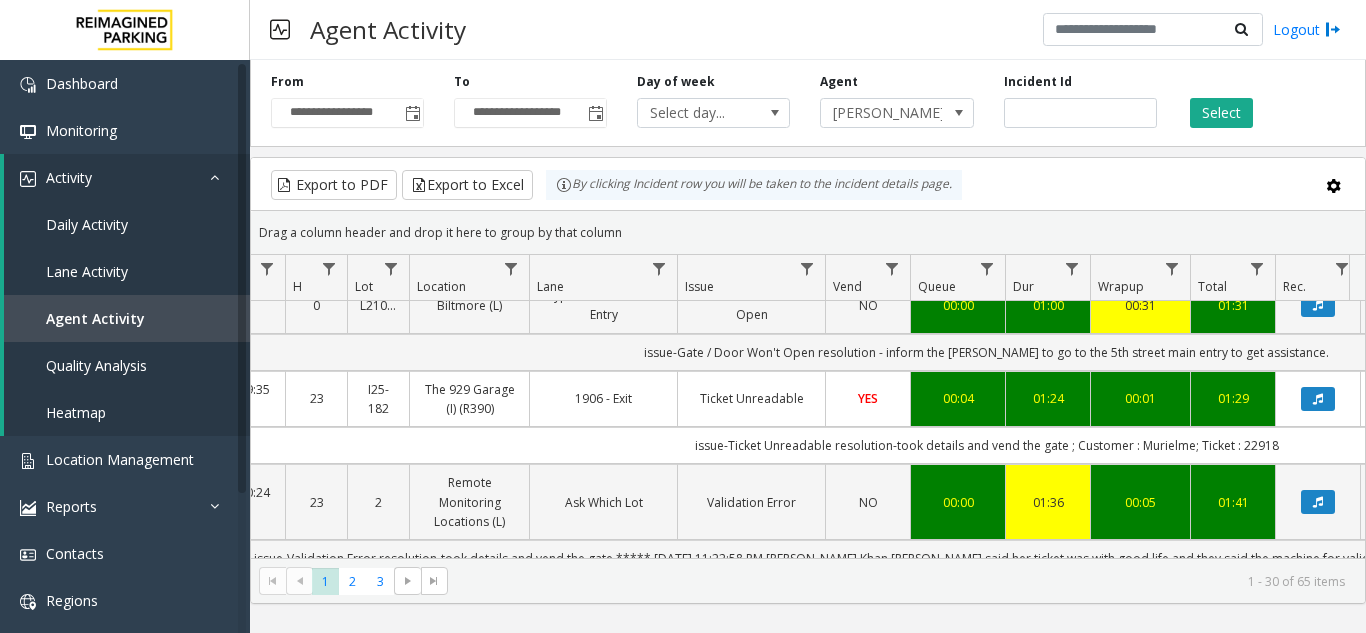 scroll, scrollTop: 1000, scrollLeft: 143, axis: both 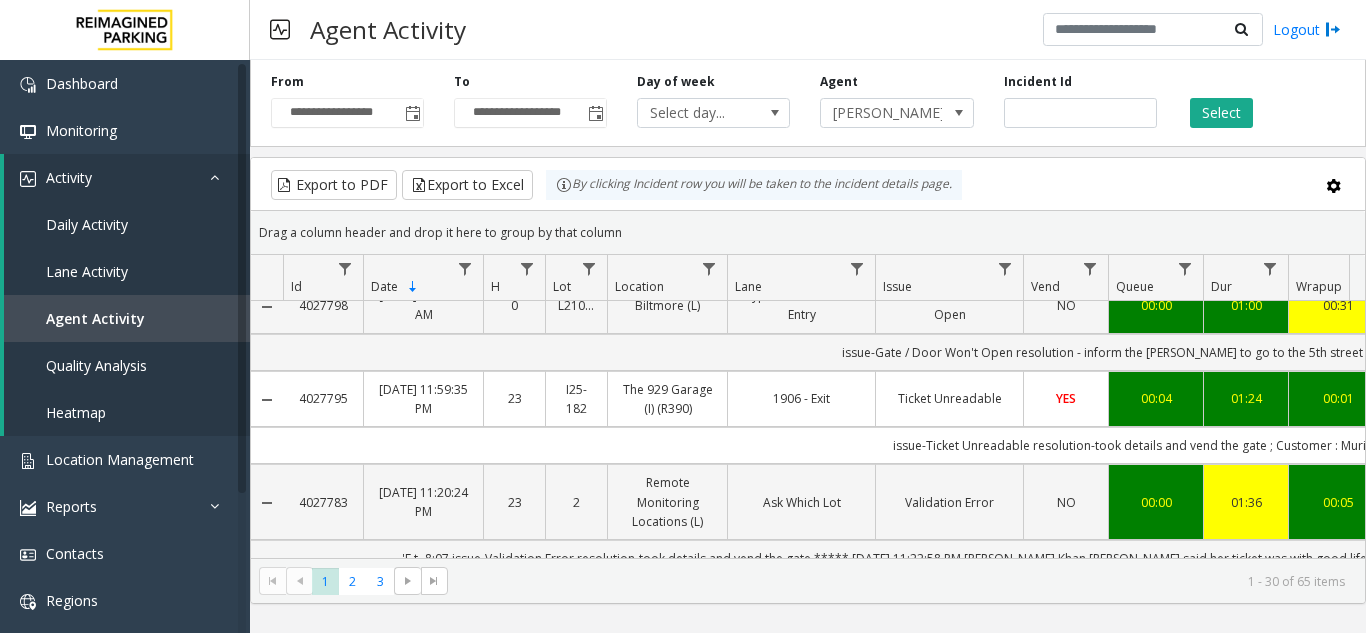 copy on "4027795" 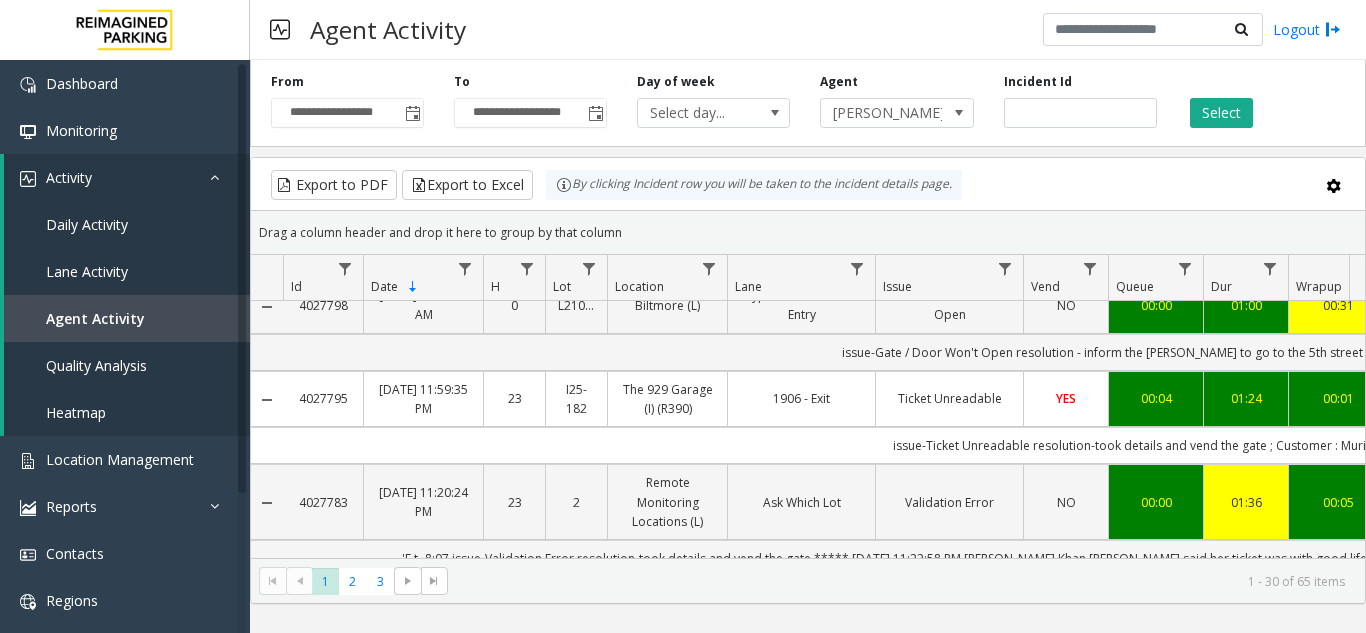 copy on "4027795" 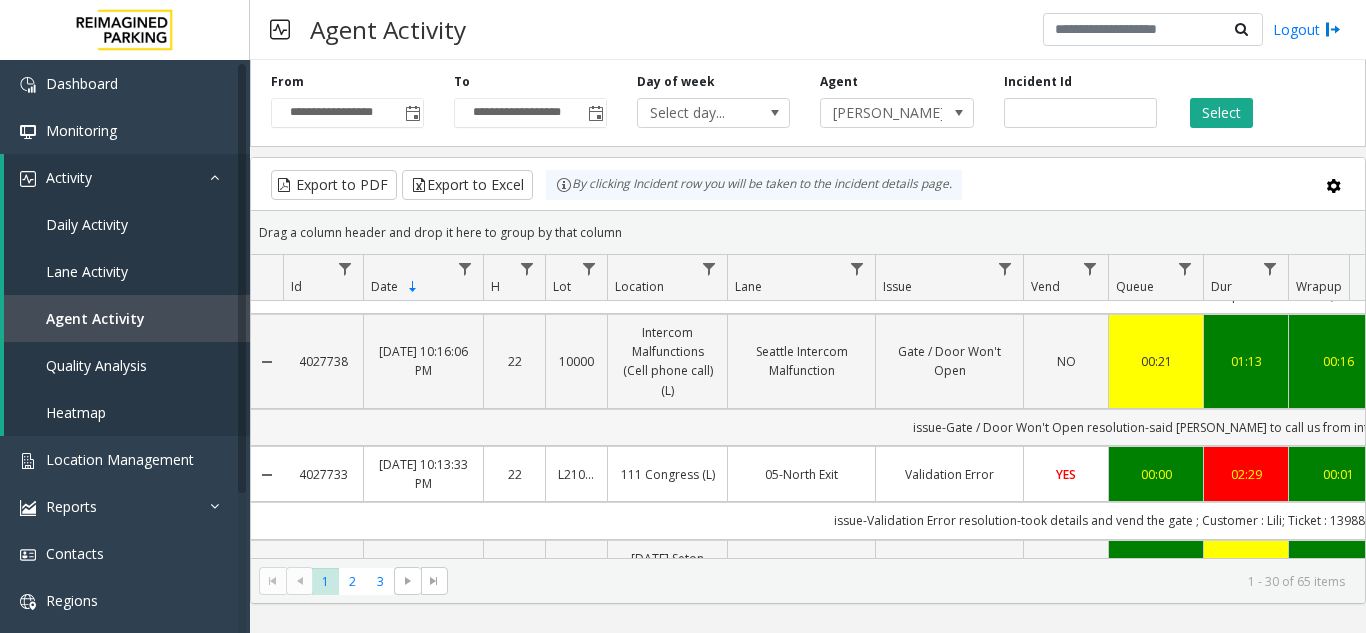scroll, scrollTop: 2700, scrollLeft: 0, axis: vertical 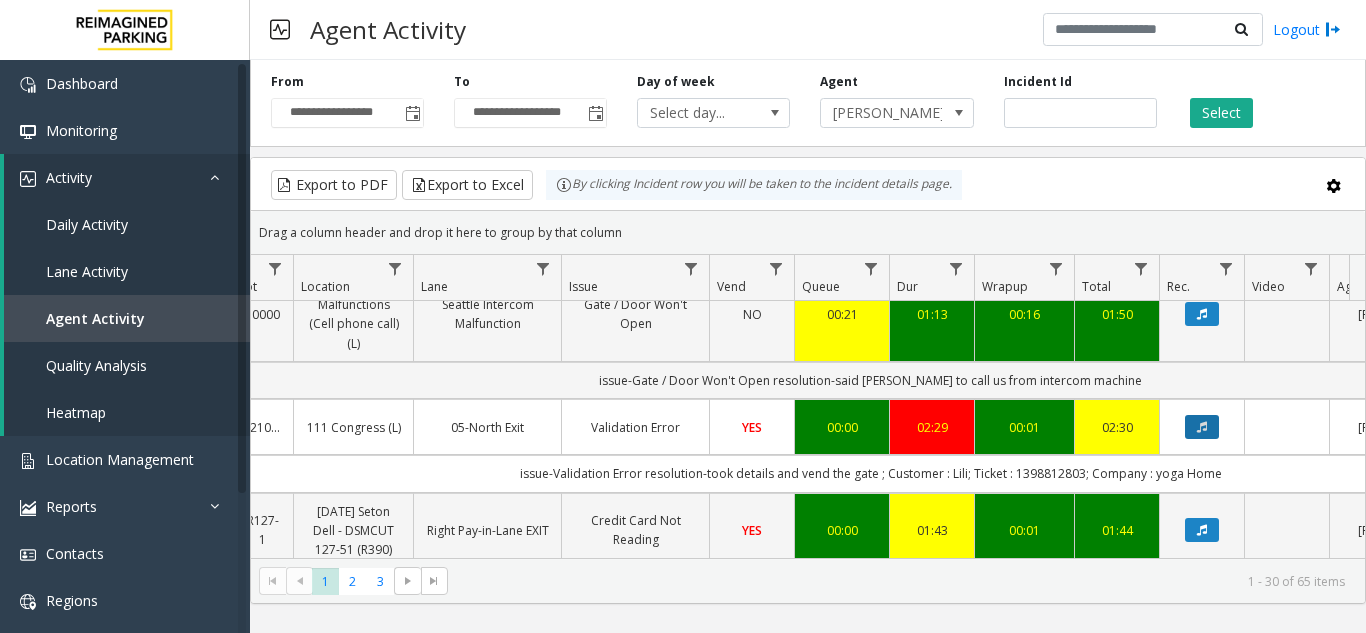 click 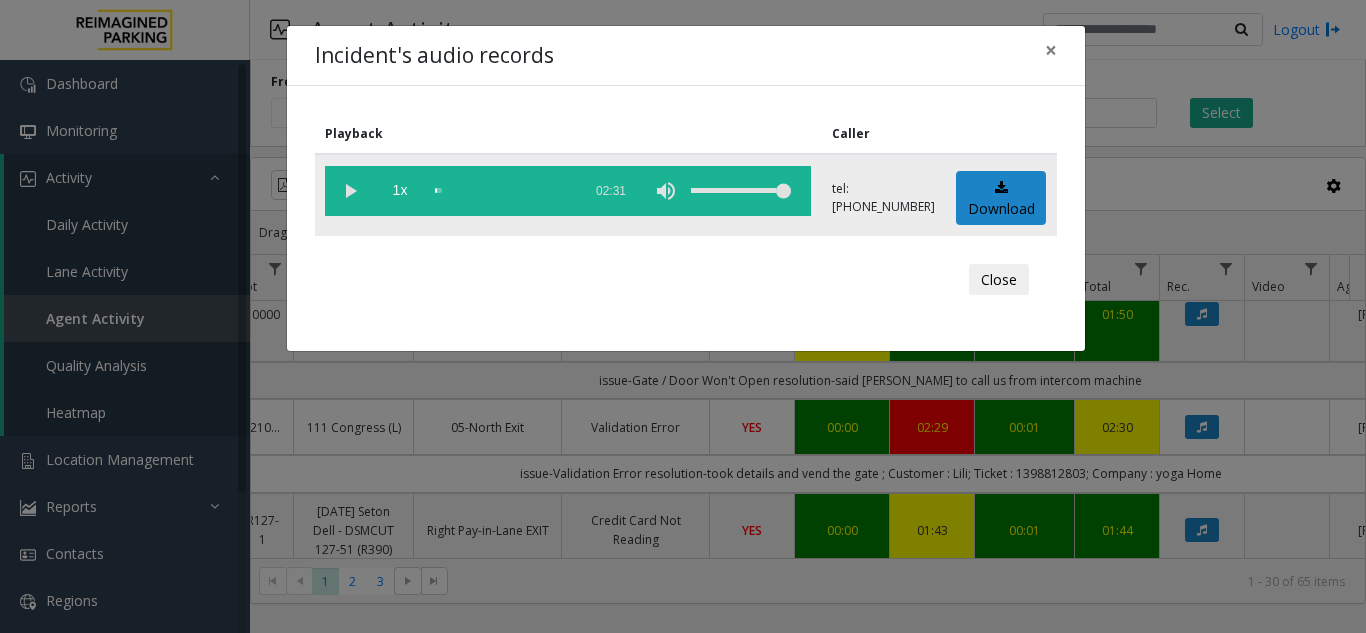 click 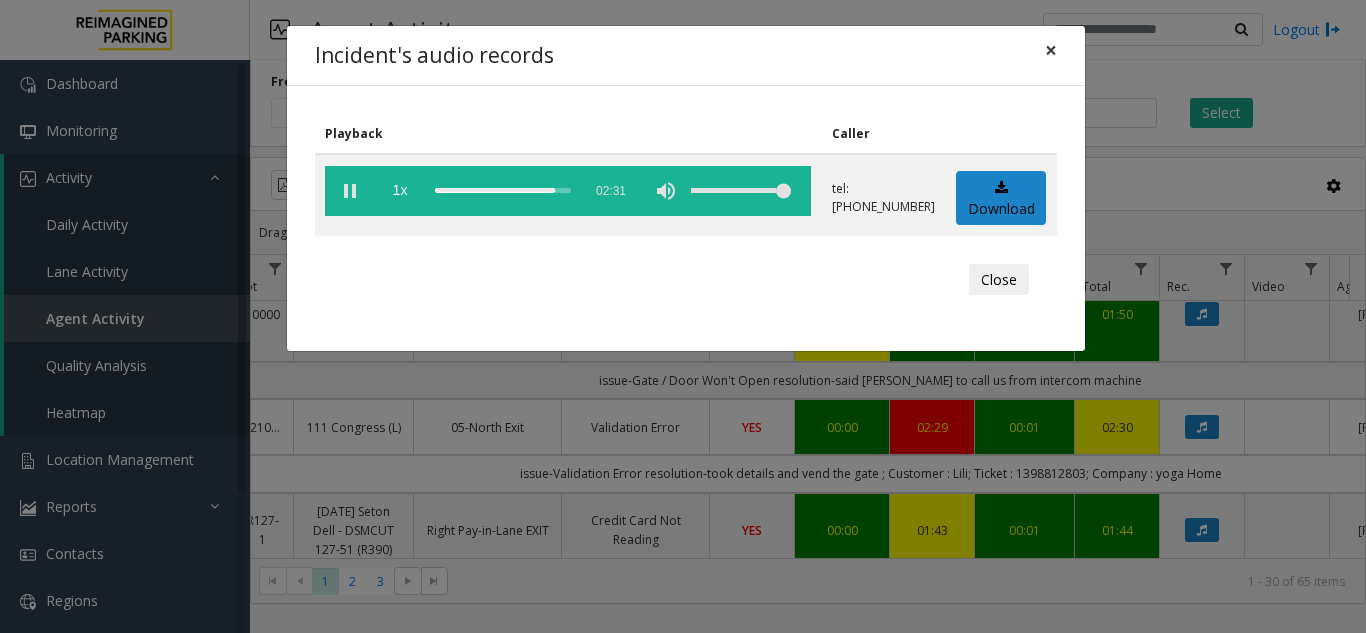 click on "×" 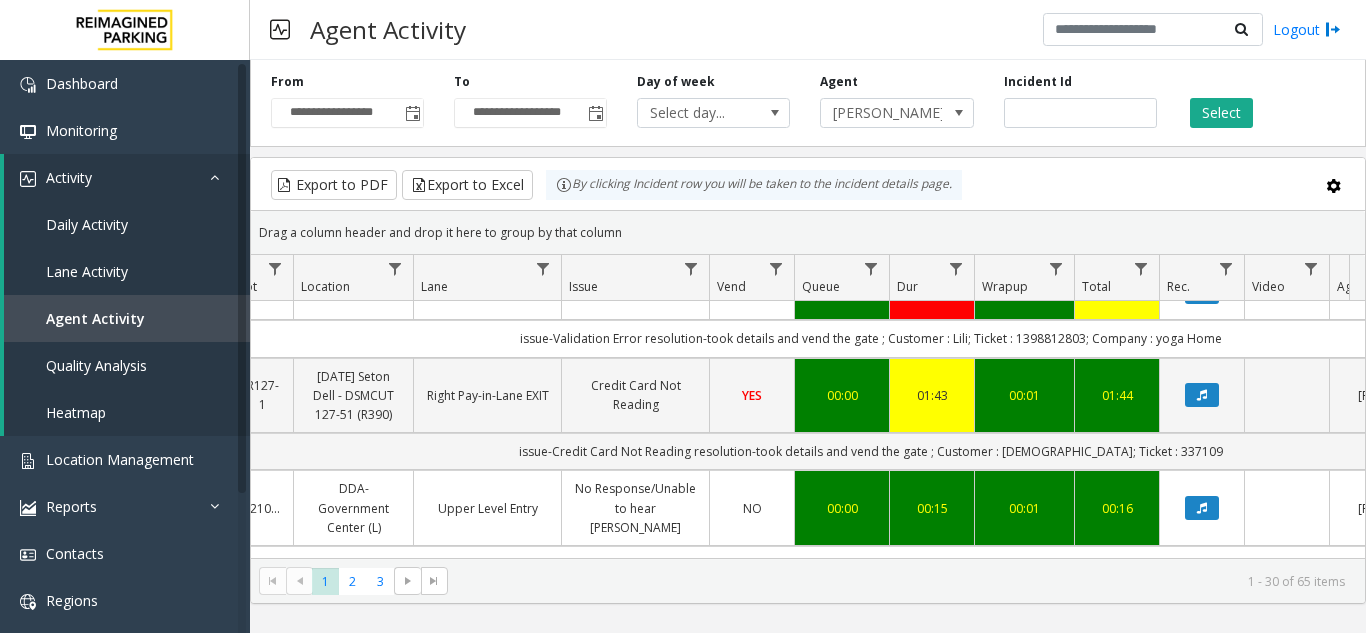 scroll, scrollTop: 2800, scrollLeft: 314, axis: both 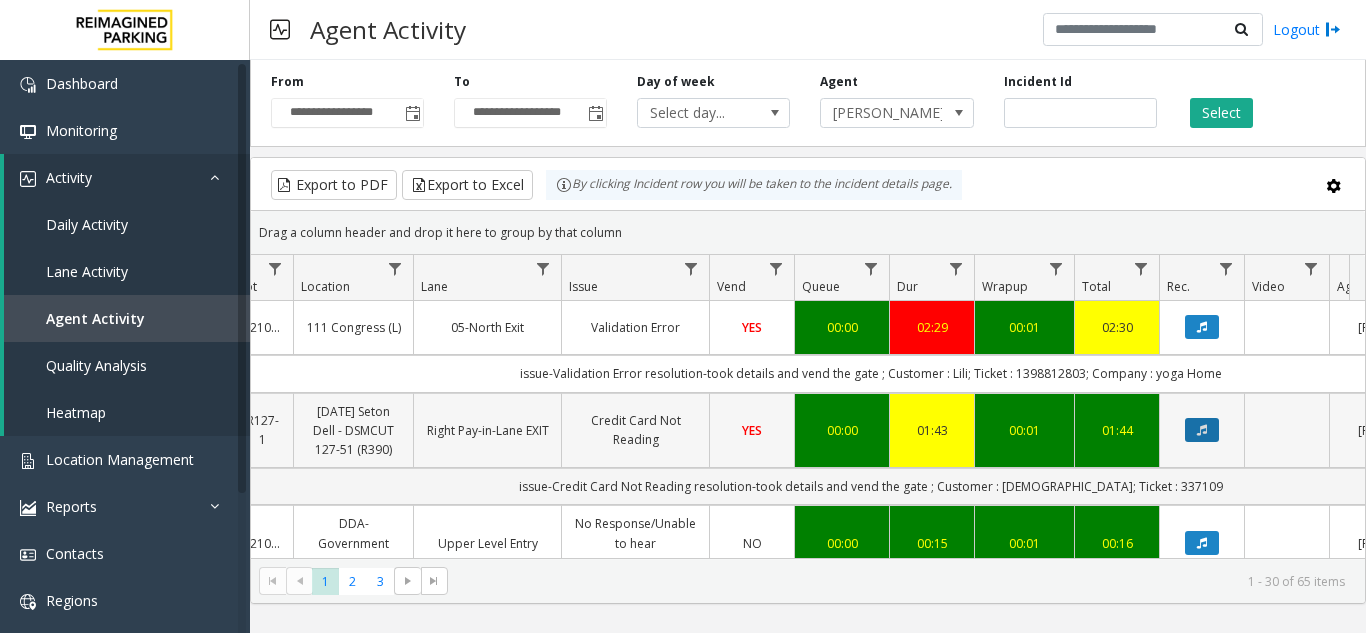 click 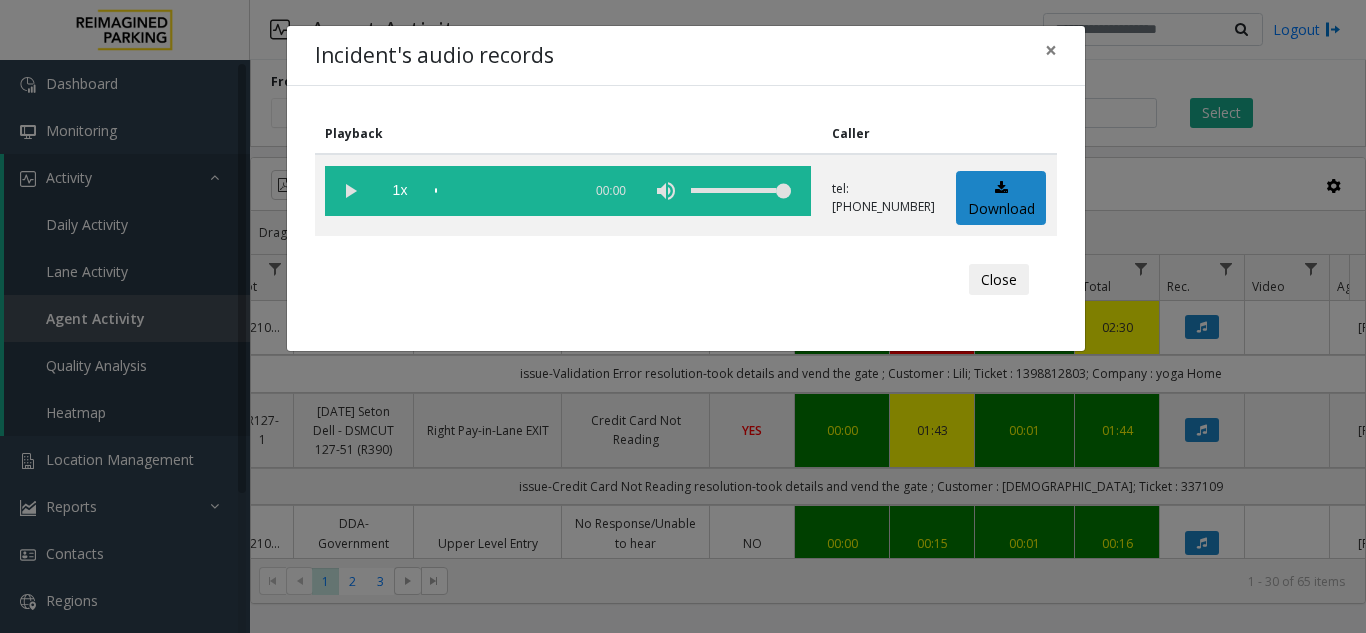click 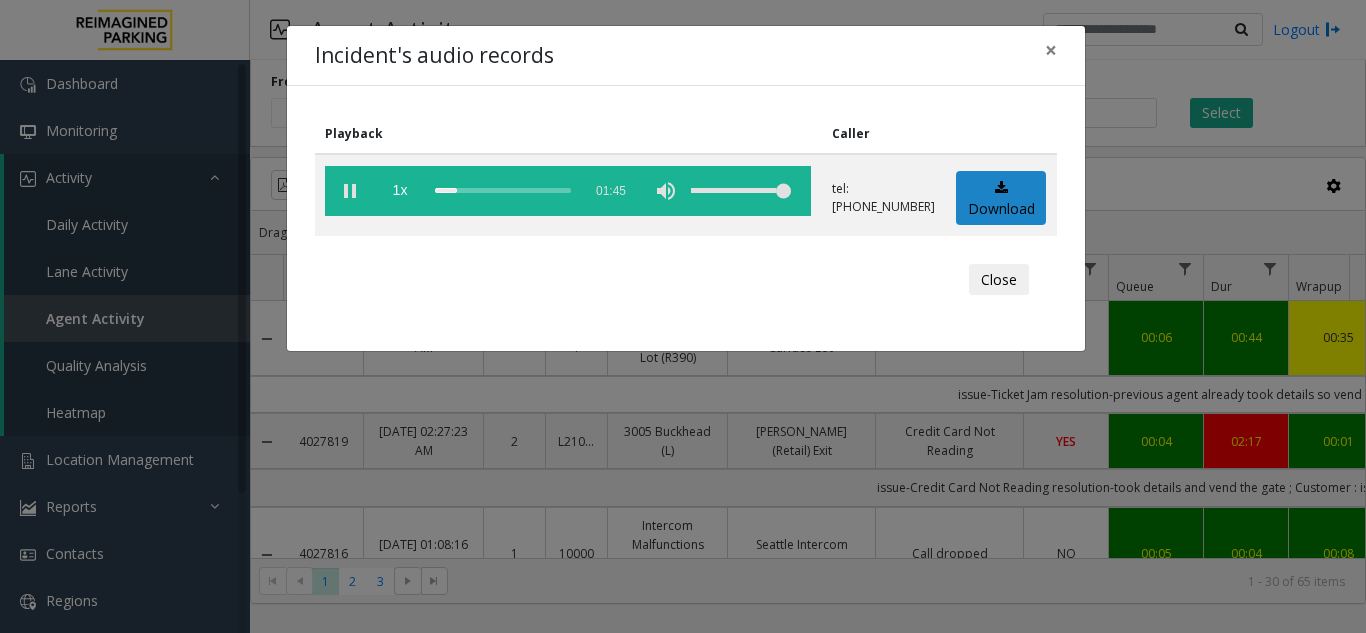 scroll, scrollTop: 0, scrollLeft: 0, axis: both 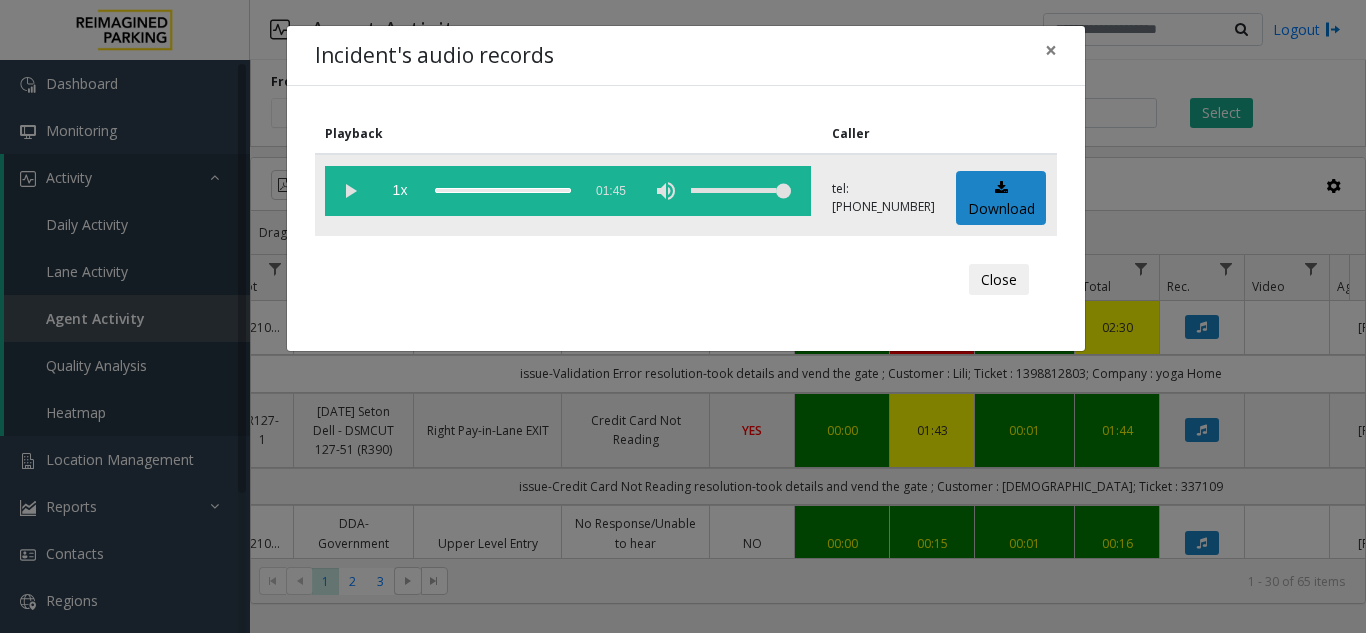 click 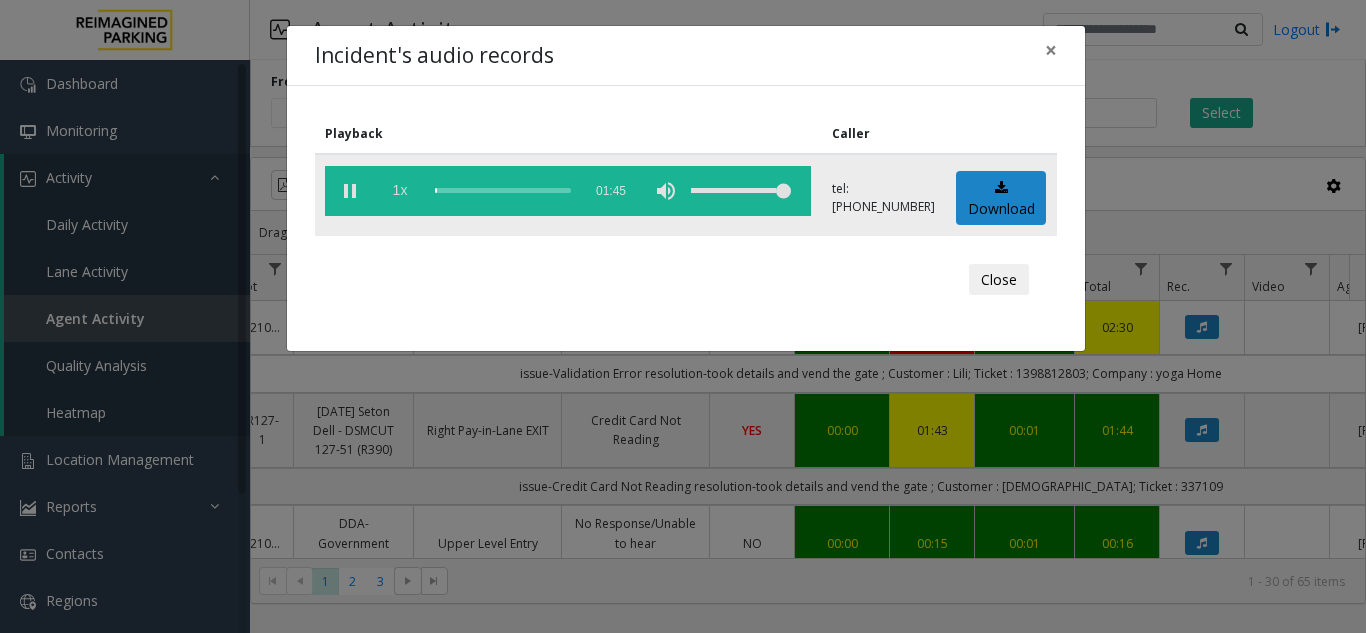 click on "1x" 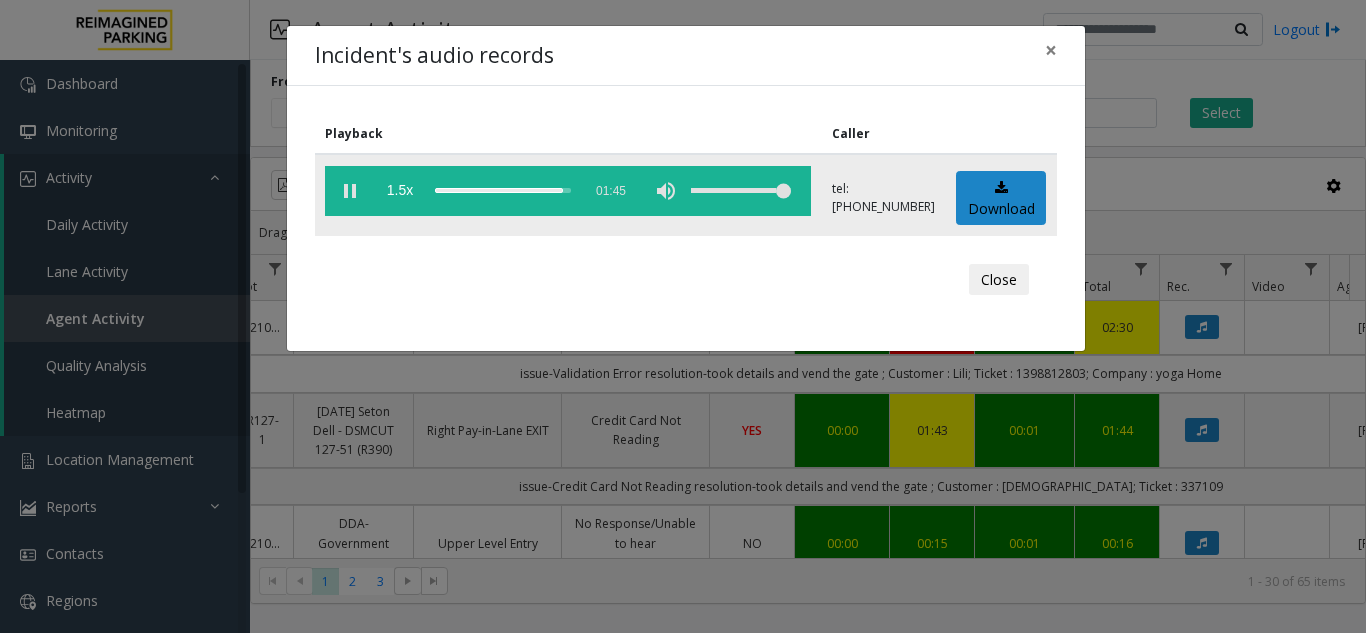 click 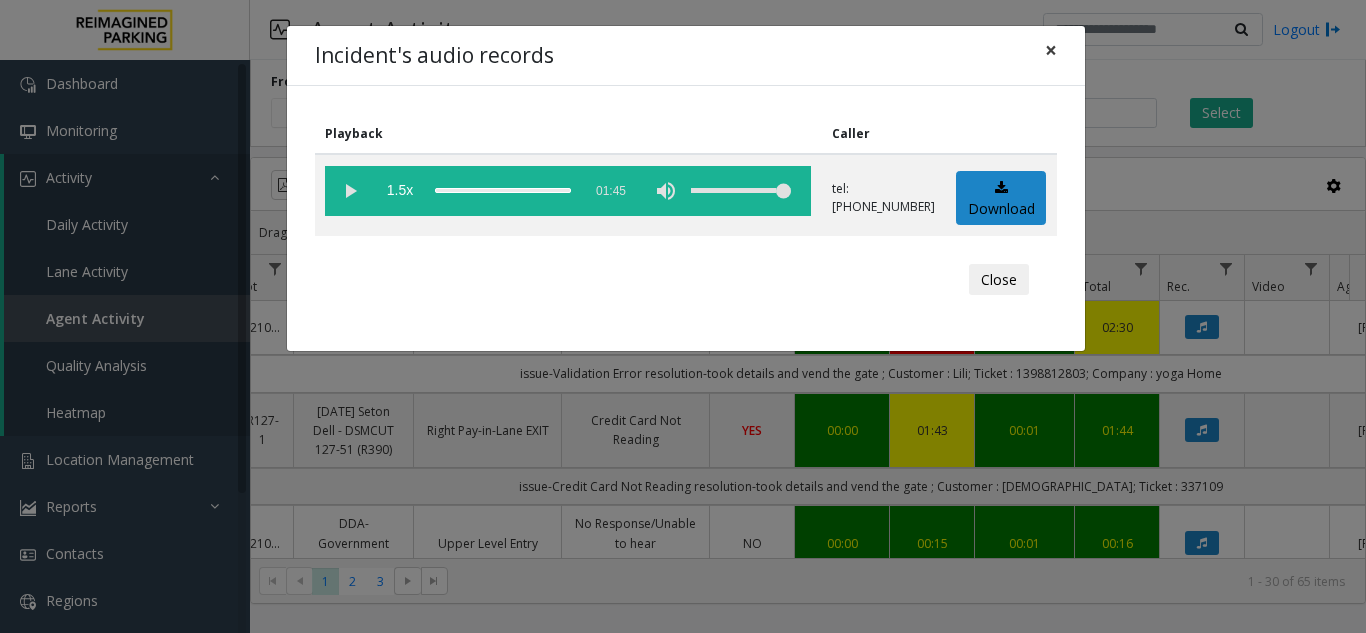 click on "×" 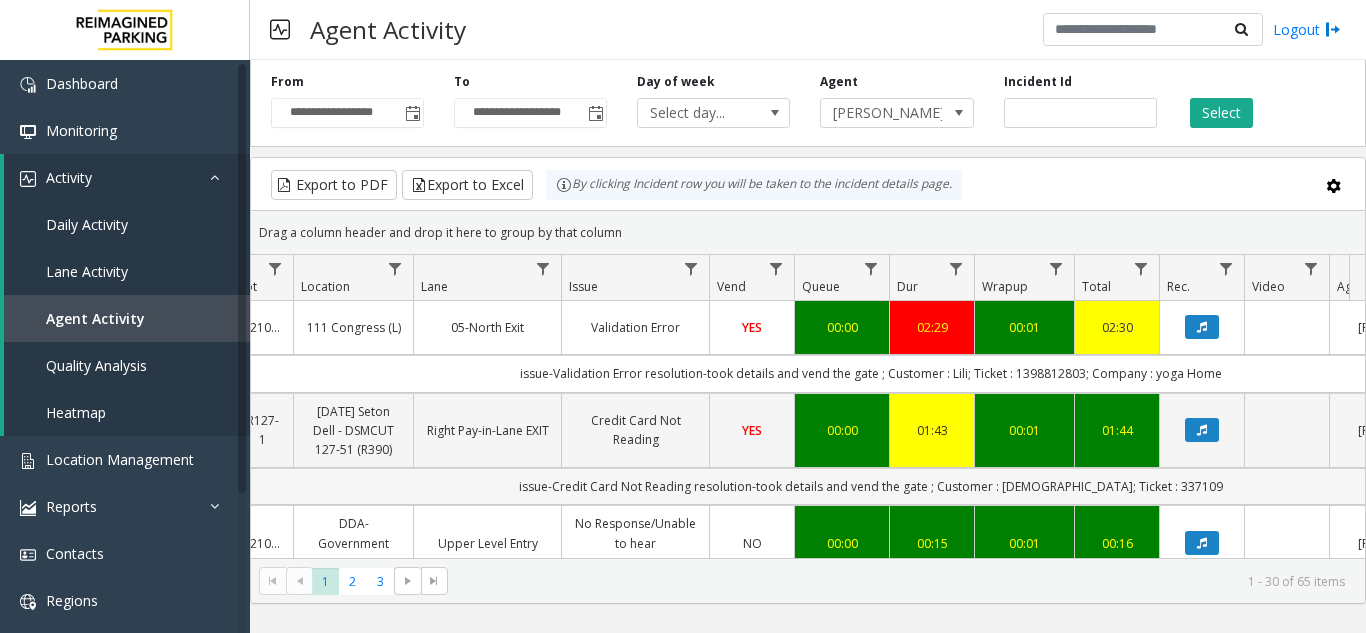 scroll, scrollTop: 2800, scrollLeft: 262, axis: both 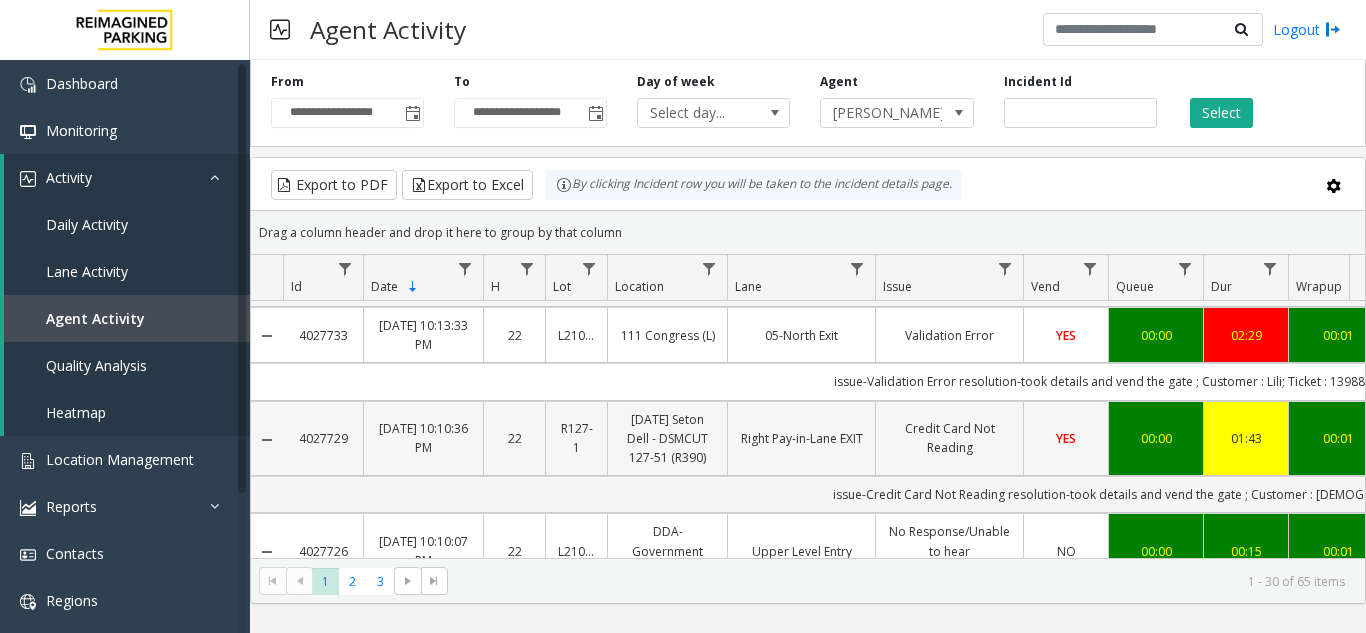 copy on "4027729" 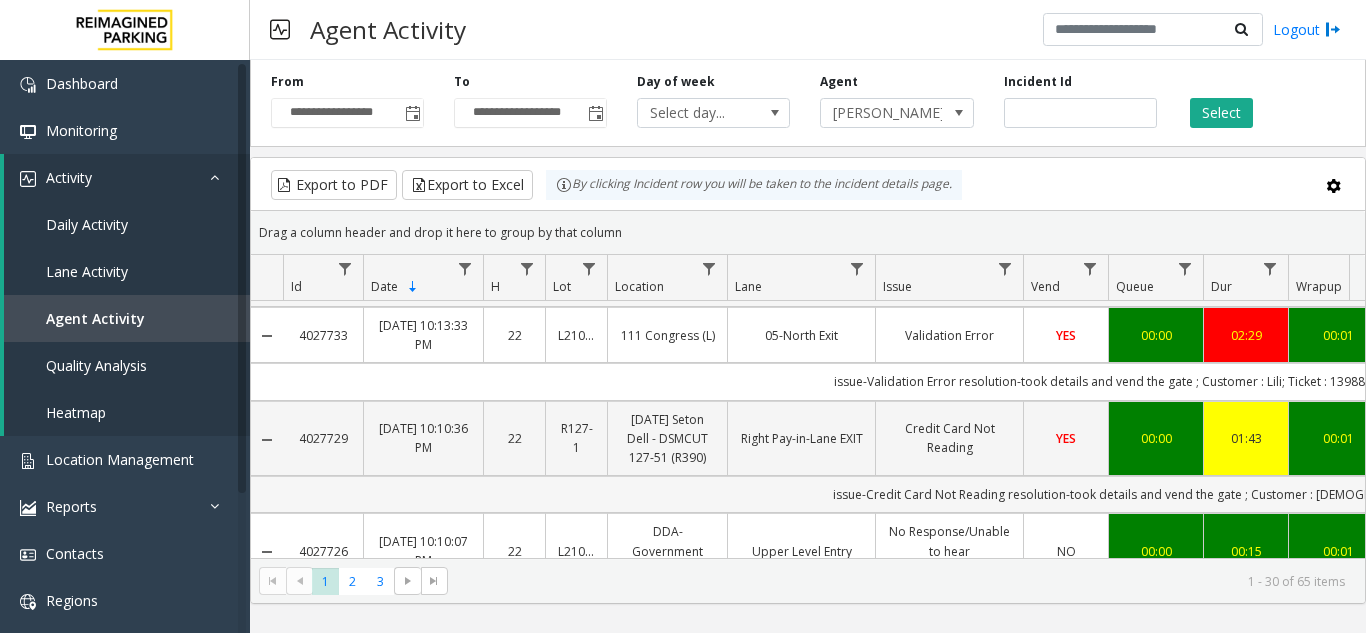 drag, startPoint x: 353, startPoint y: 407, endPoint x: 322, endPoint y: 453, distance: 55.470715 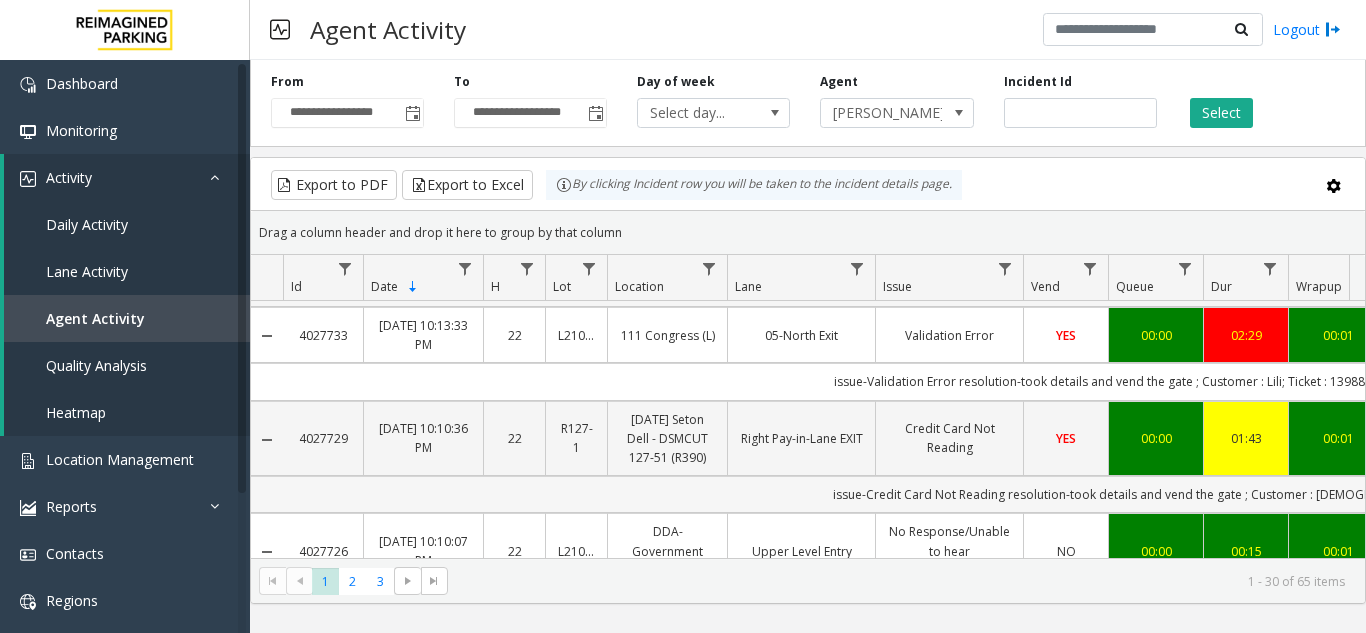 click on "issue-Credit Card Not Reading
resolution-took details and vend the gate
; Customer : christian; Ticket : 337109" 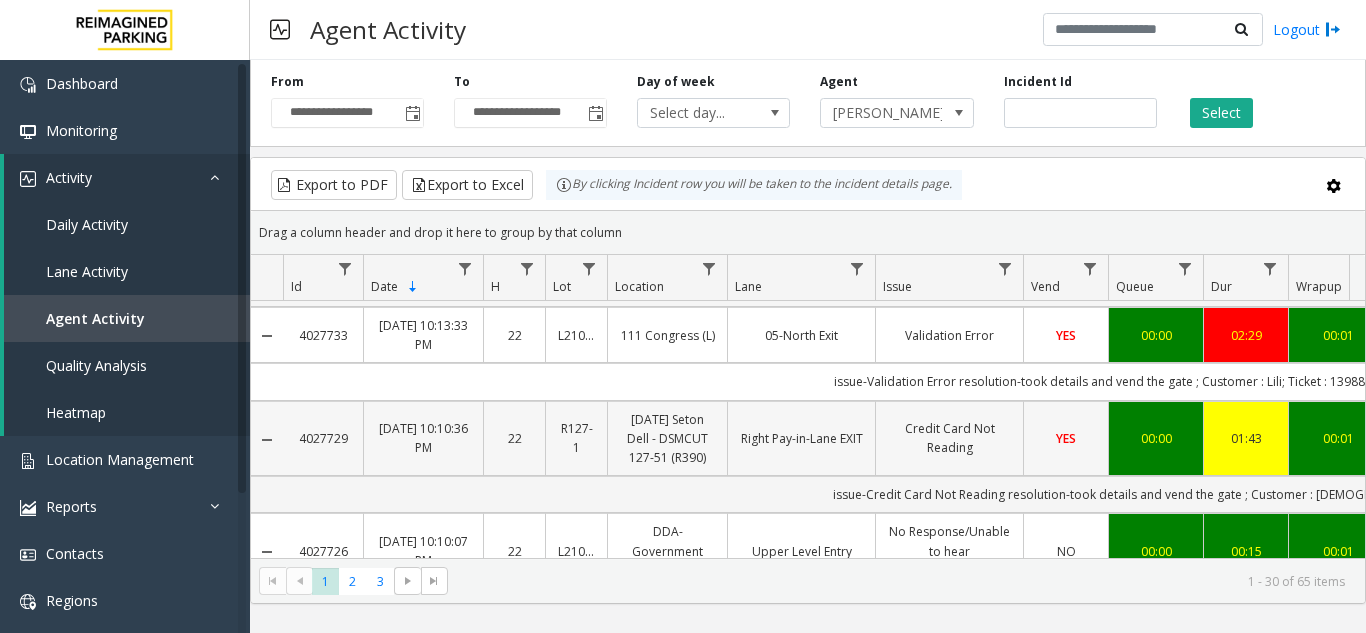 copy on "4027729" 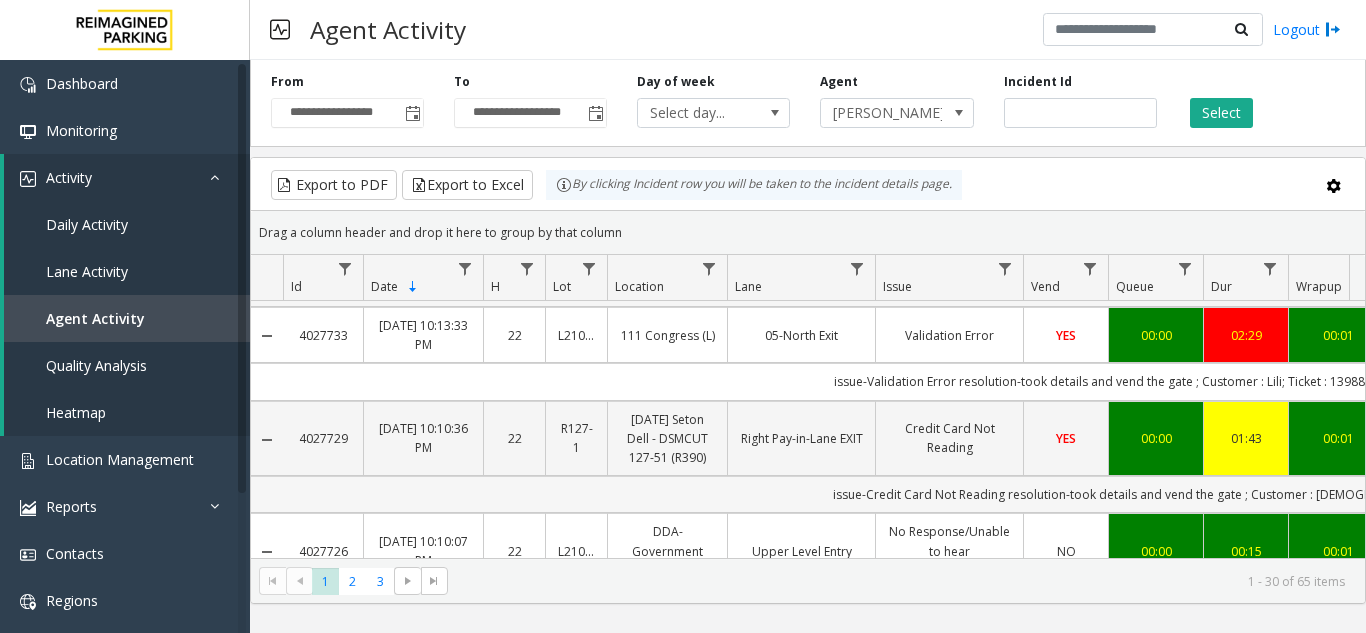 drag, startPoint x: 355, startPoint y: 407, endPoint x: 317, endPoint y: 447, distance: 55.17246 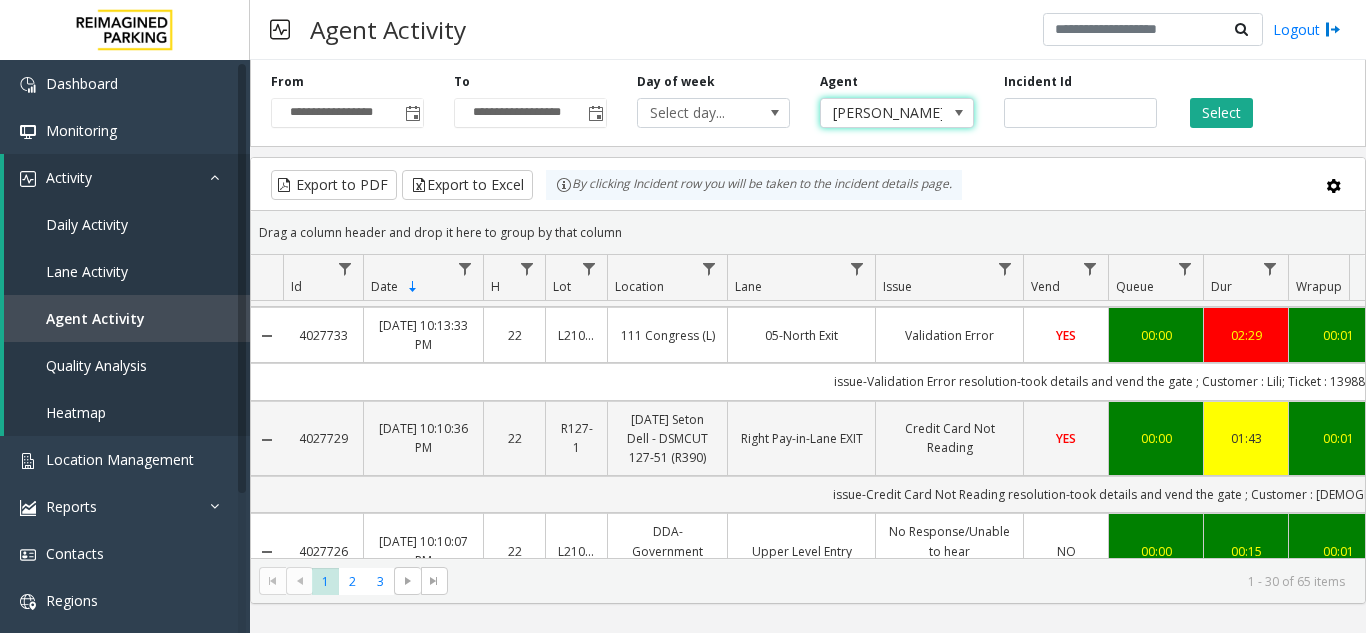 click on "Mohammad Zaid Khan" at bounding box center [881, 113] 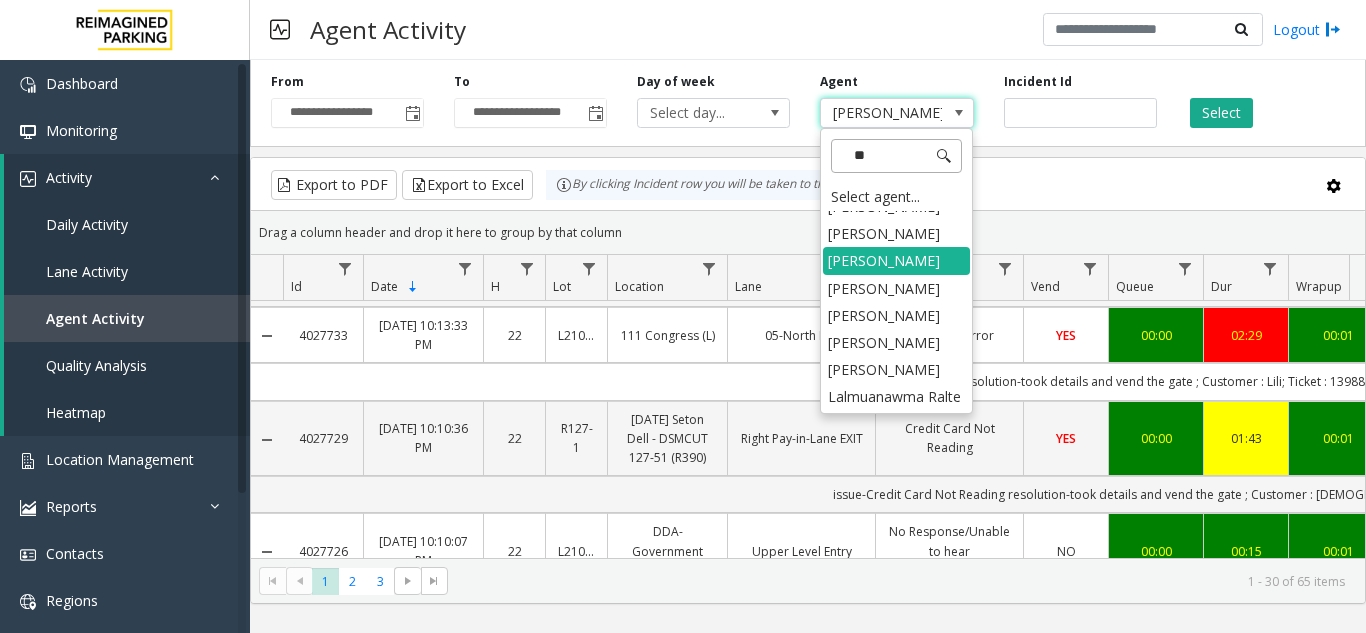 scroll, scrollTop: 0, scrollLeft: 0, axis: both 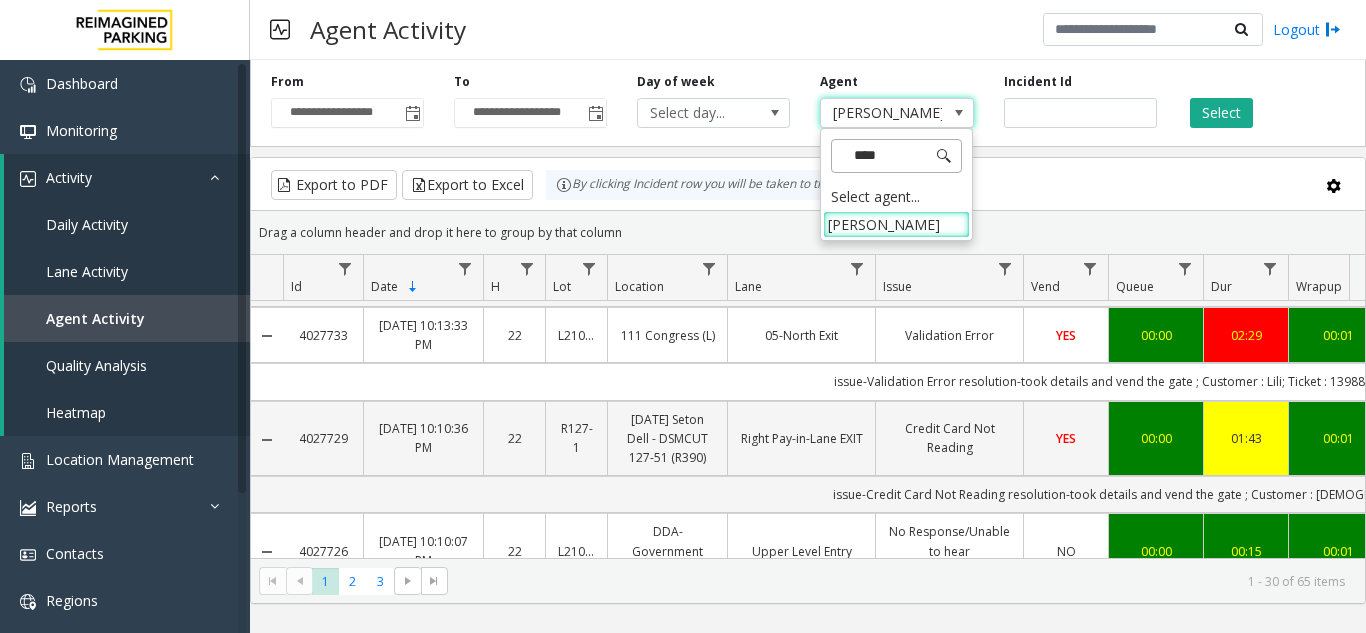 type on "*****" 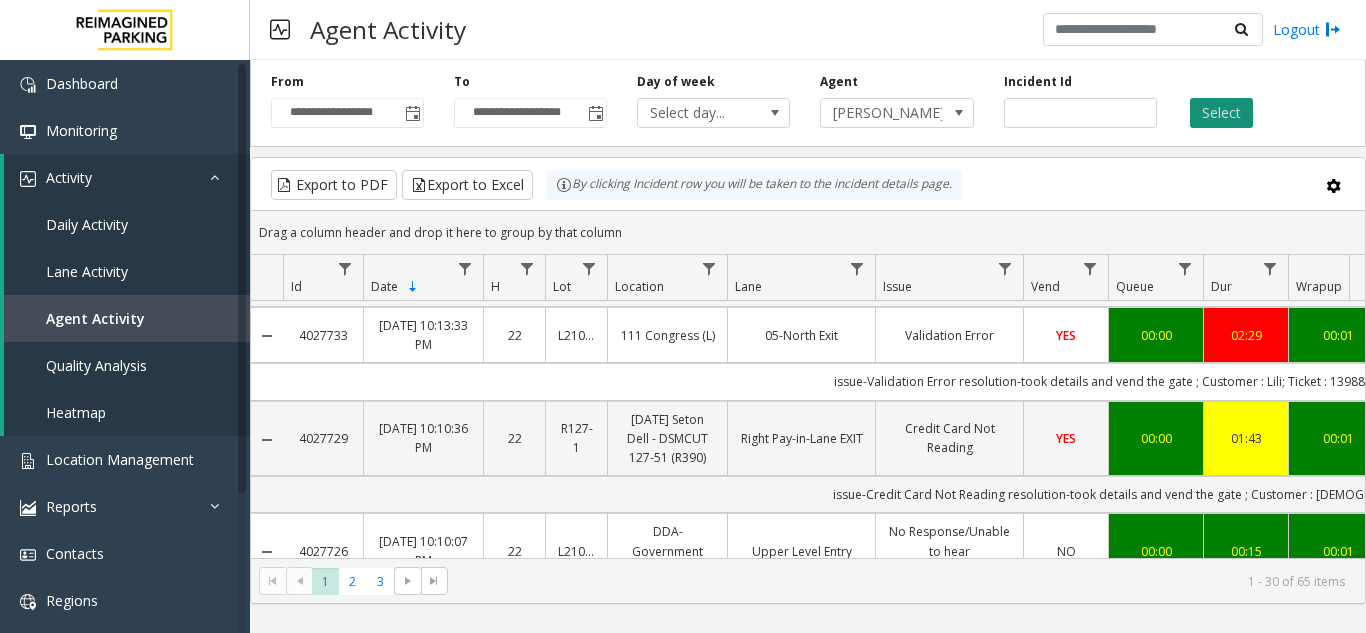 click on "Select" 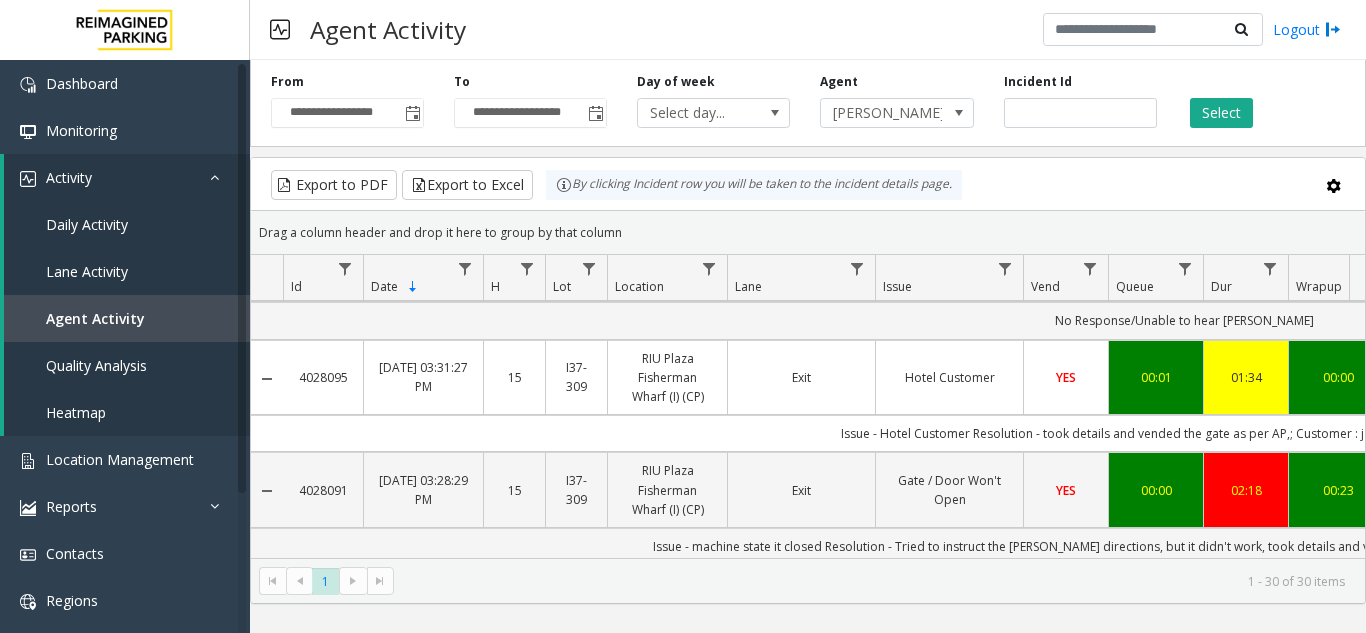scroll, scrollTop: 892, scrollLeft: 0, axis: vertical 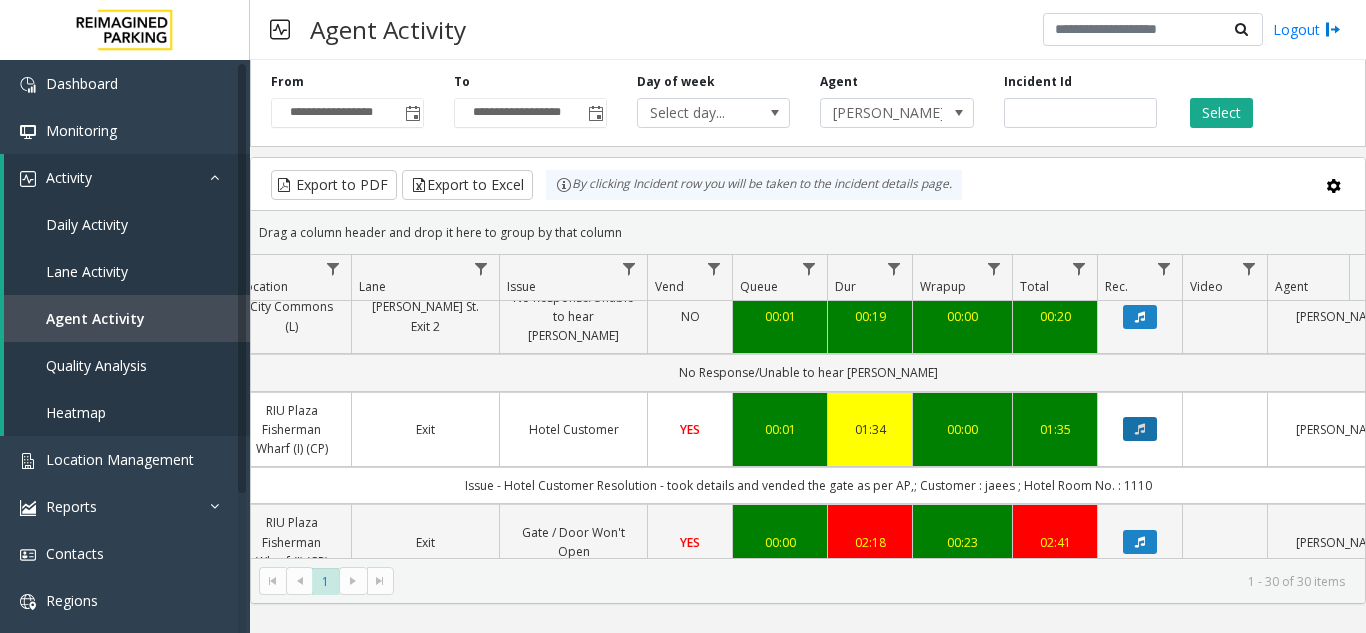 click 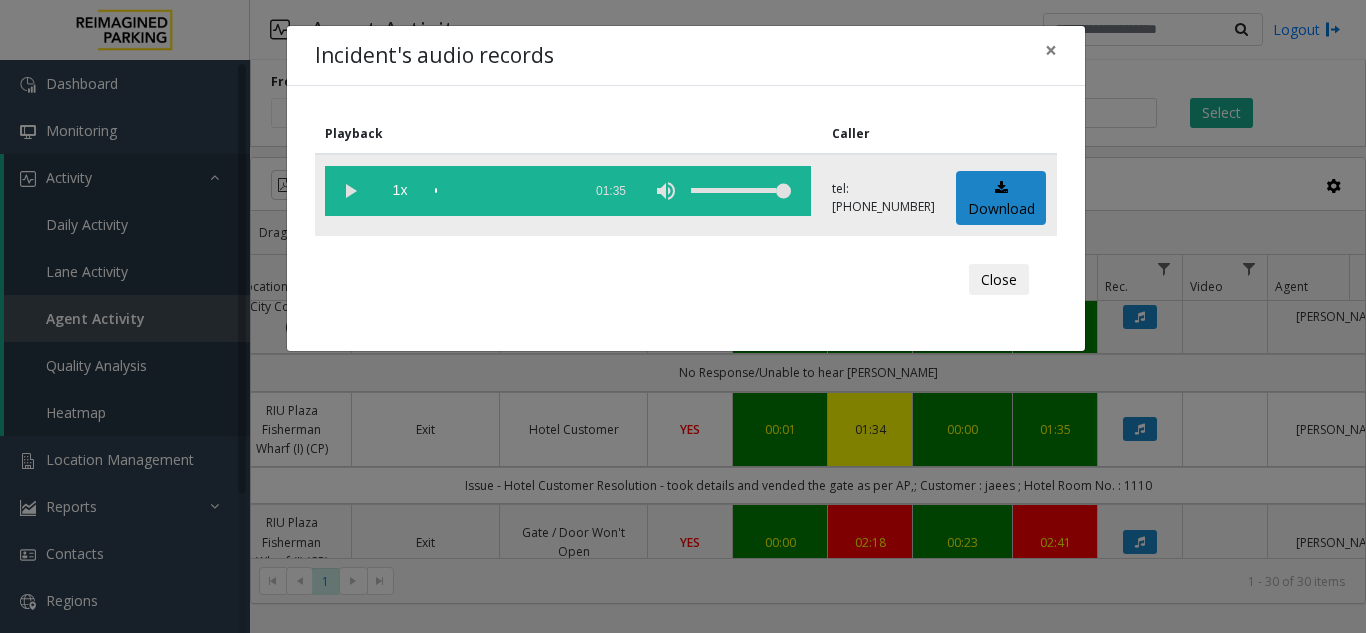 click 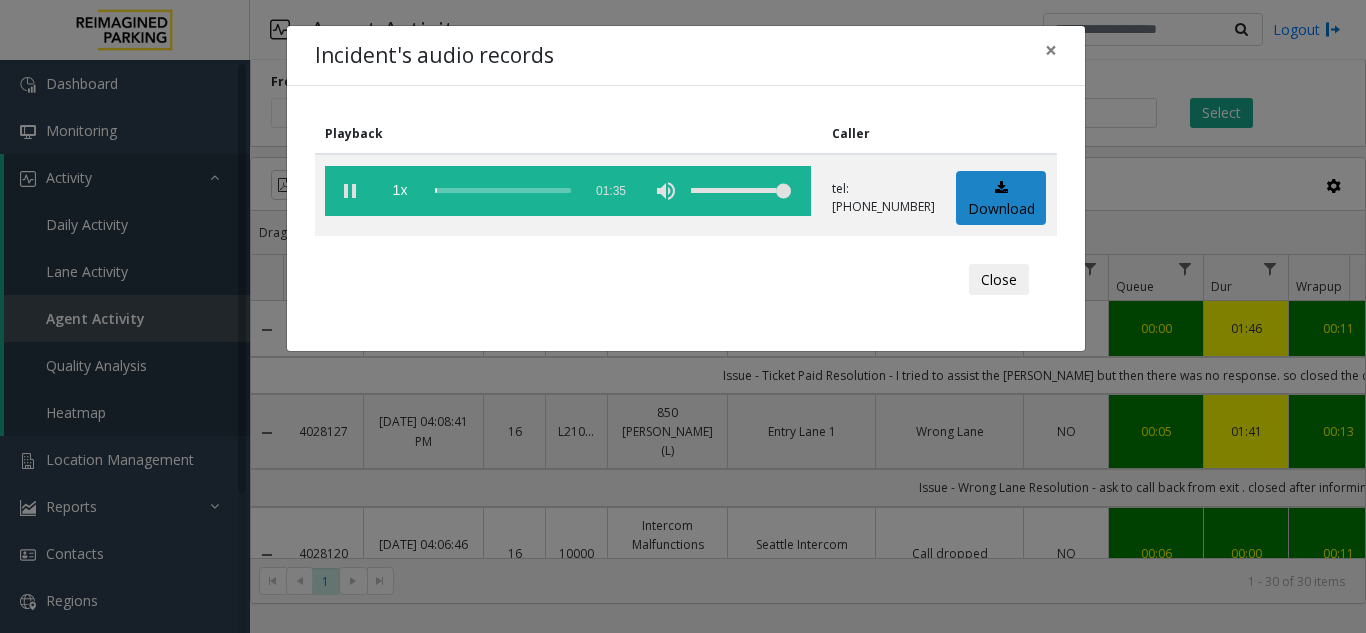 scroll, scrollTop: 0, scrollLeft: 0, axis: both 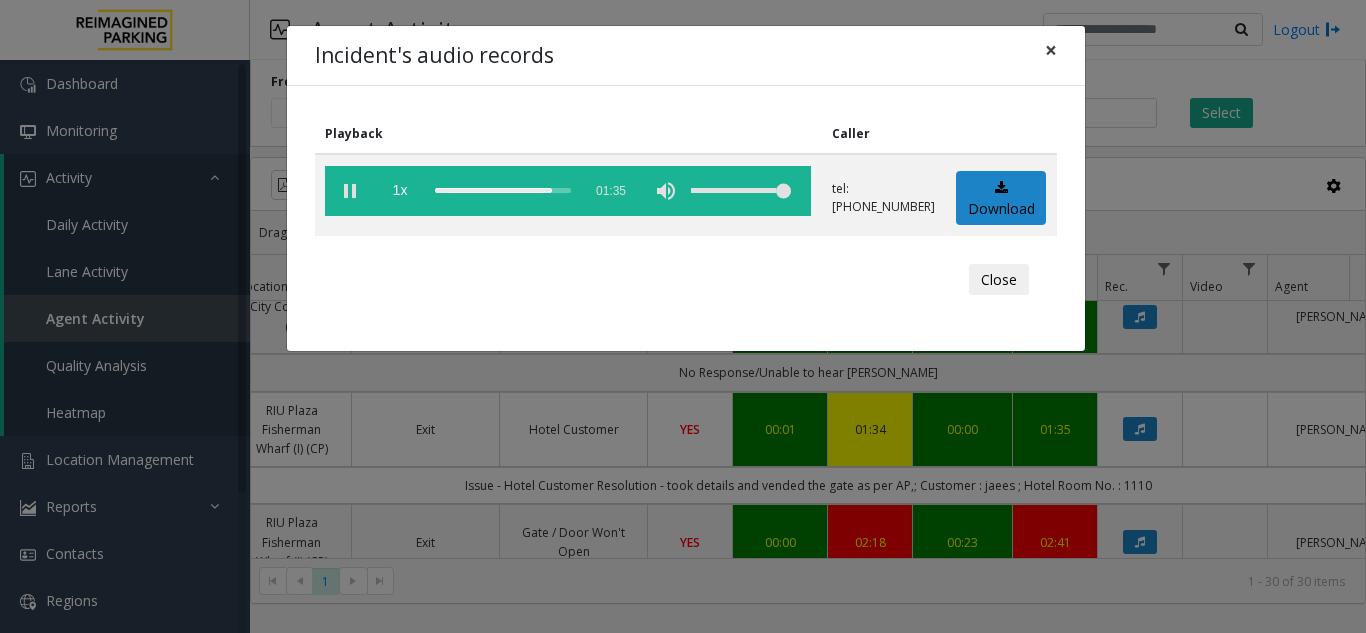 click on "×" 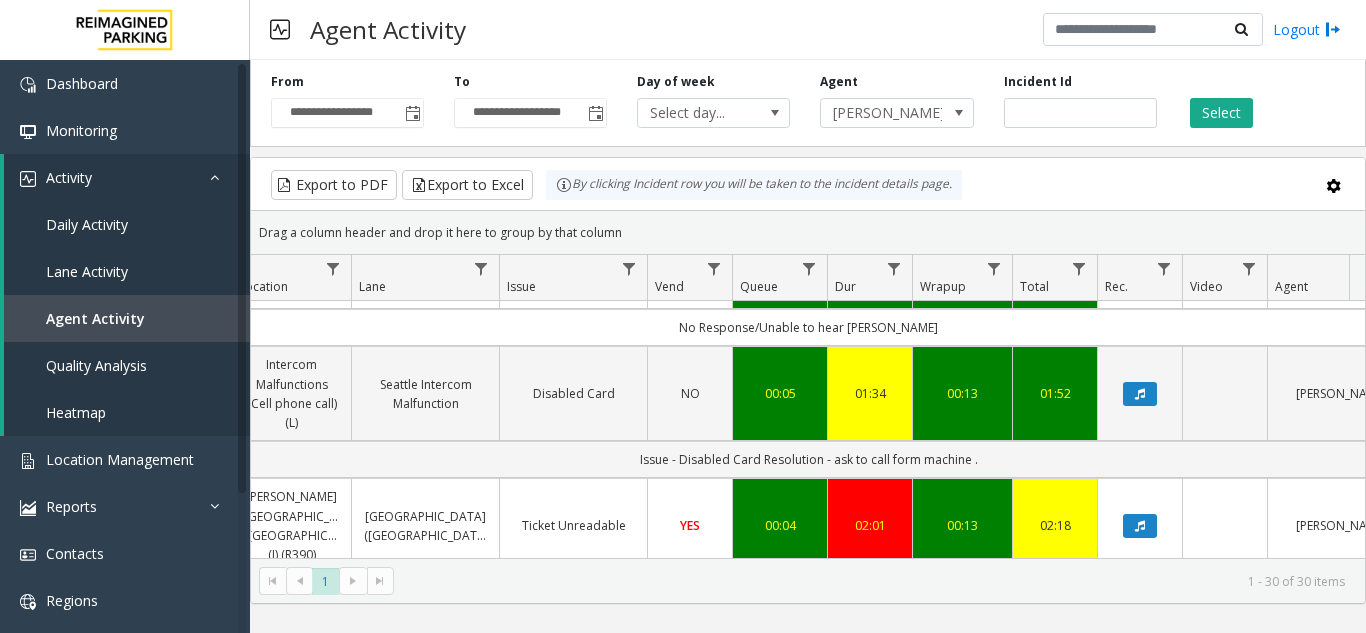scroll, scrollTop: 2929, scrollLeft: 376, axis: both 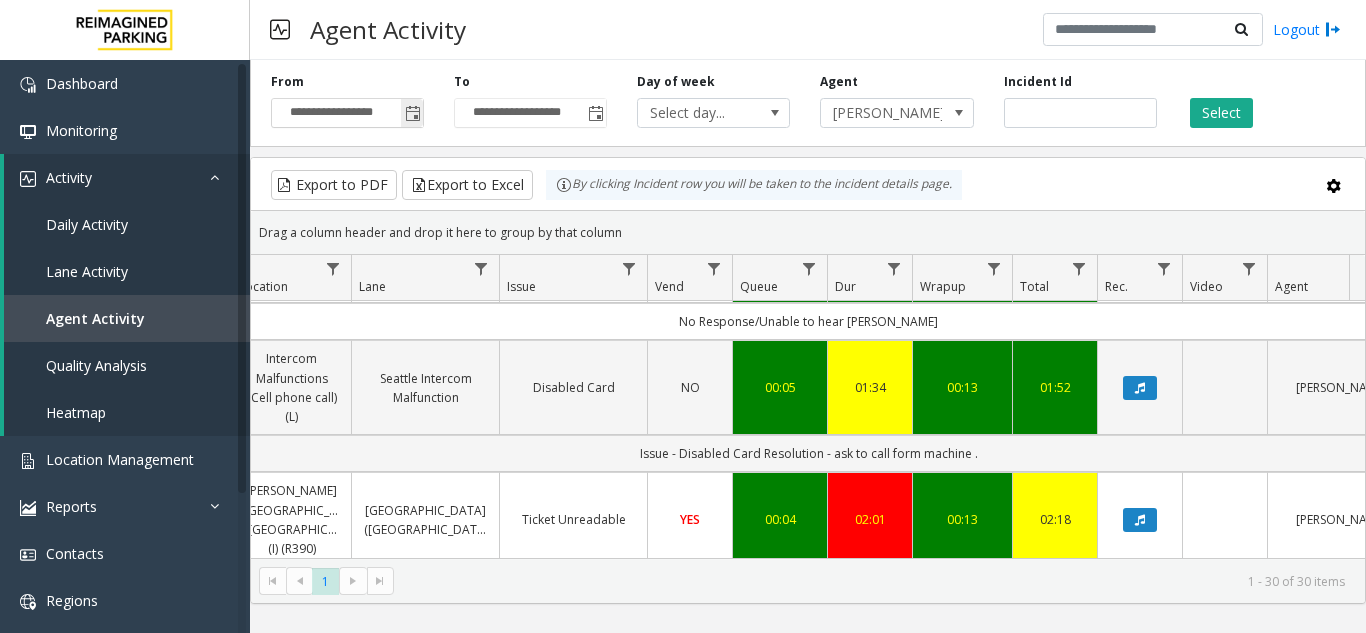 click 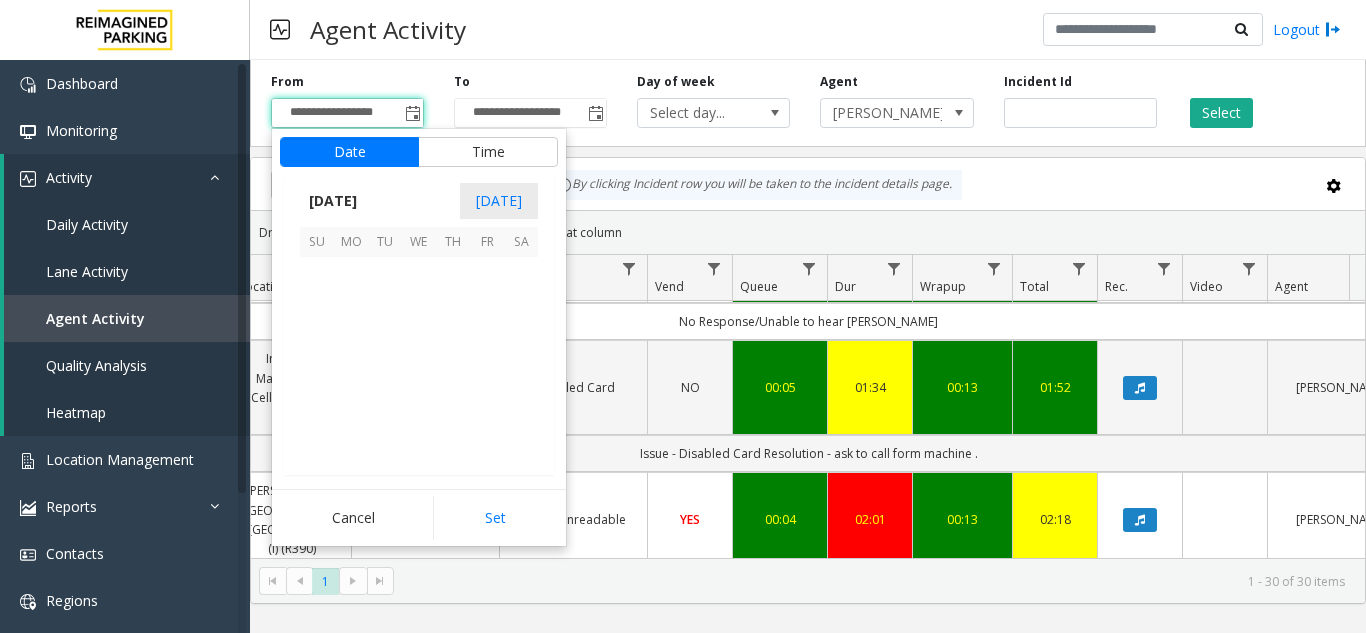 scroll, scrollTop: 358428, scrollLeft: 0, axis: vertical 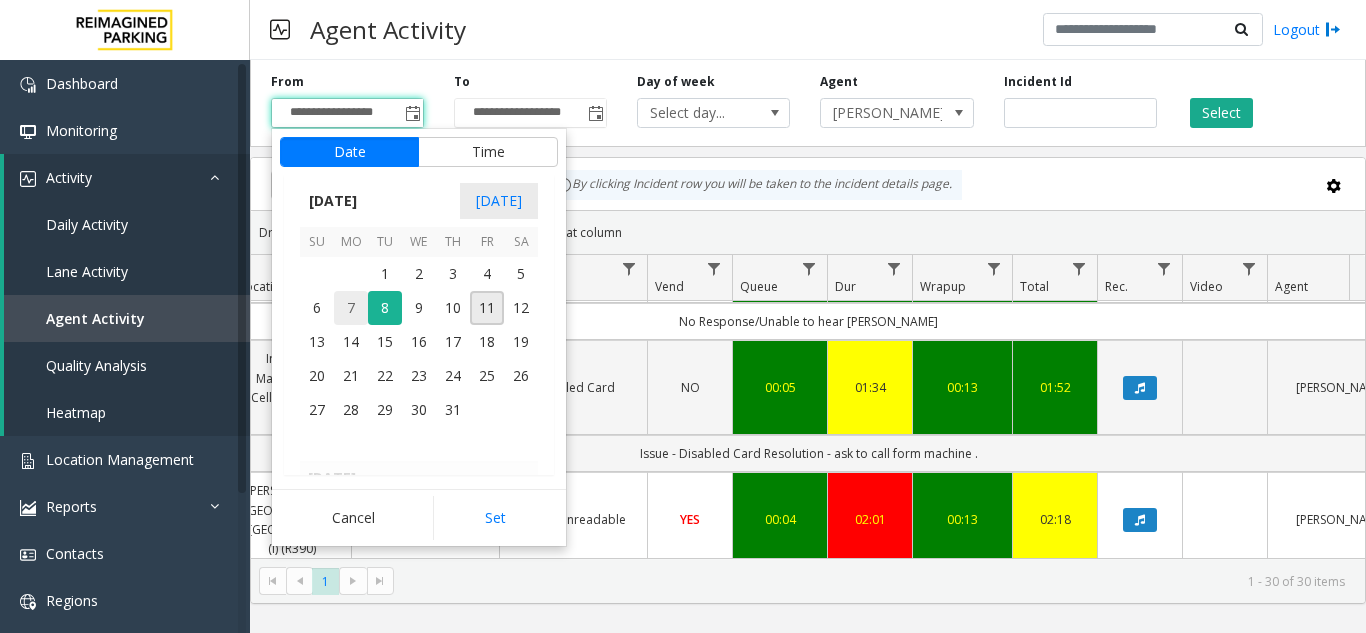 click on "7" at bounding box center [351, 308] 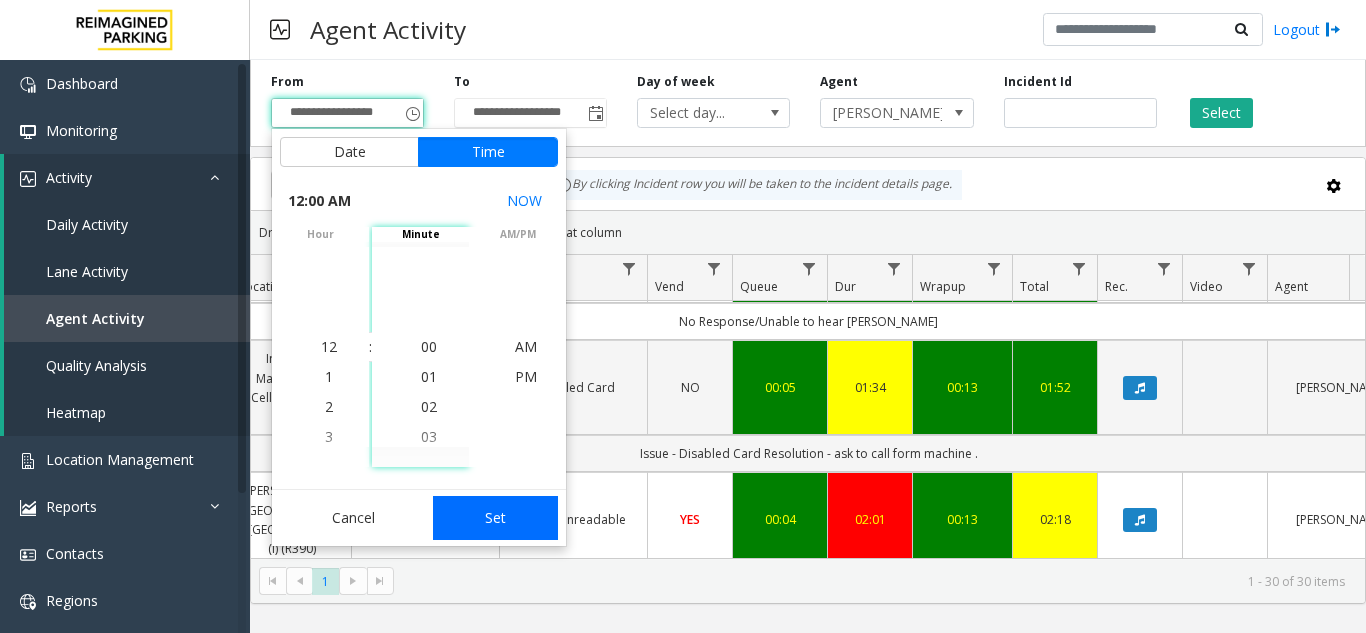 click on "Set" 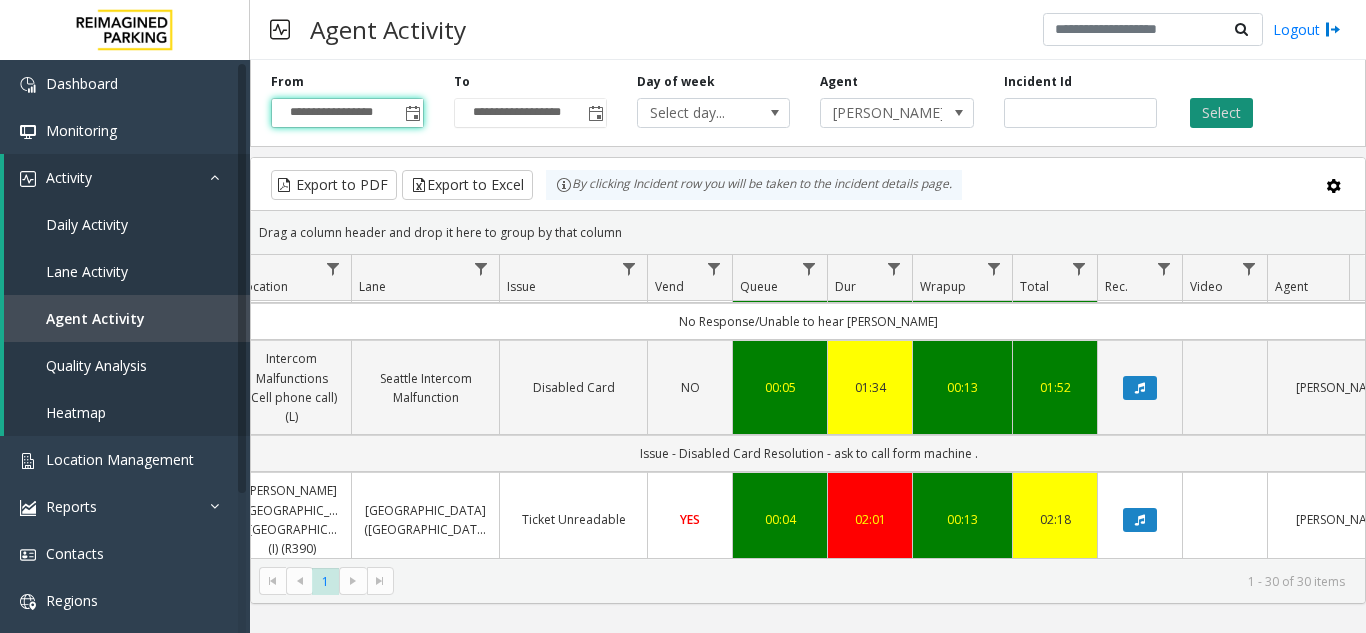 click on "Select" 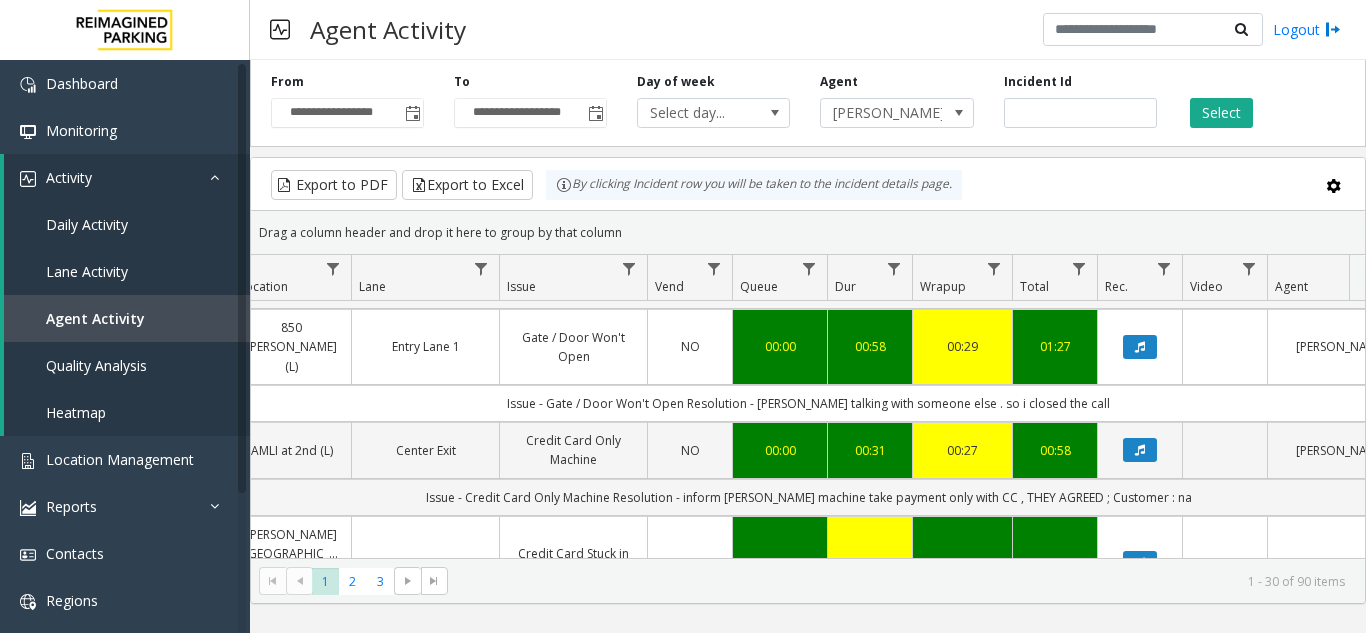 scroll, scrollTop: 2129, scrollLeft: 376, axis: both 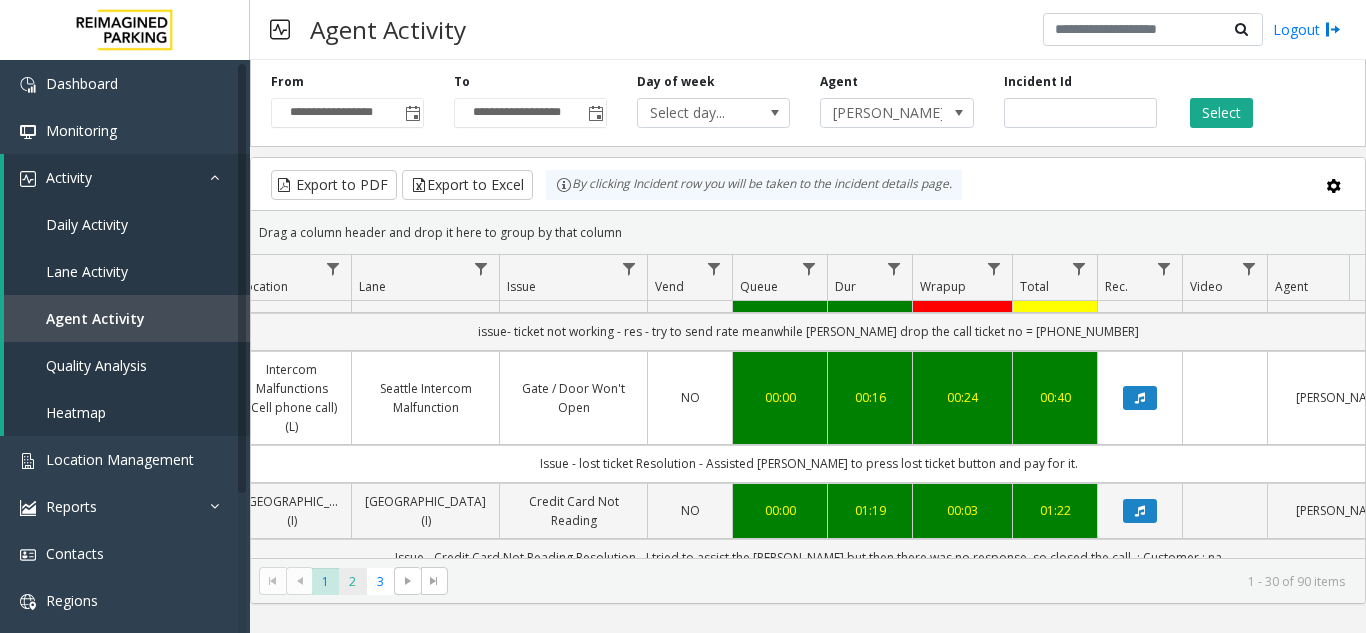 click on "2" 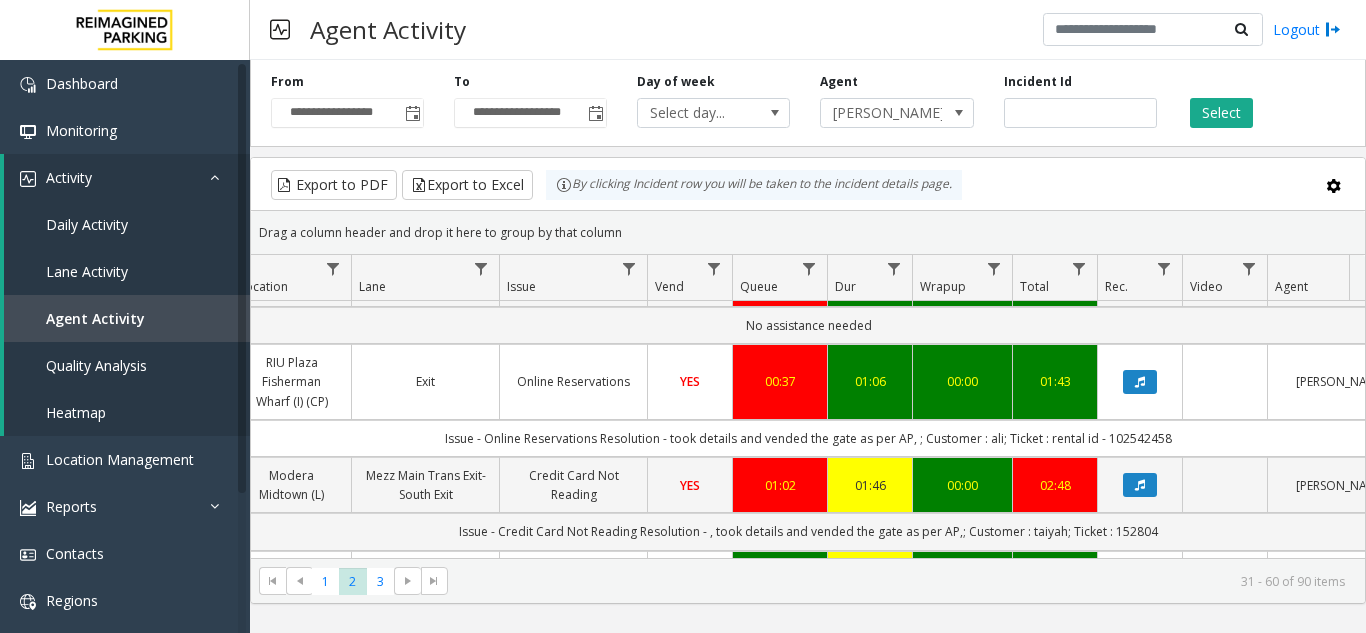scroll, scrollTop: 400, scrollLeft: 376, axis: both 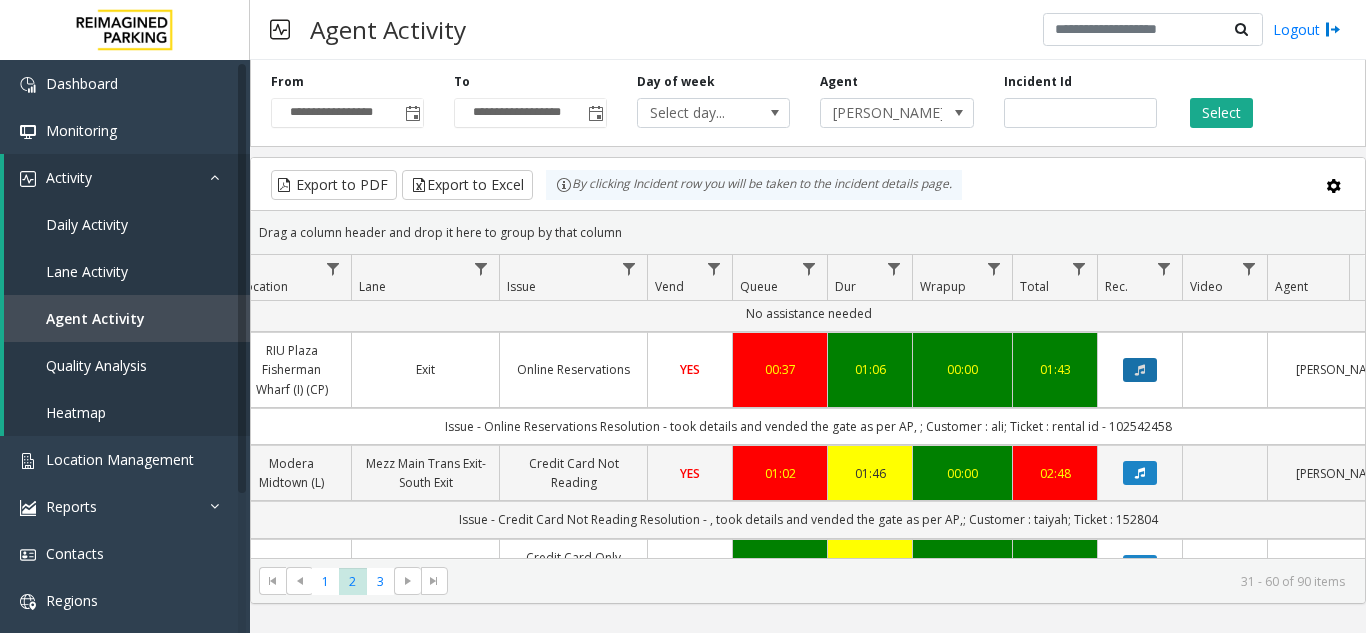 click 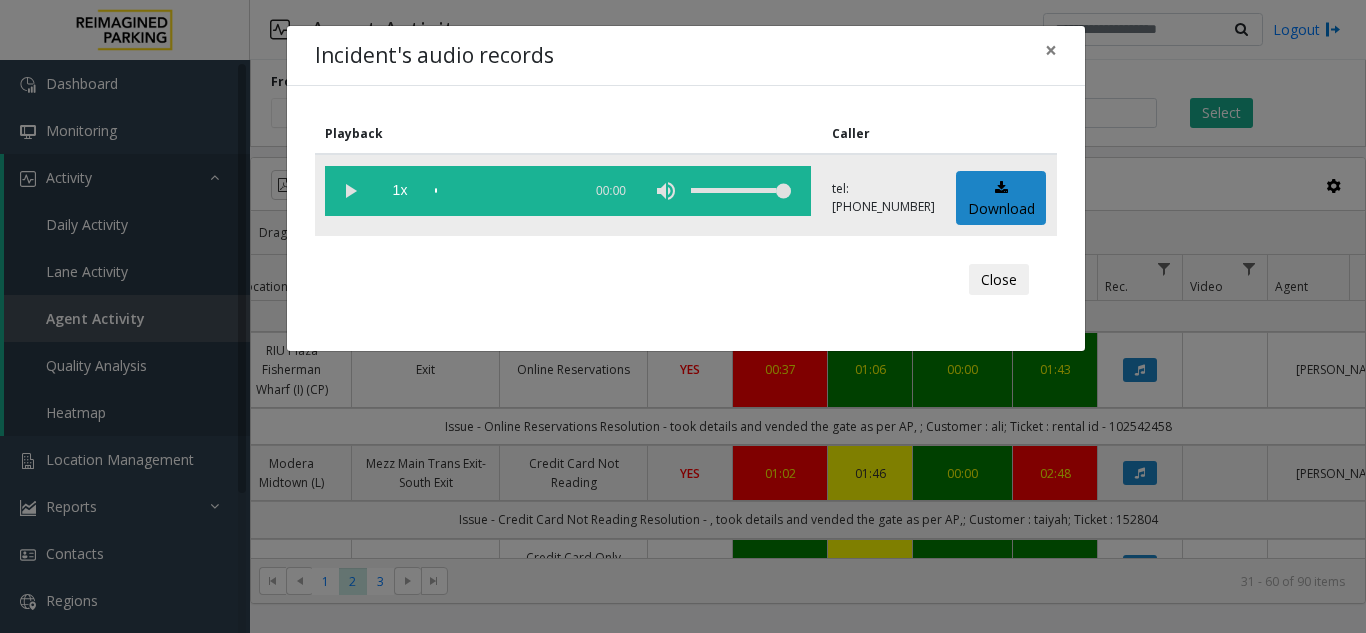 click 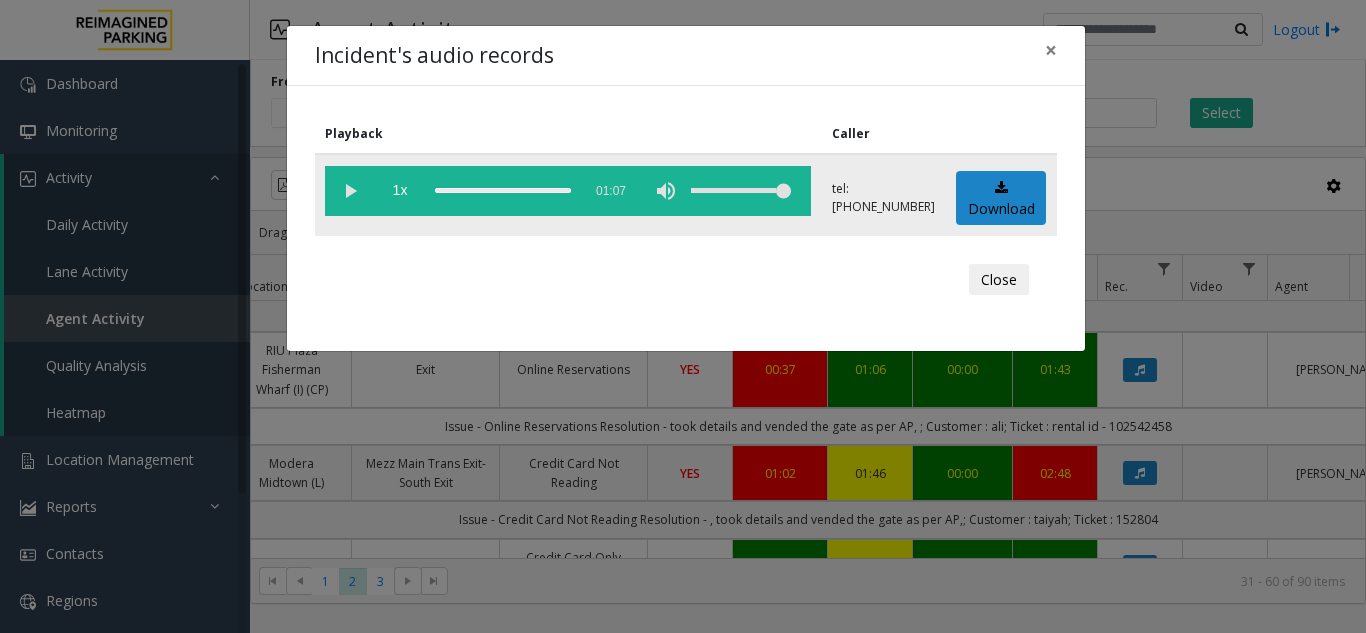click 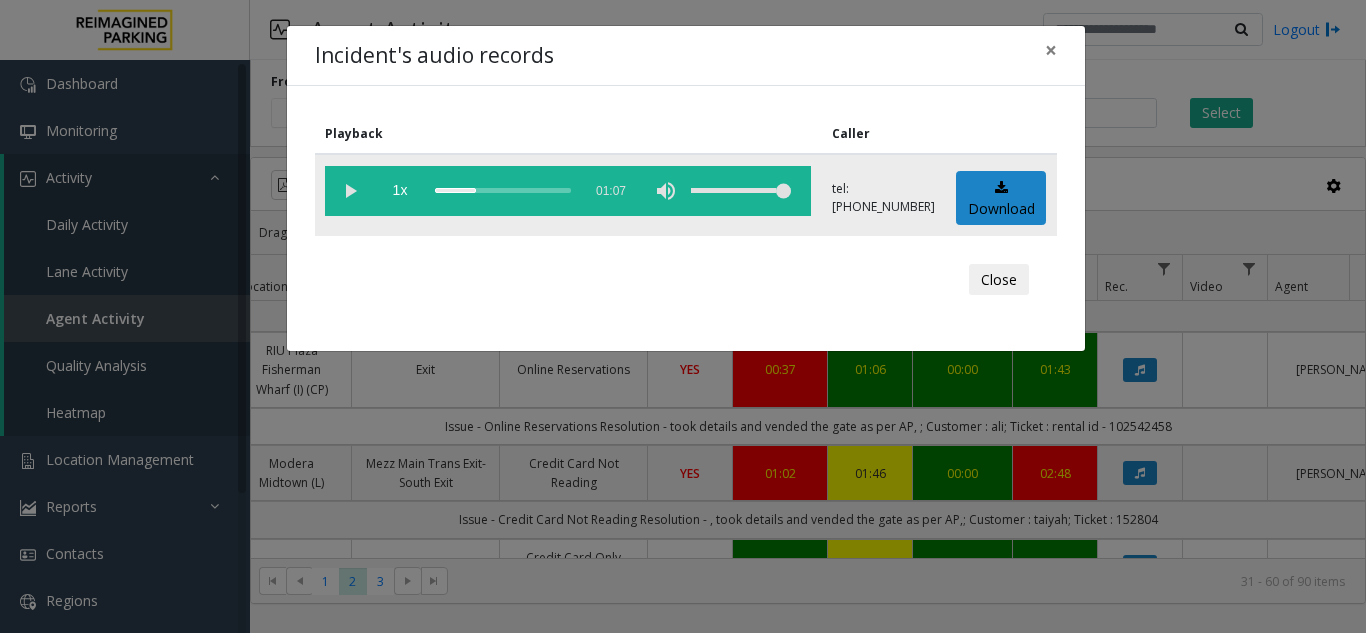 click 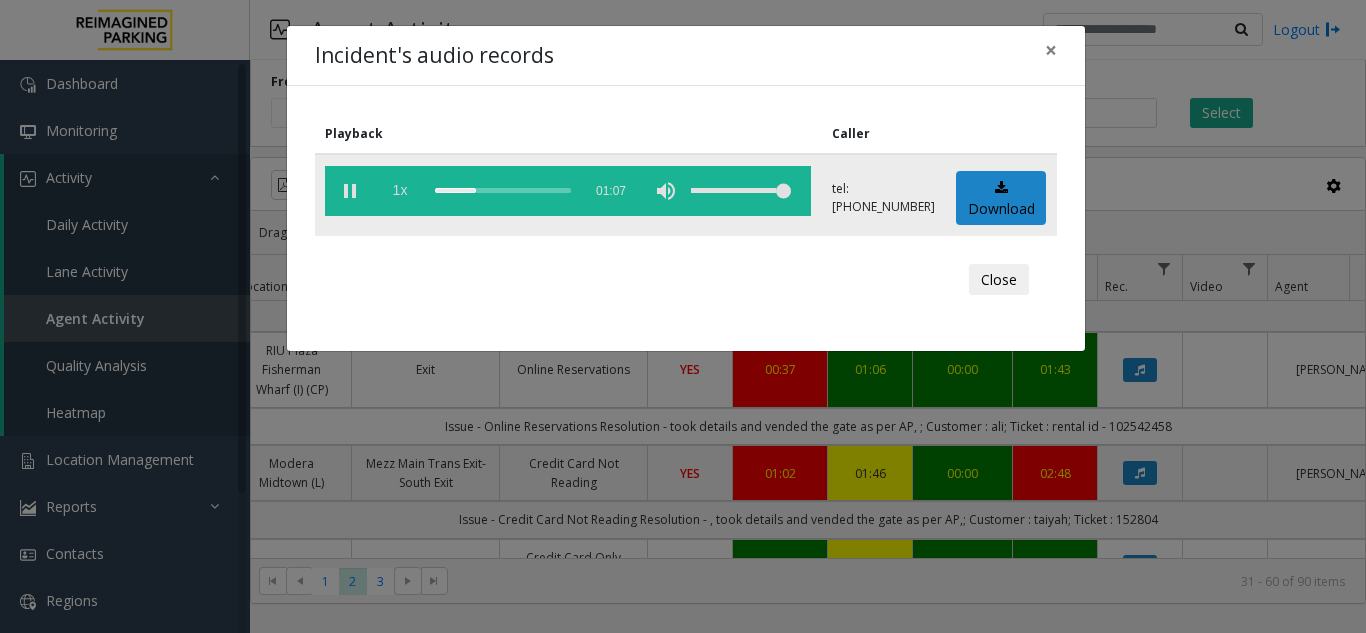 click on "1x" 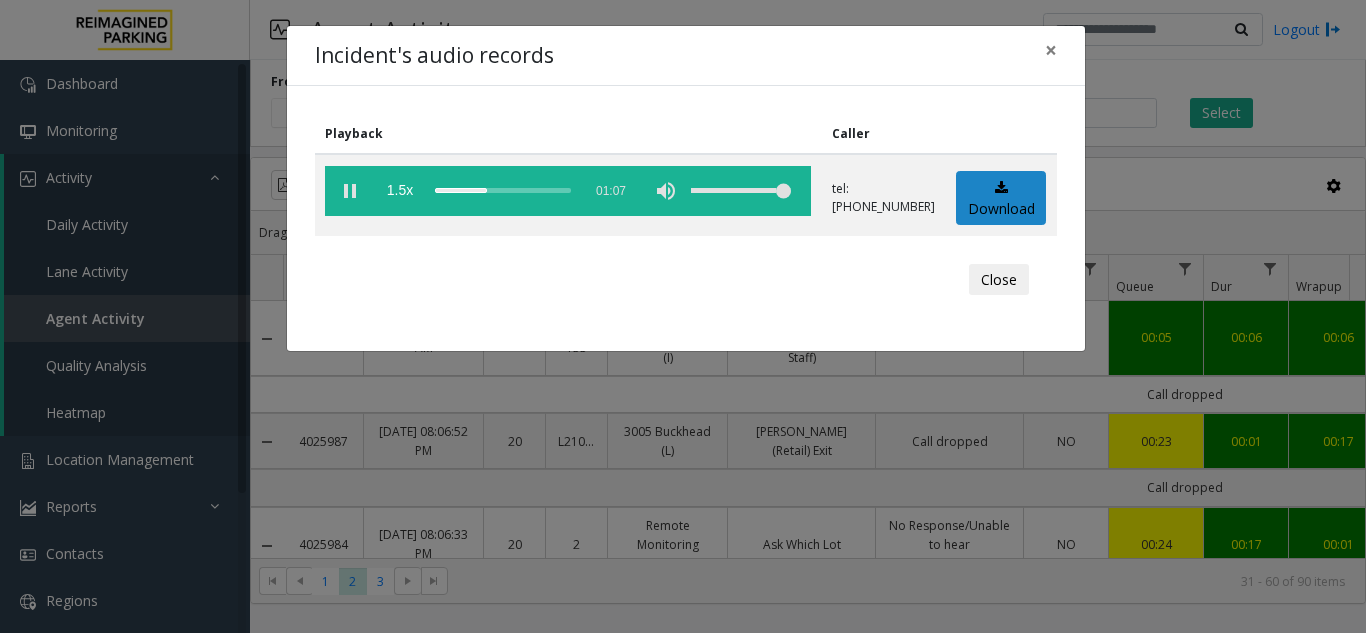 scroll, scrollTop: 0, scrollLeft: 0, axis: both 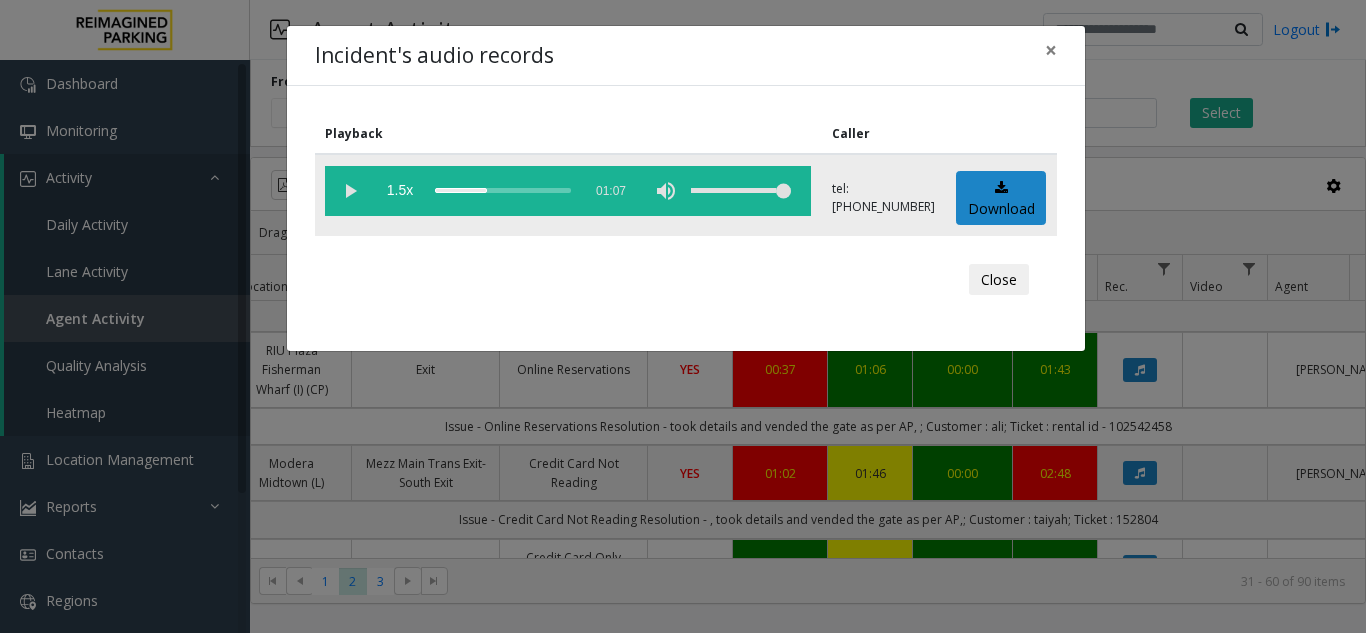 click 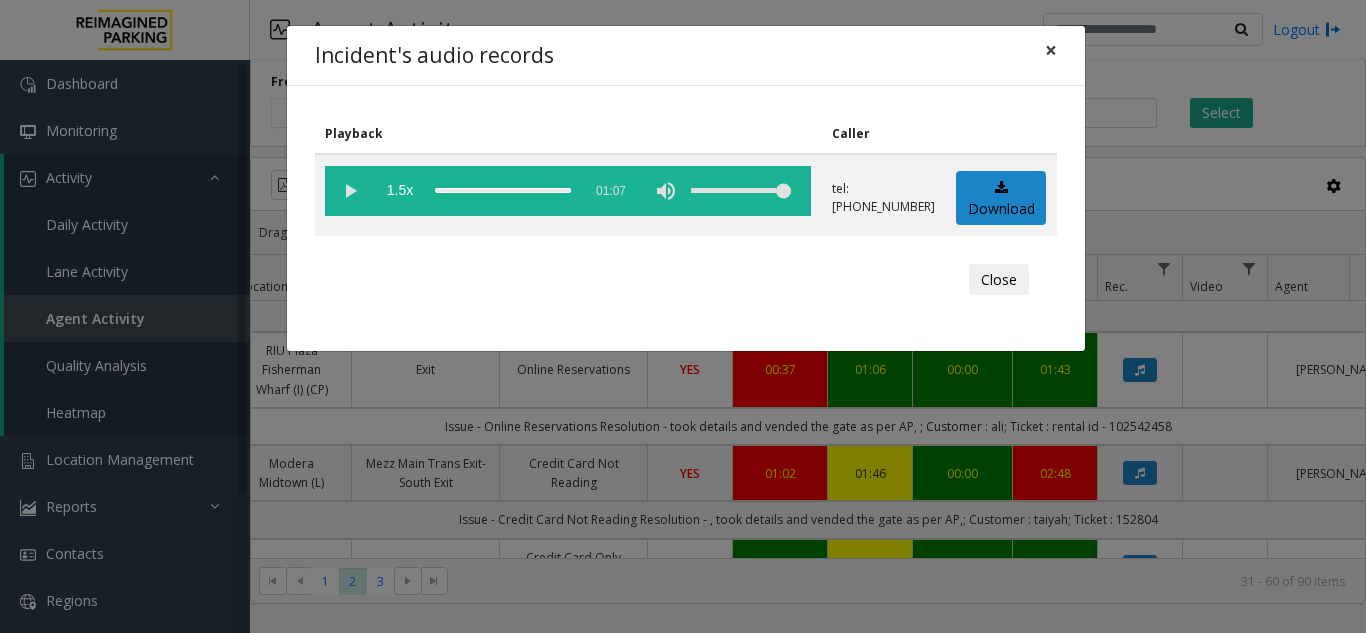 click on "×" 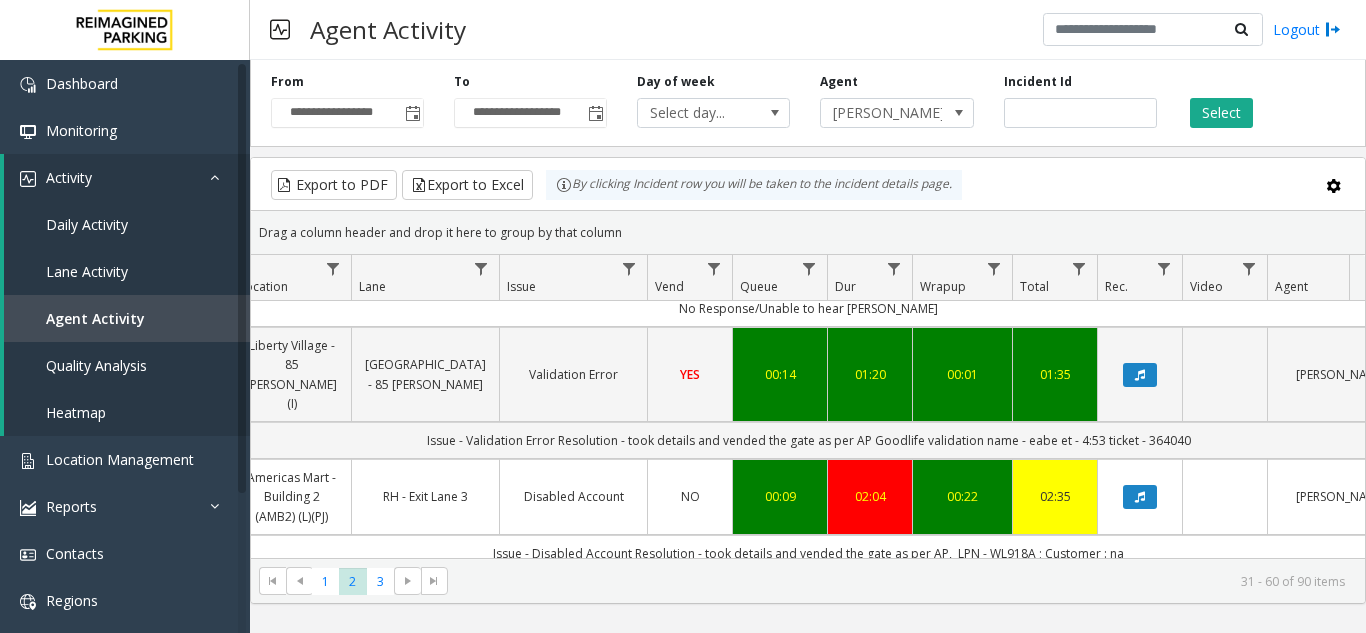scroll, scrollTop: 2833, scrollLeft: 376, axis: both 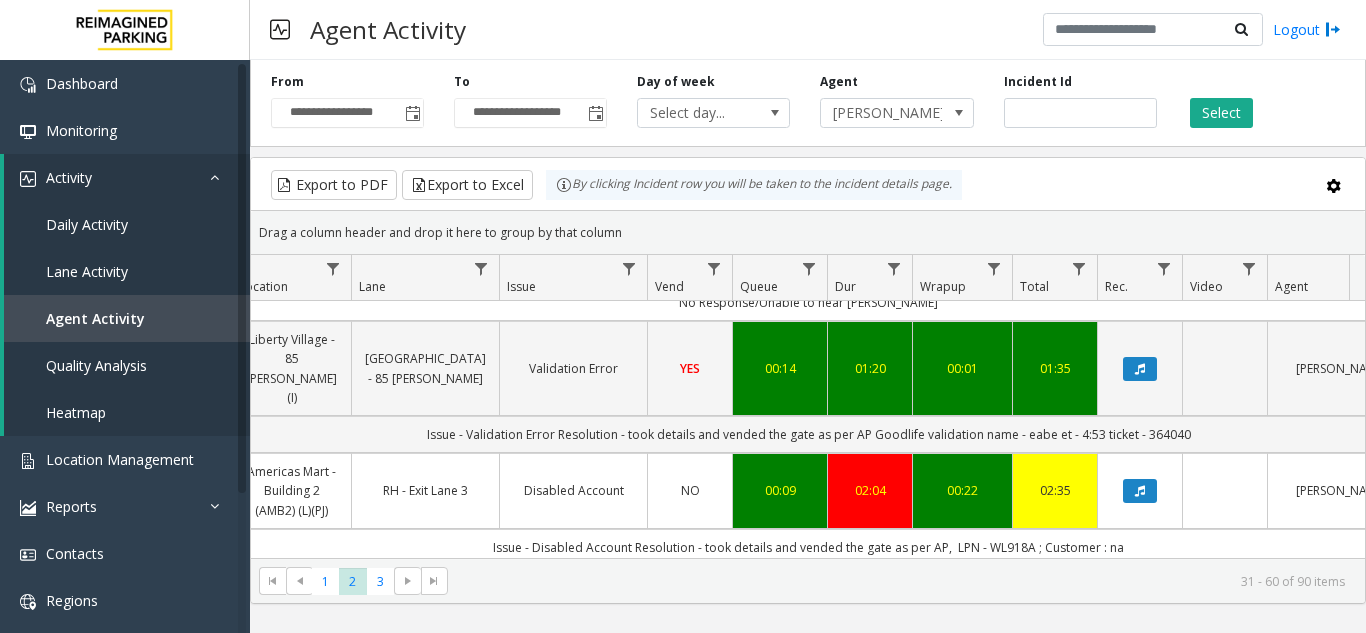 click 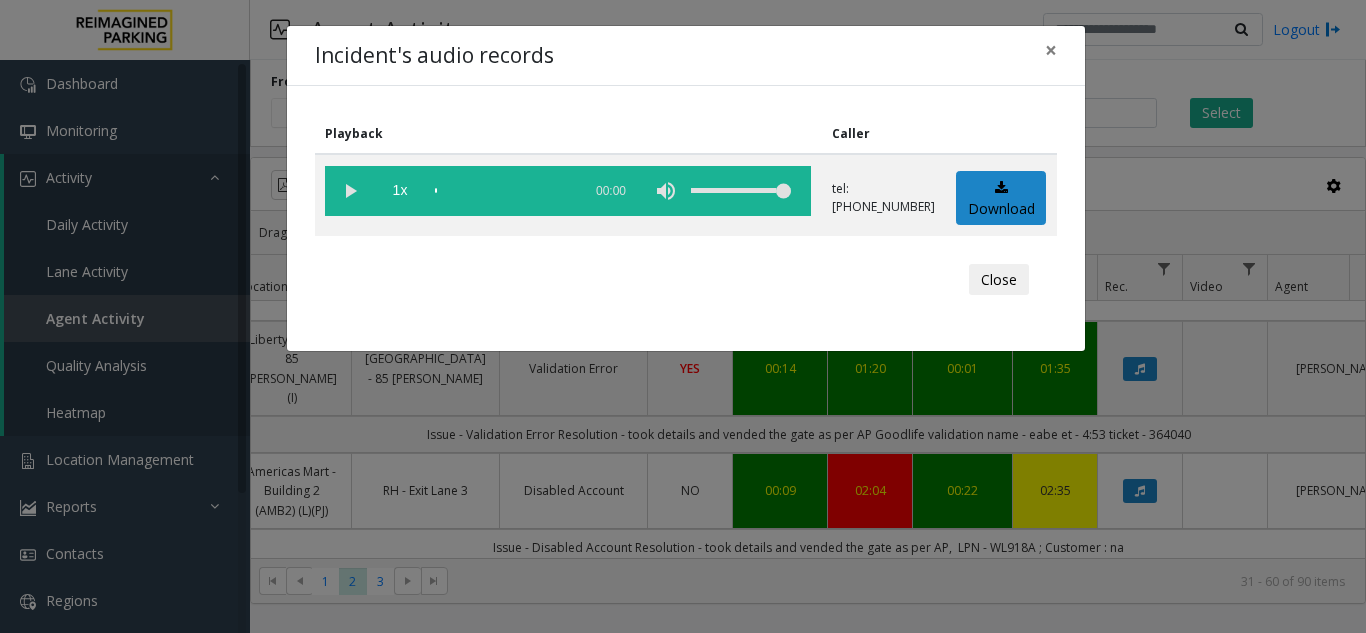 click 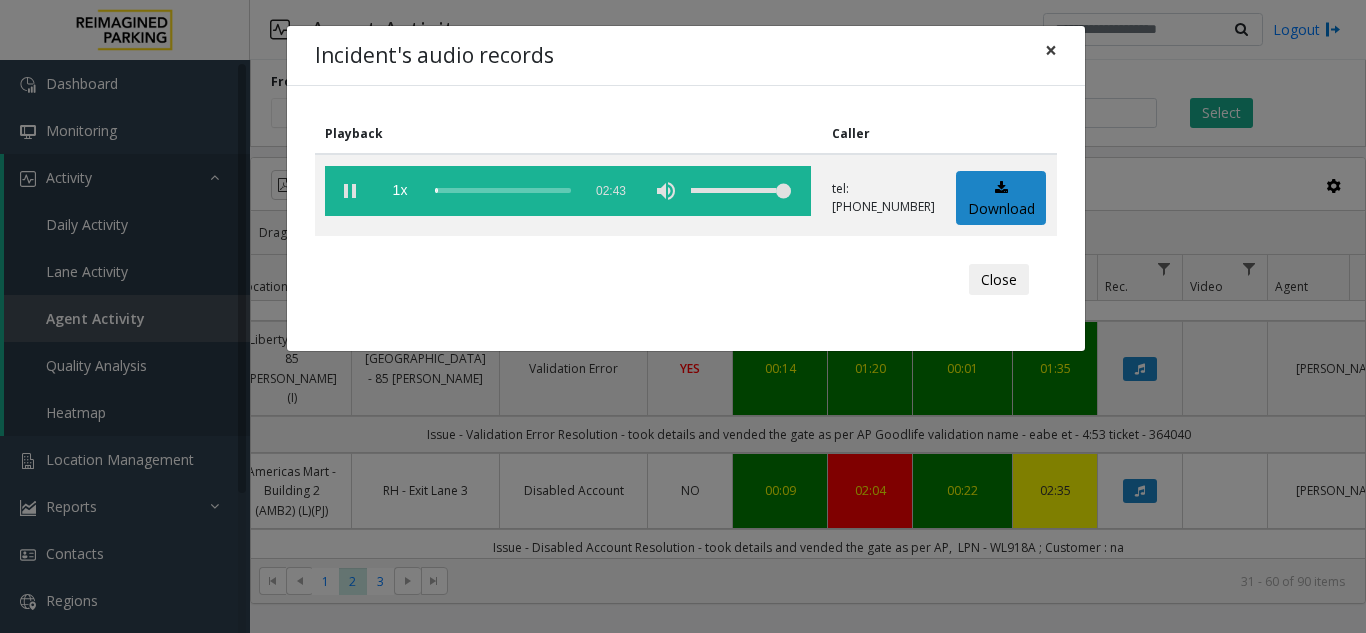click on "×" 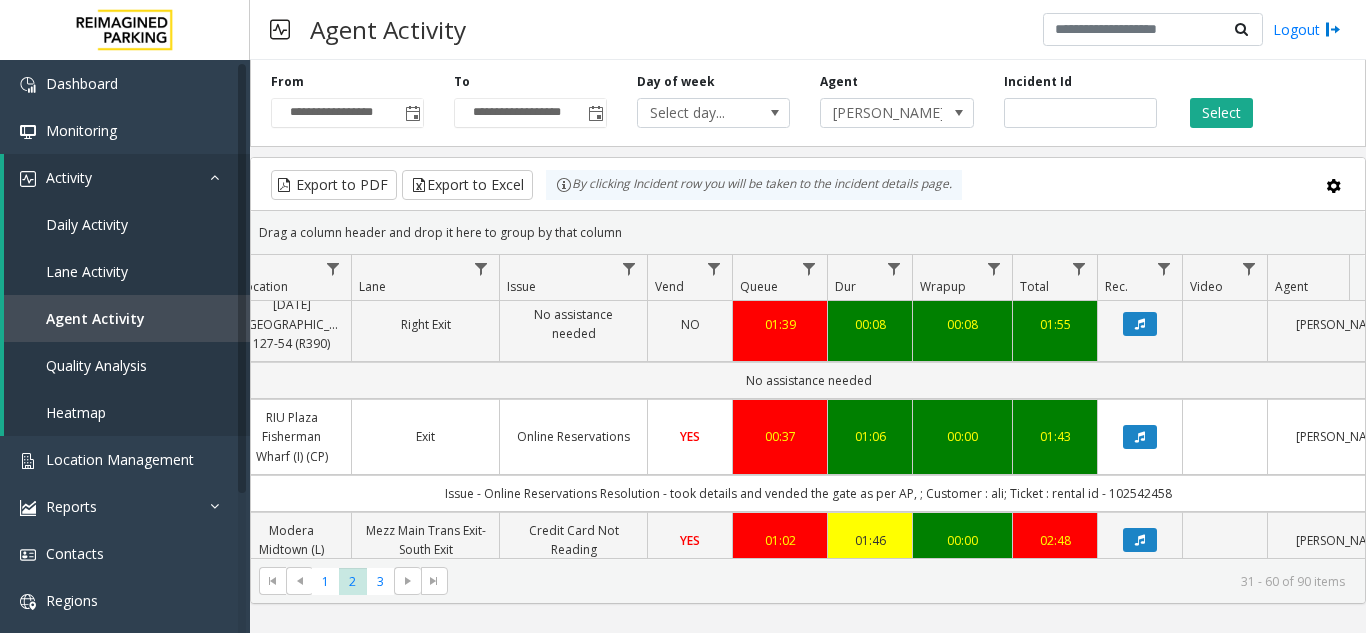 scroll, scrollTop: 433, scrollLeft: 376, axis: both 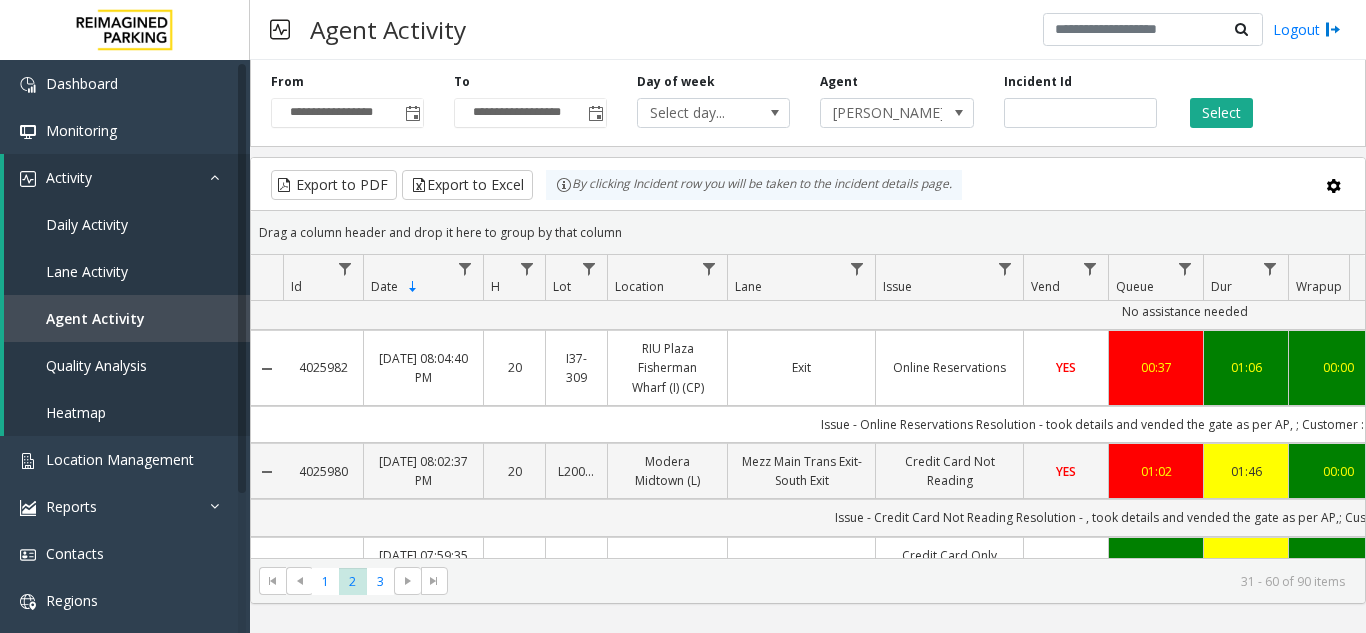 copy on "4025982" 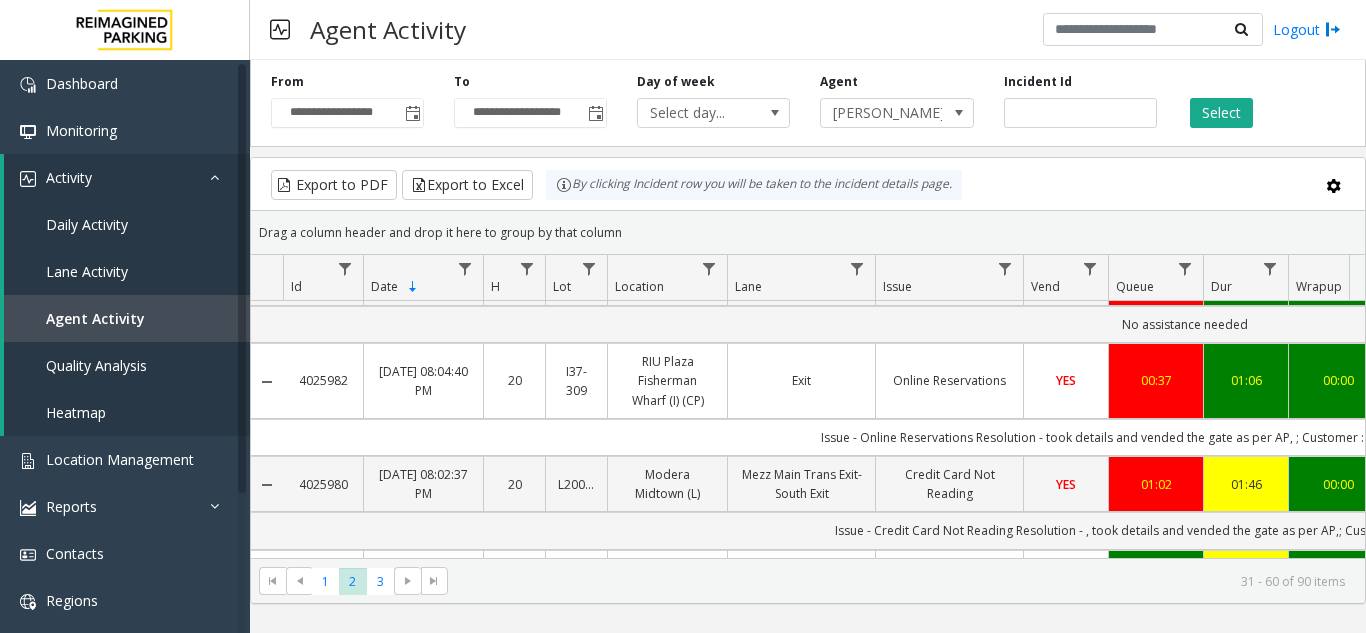 copy on "No assistance needed
4025982" 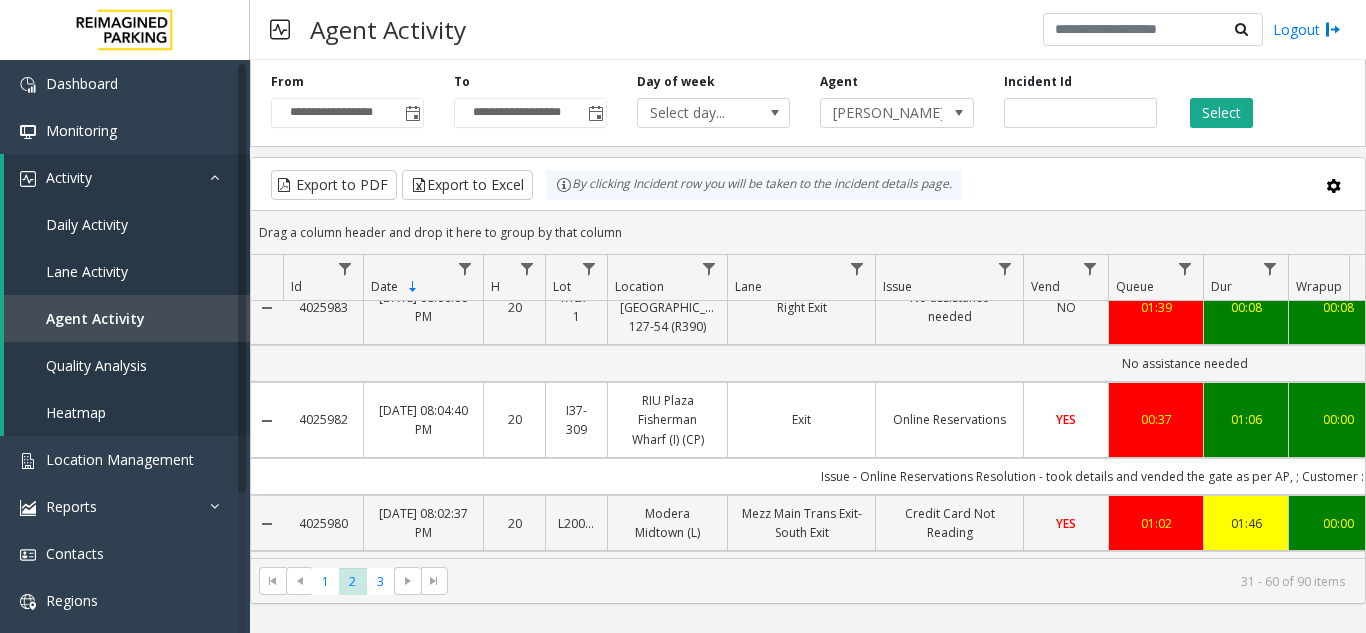 copy on "4025983   [DATE] 08:06:00 PM
20   R127-1   [DATE] [GEOGRAPHIC_DATA] 127-54 (R390)   Right Exit   No assistance needed   NO   01:39   00:08   00:08   01:55   [PERSON_NAME]       genesys   NO   No assistance needed
4025982" 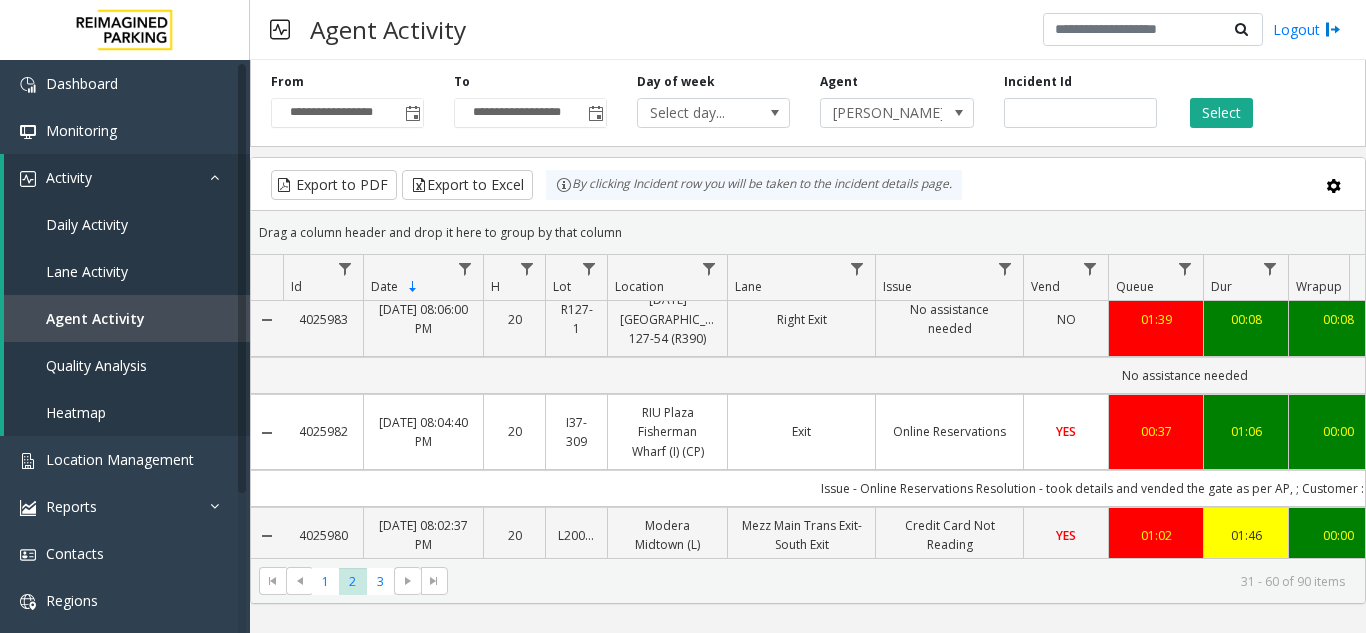 copy on "4025982" 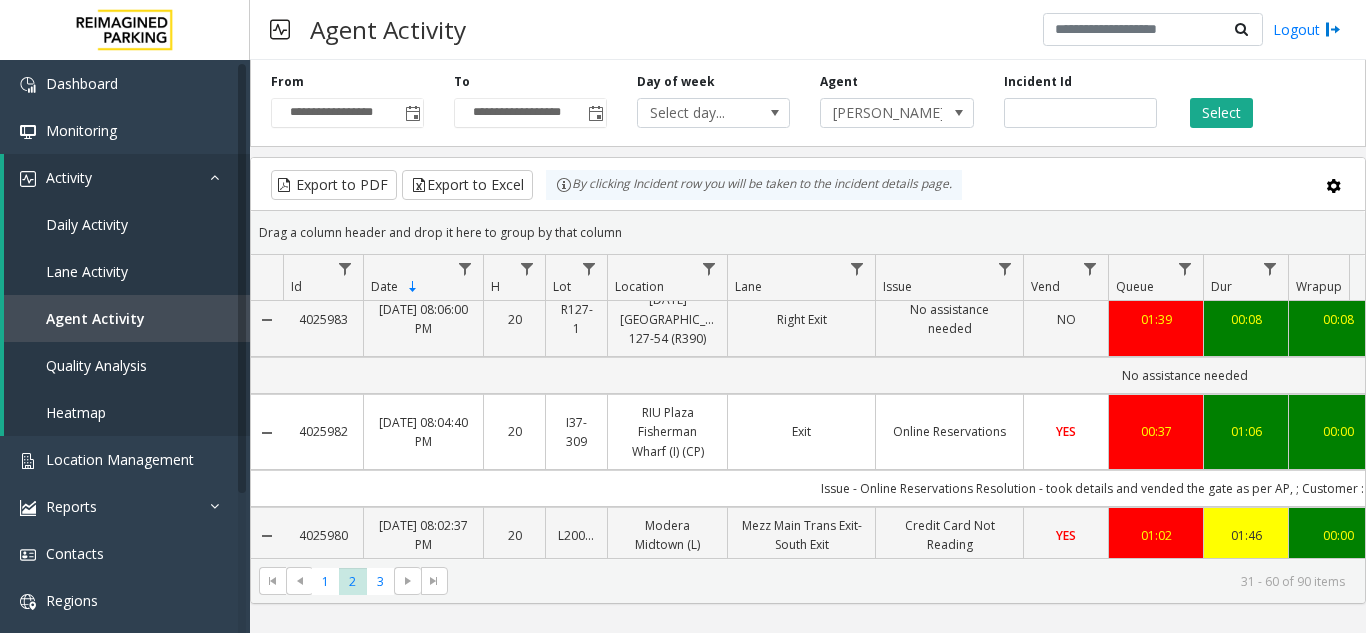 drag, startPoint x: 356, startPoint y: 319, endPoint x: 316, endPoint y: 454, distance: 140.80128 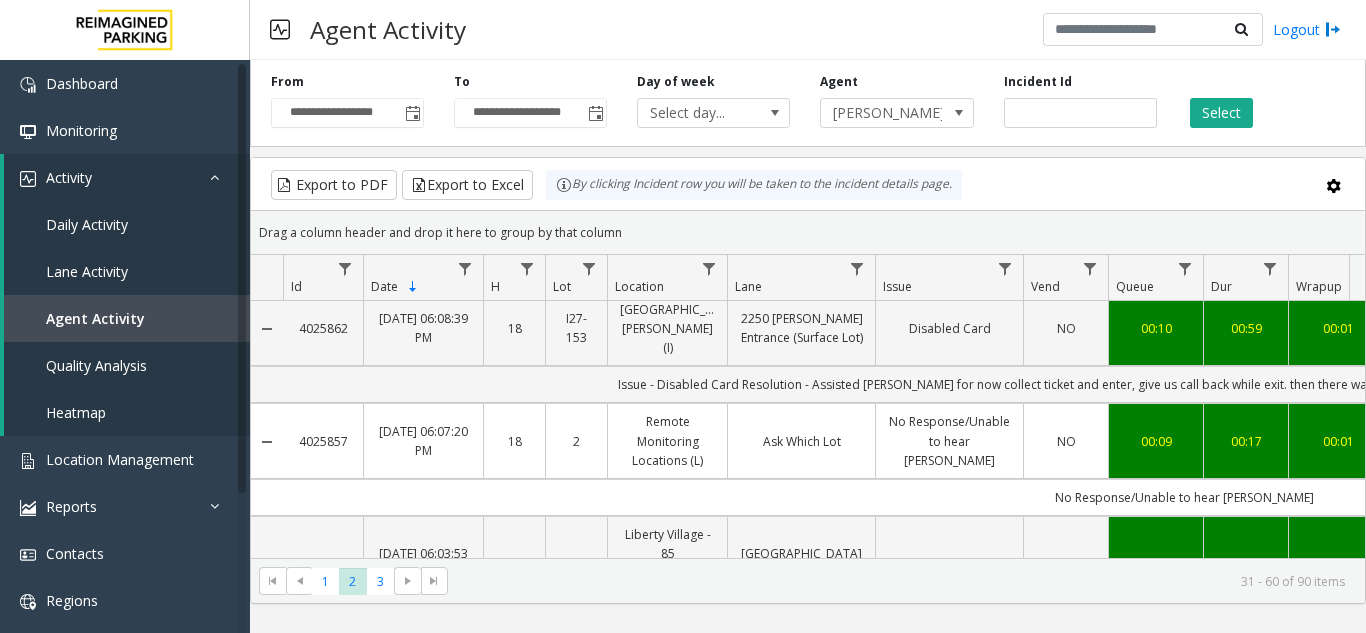 scroll, scrollTop: 2738, scrollLeft: 0, axis: vertical 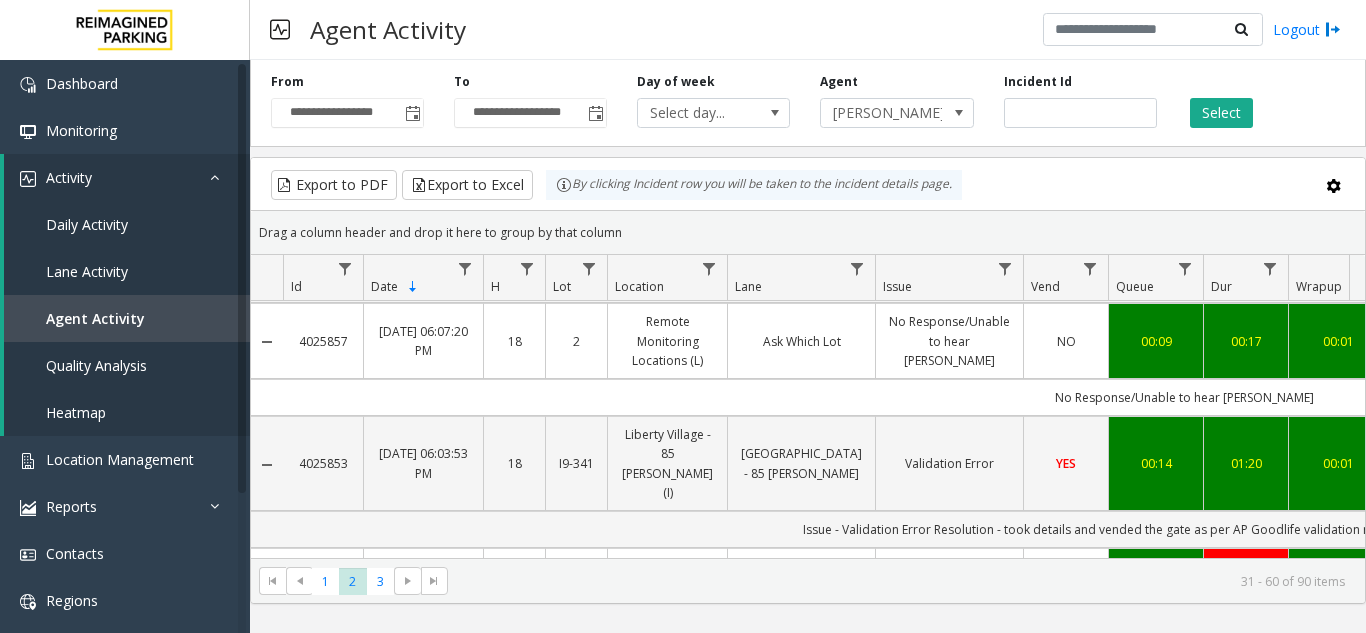 click on "* * *  1   2   3  31 - 60 of 90 items" 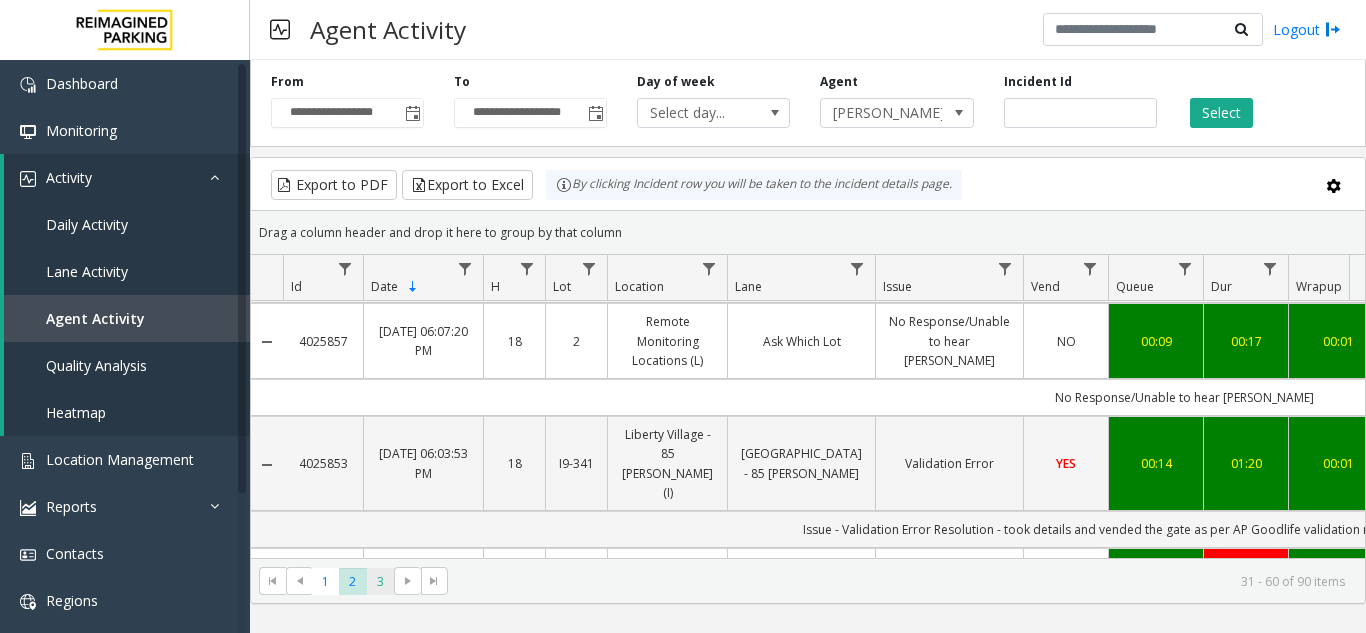 click on "3" 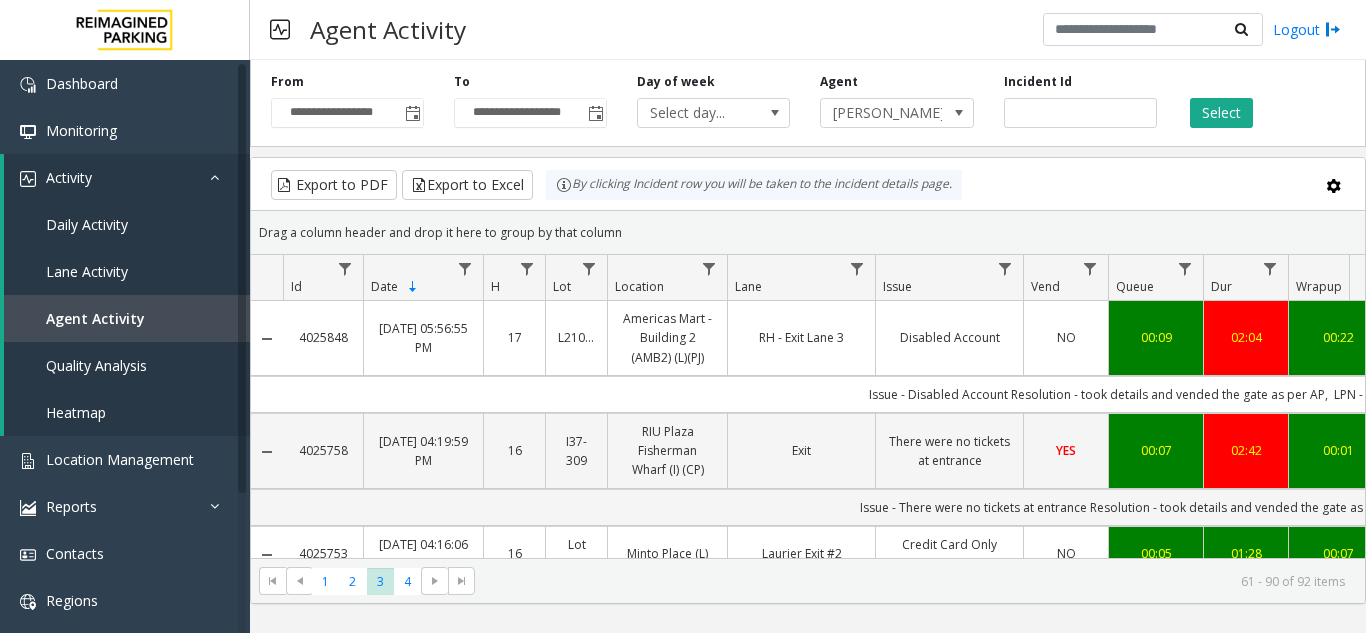 scroll, scrollTop: 100, scrollLeft: 0, axis: vertical 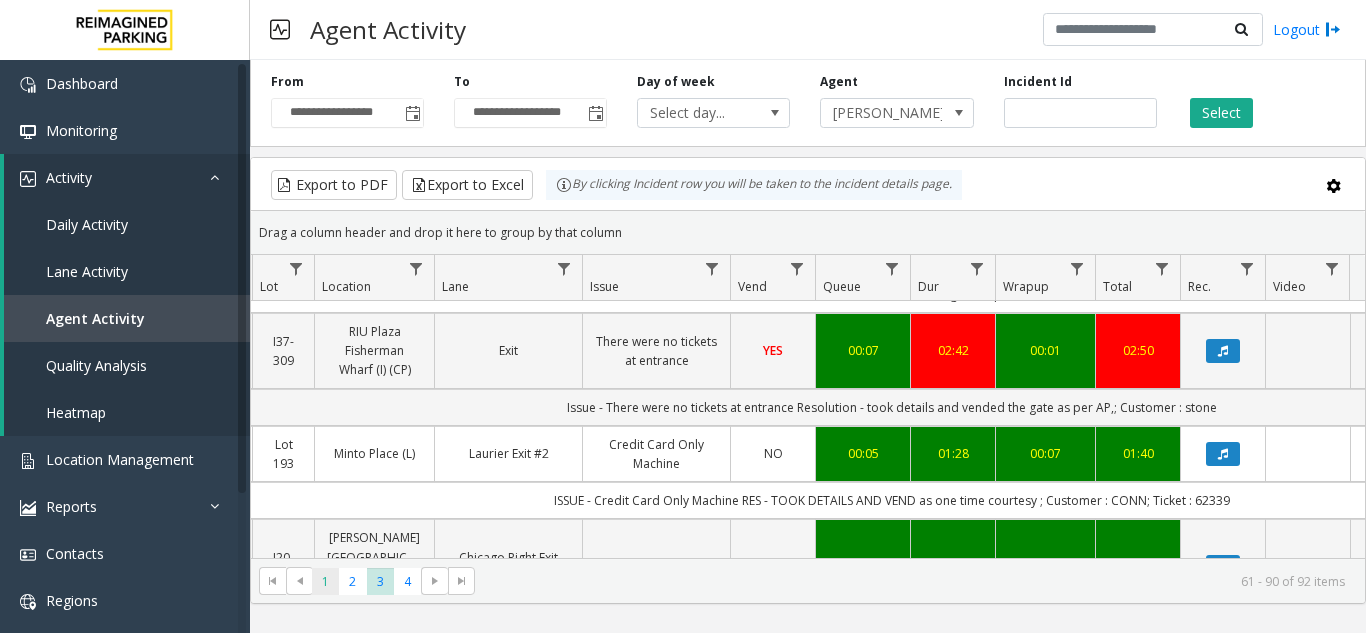 click on "1" 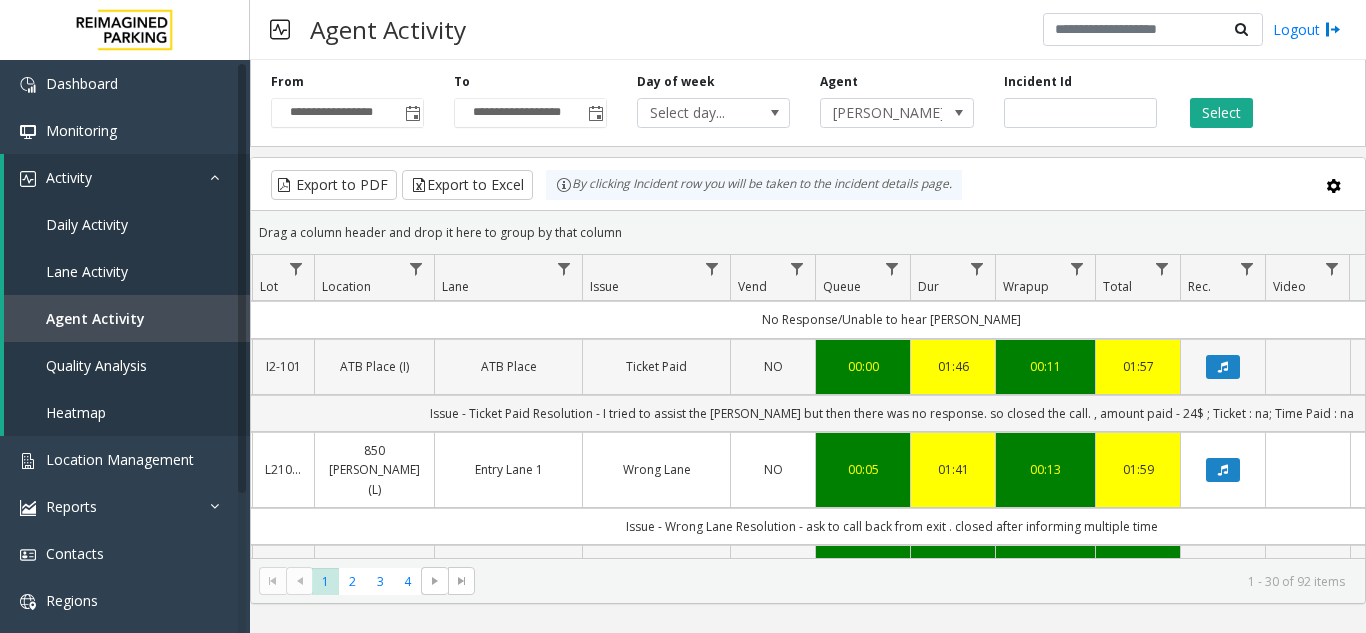scroll, scrollTop: 400, scrollLeft: 293, axis: both 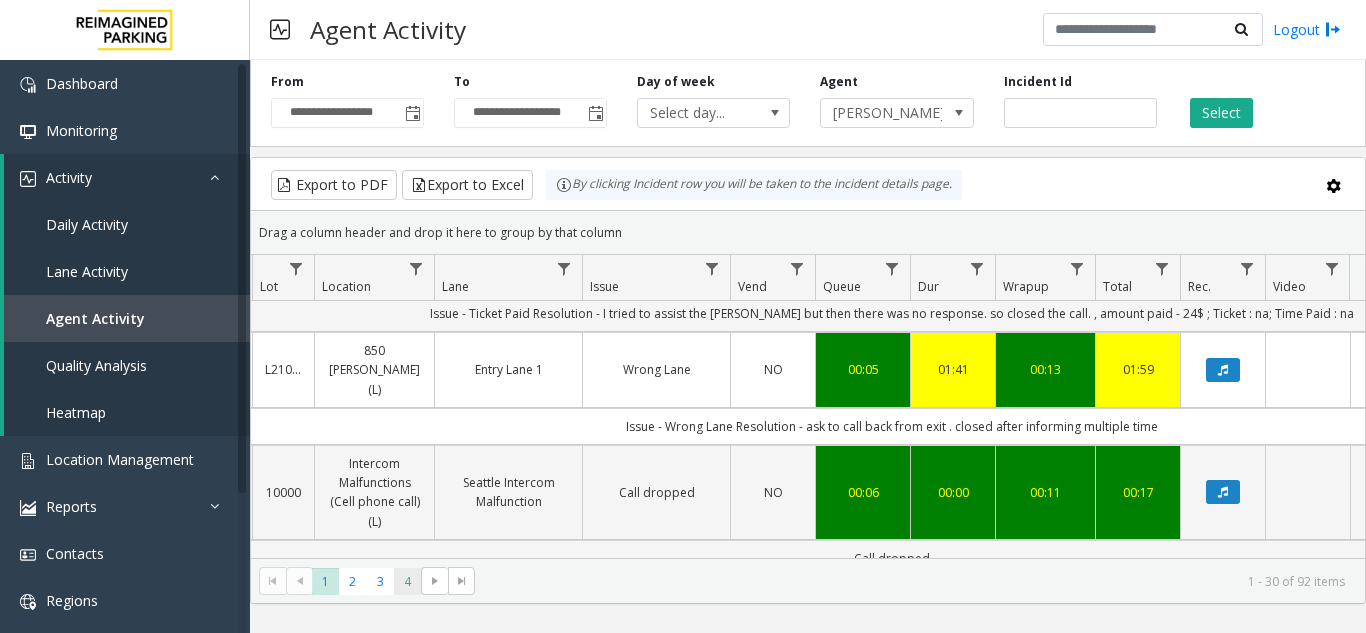 click on "4" 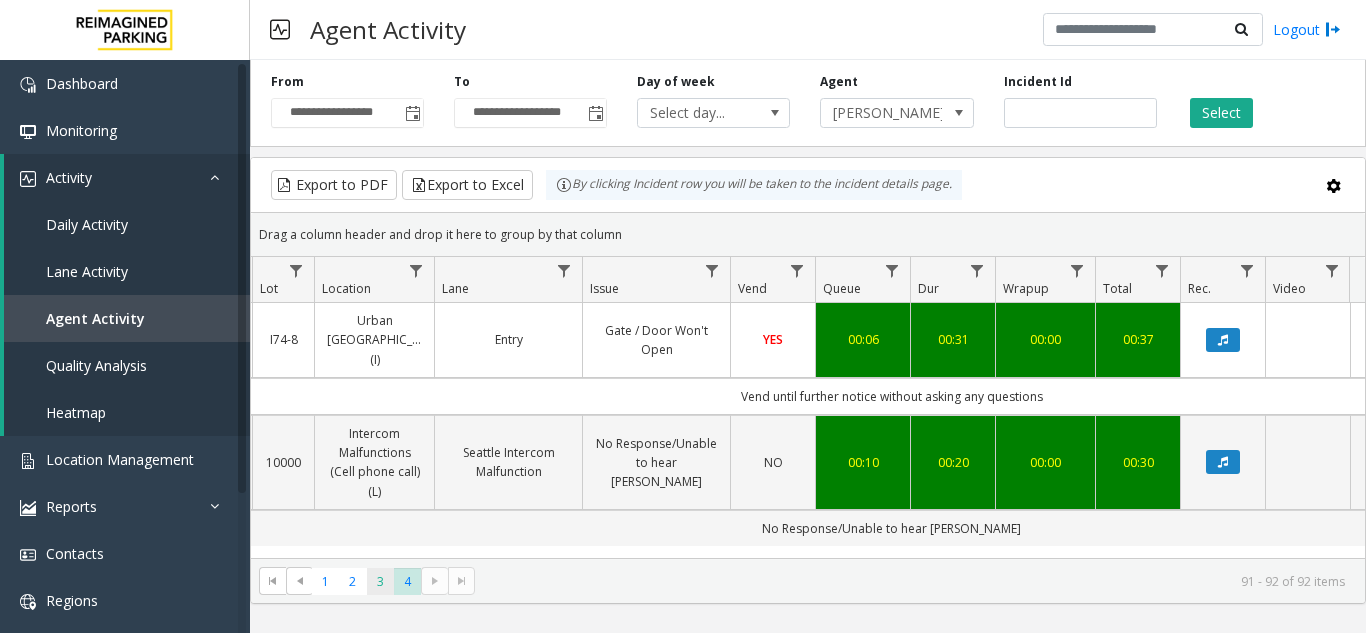 click on "3" 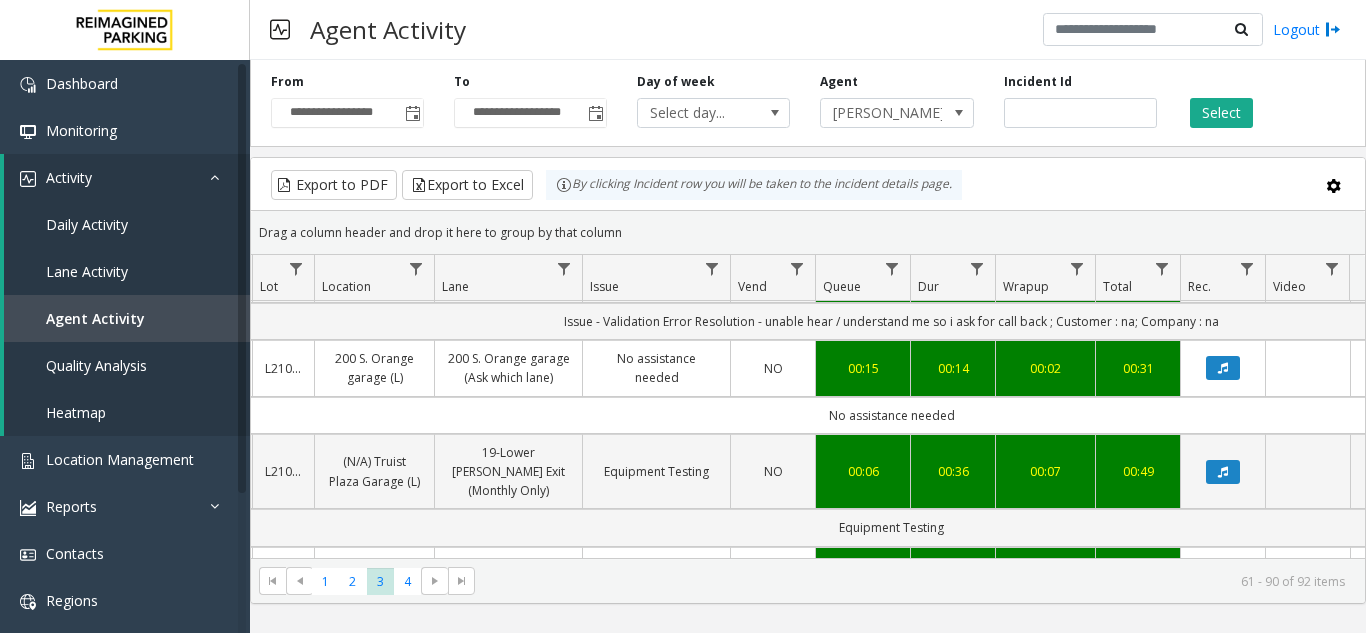 scroll, scrollTop: 1800, scrollLeft: 293, axis: both 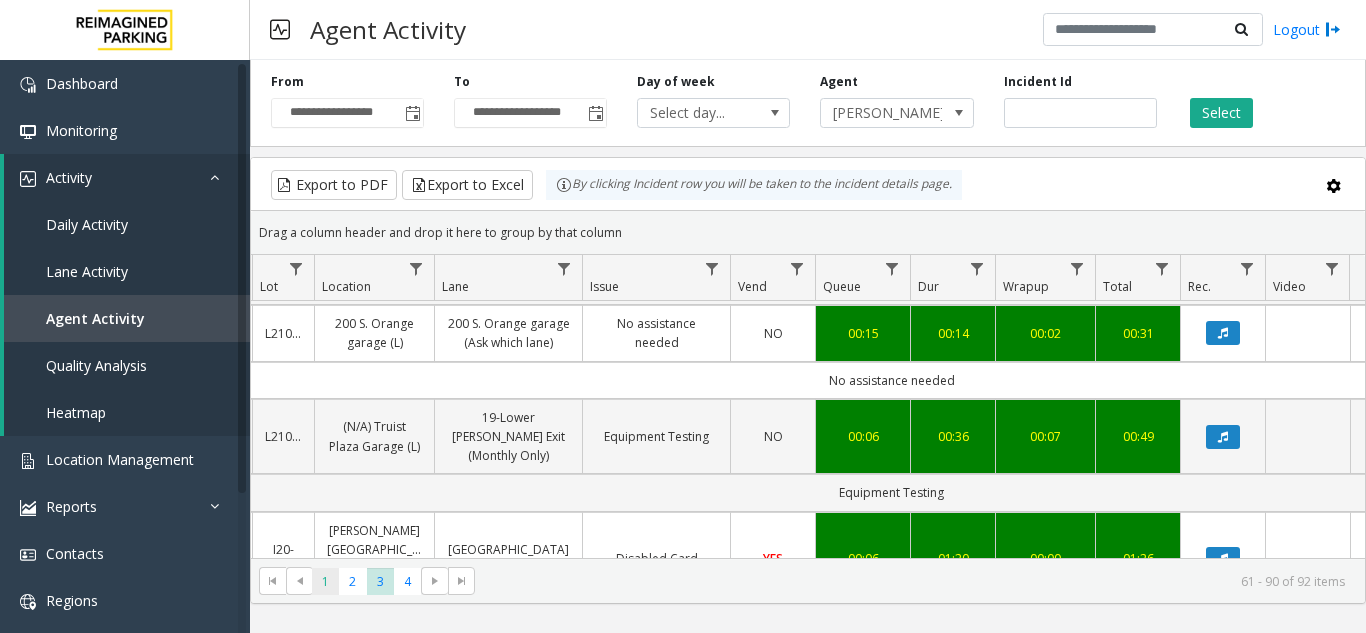click on "1" 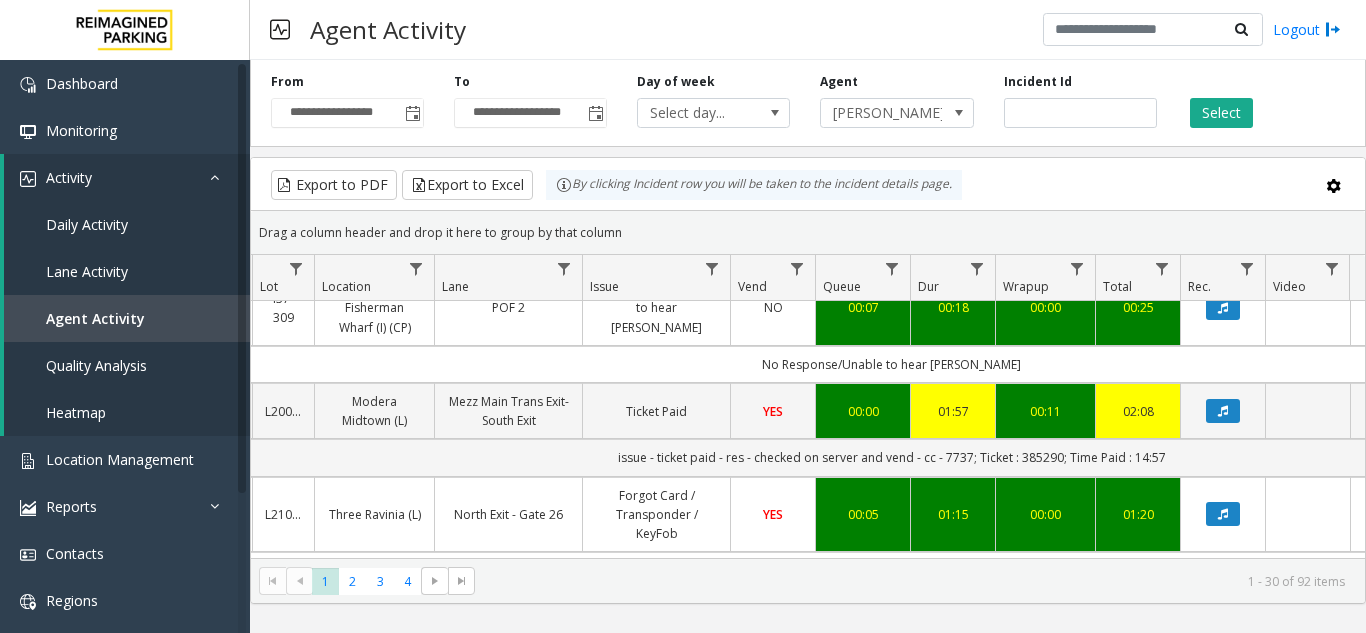 scroll, scrollTop: 1600, scrollLeft: 293, axis: both 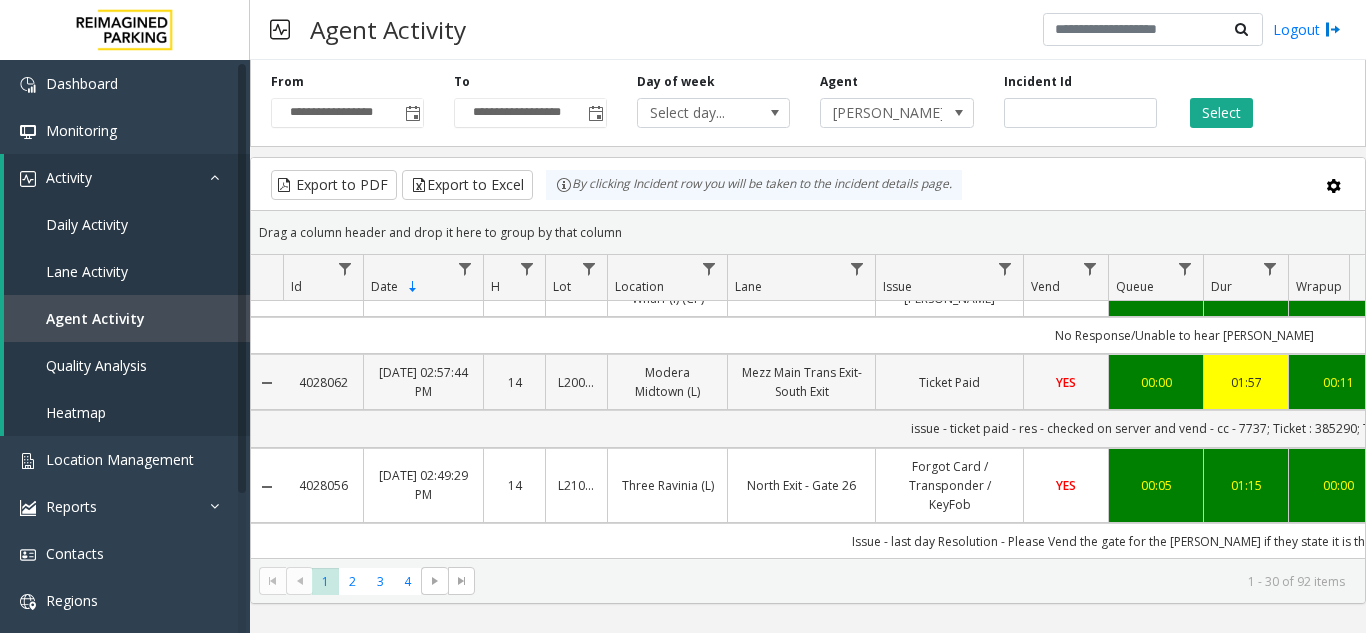 copy on "4028062" 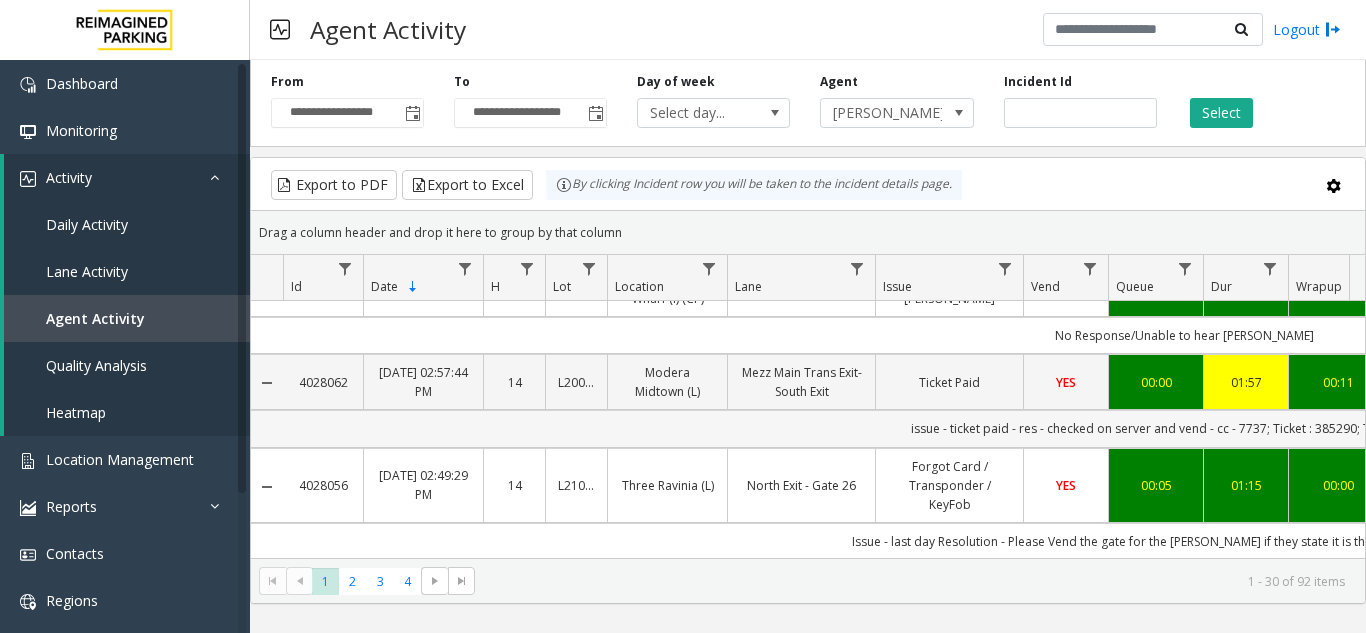 drag, startPoint x: 355, startPoint y: 330, endPoint x: 300, endPoint y: 366, distance: 65.734314 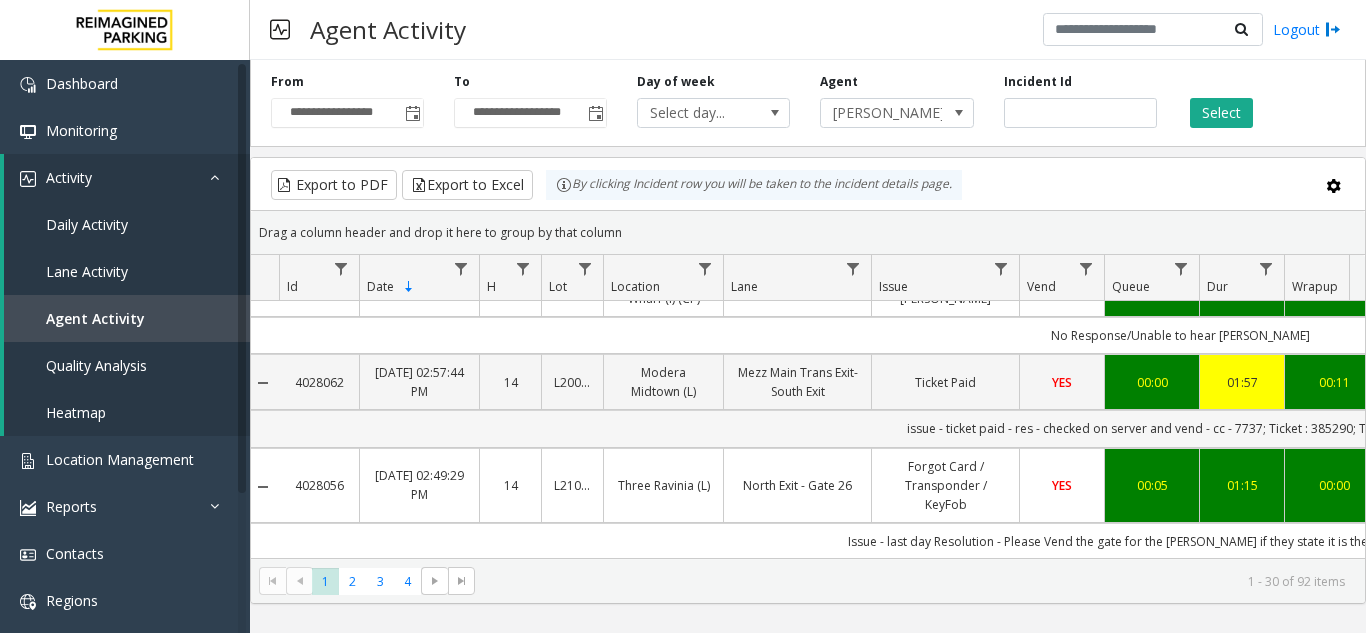 scroll, scrollTop: 1600, scrollLeft: 10, axis: both 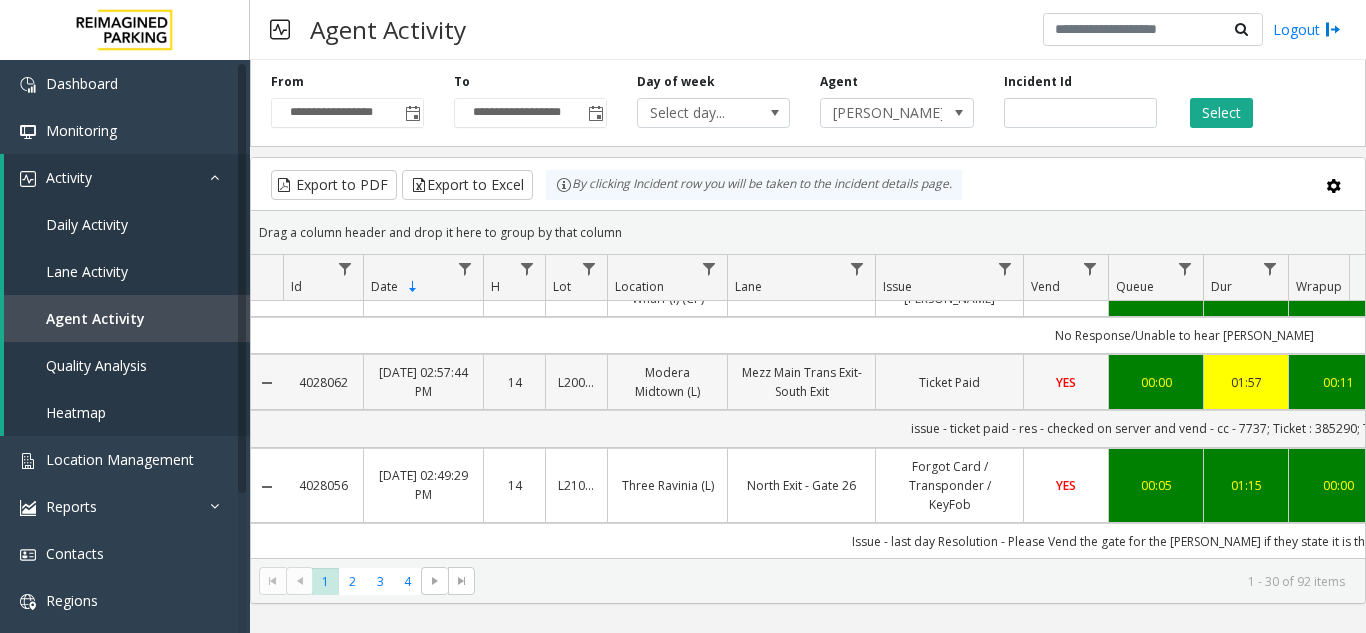 copy on "4028062" 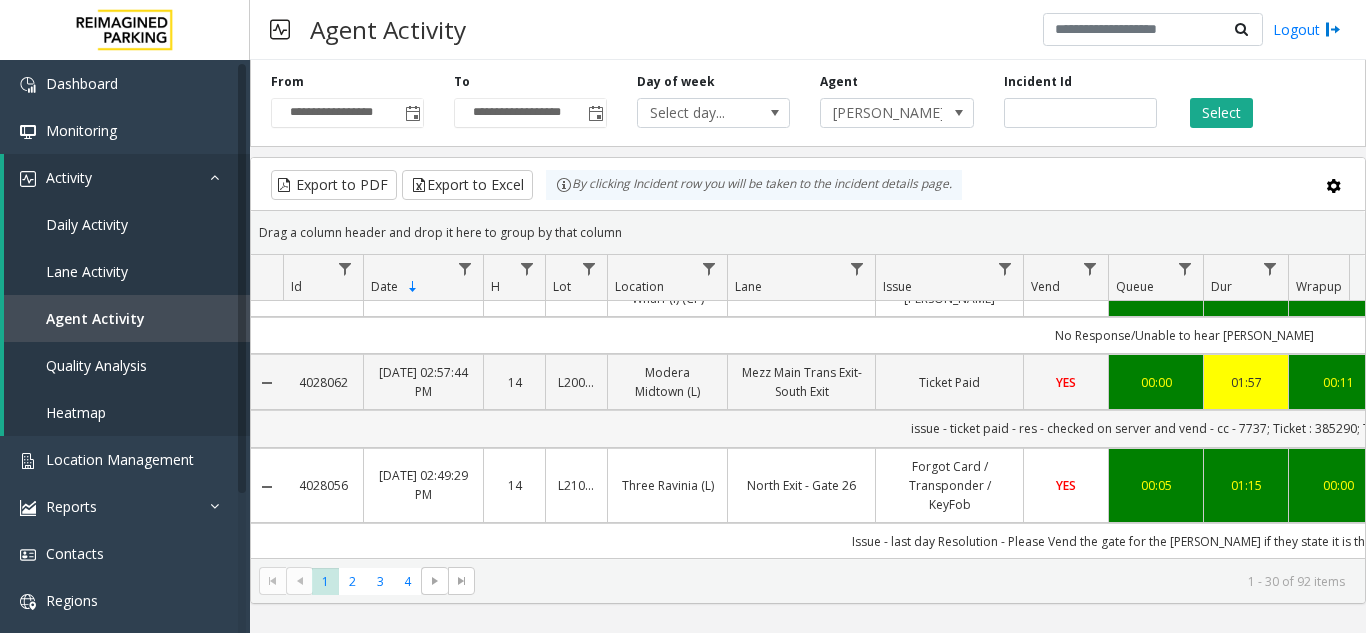 drag, startPoint x: 351, startPoint y: 328, endPoint x: 307, endPoint y: 382, distance: 69.656296 